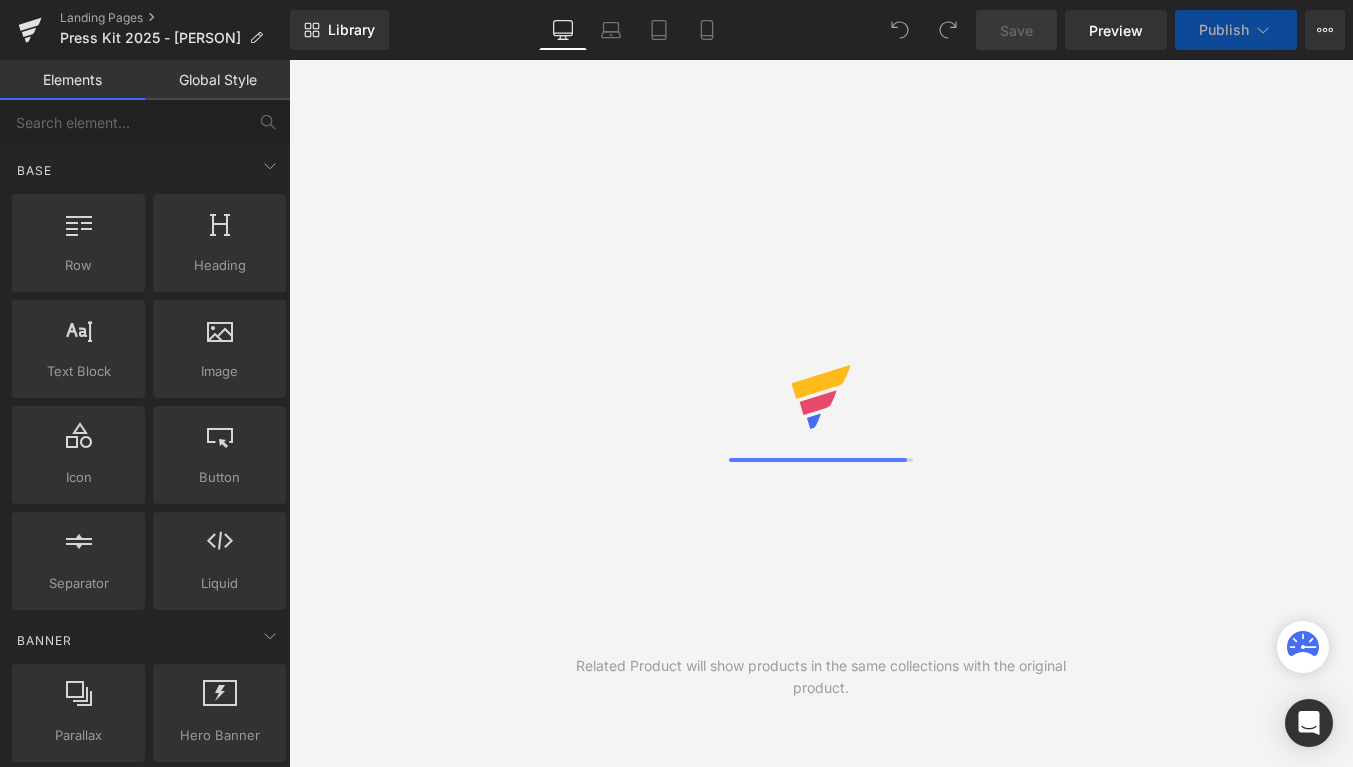 scroll, scrollTop: 0, scrollLeft: 0, axis: both 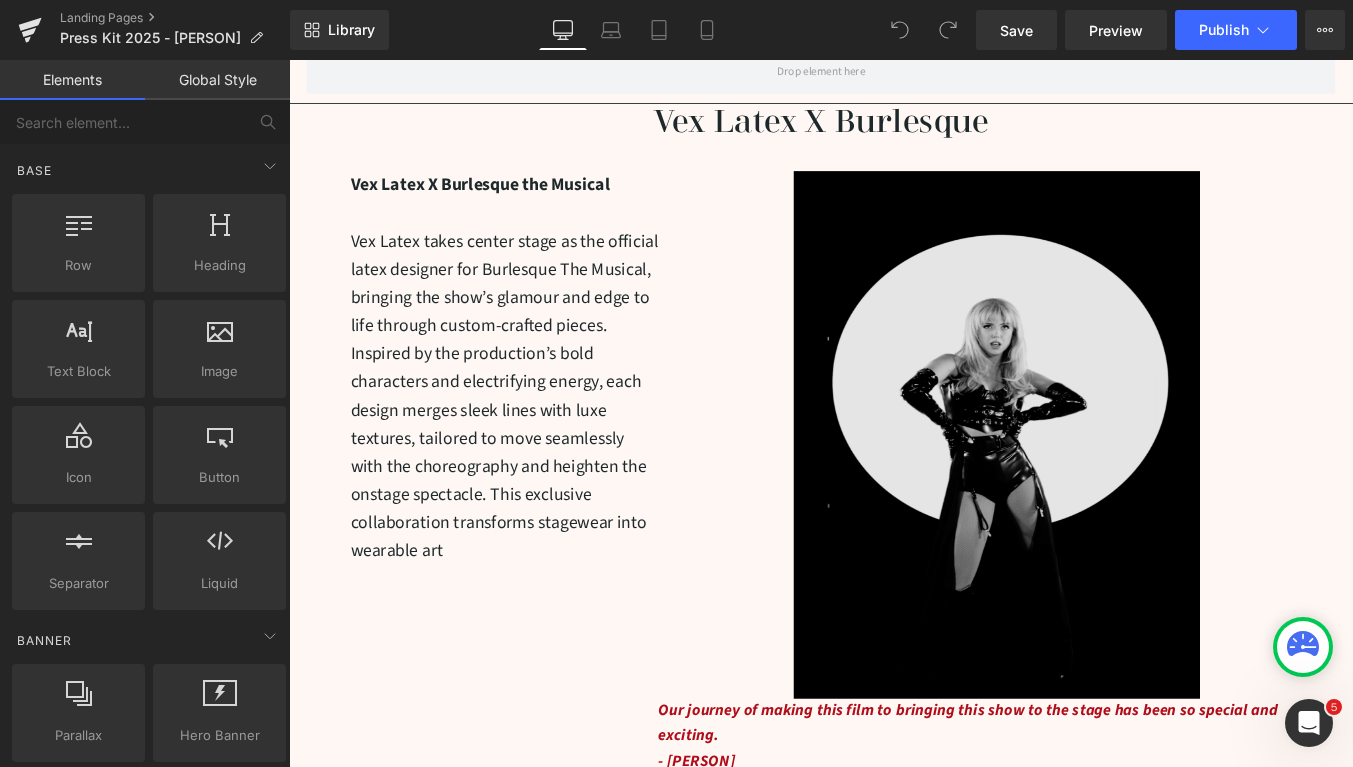 click at bounding box center (1094, 486) 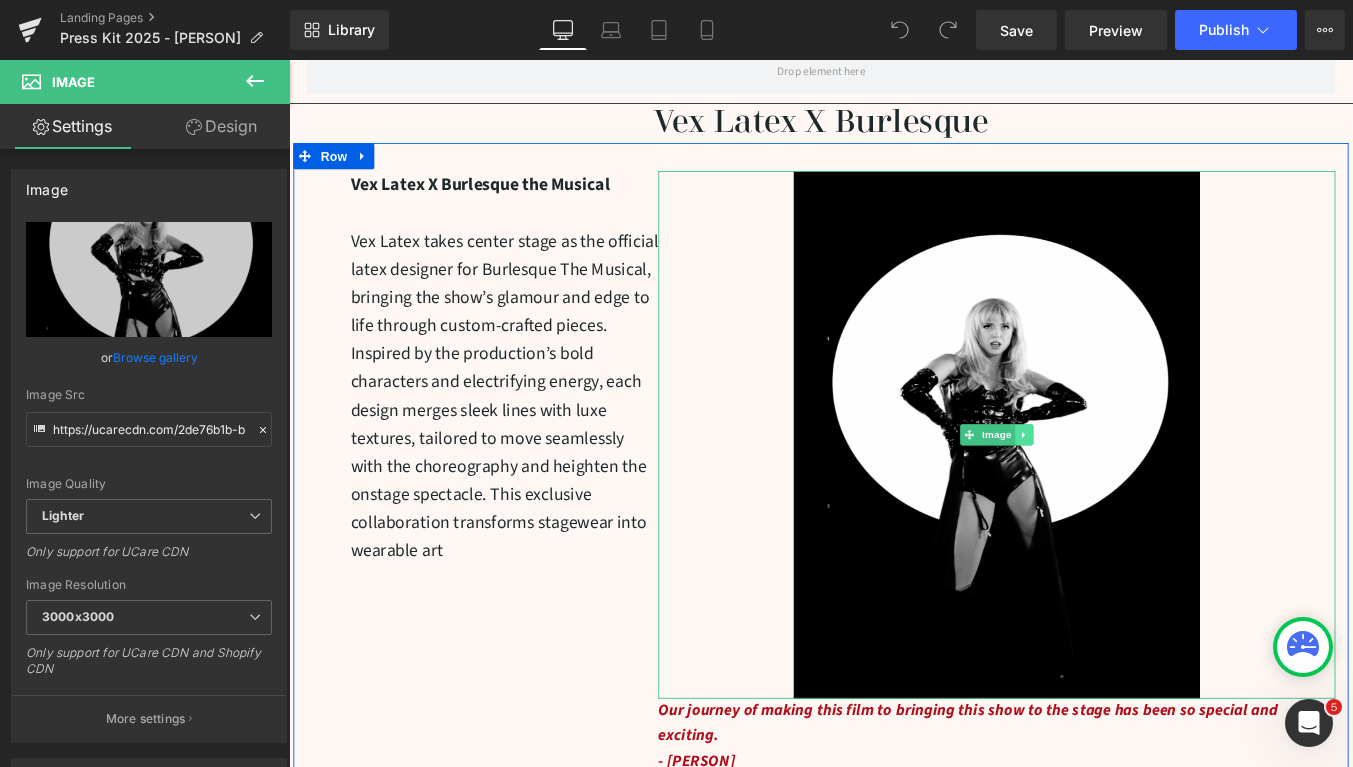 click 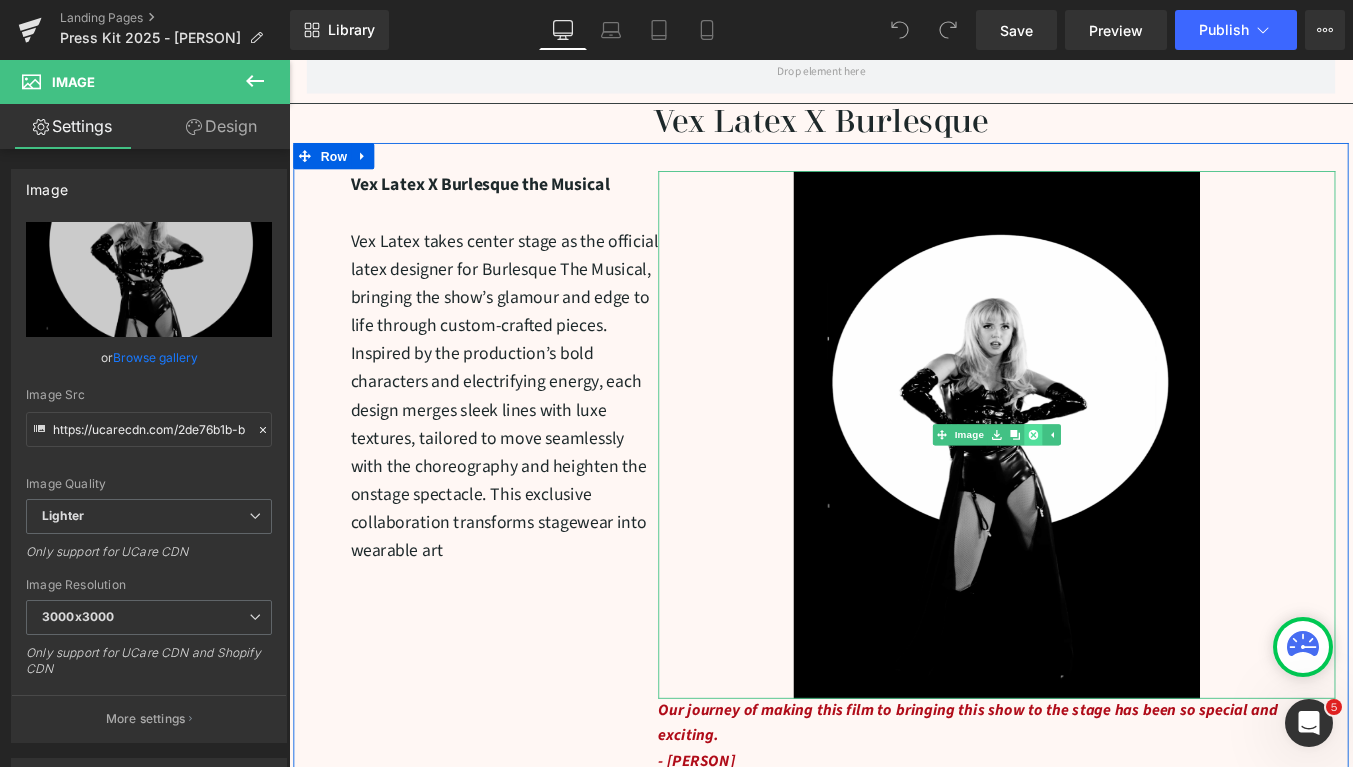 click 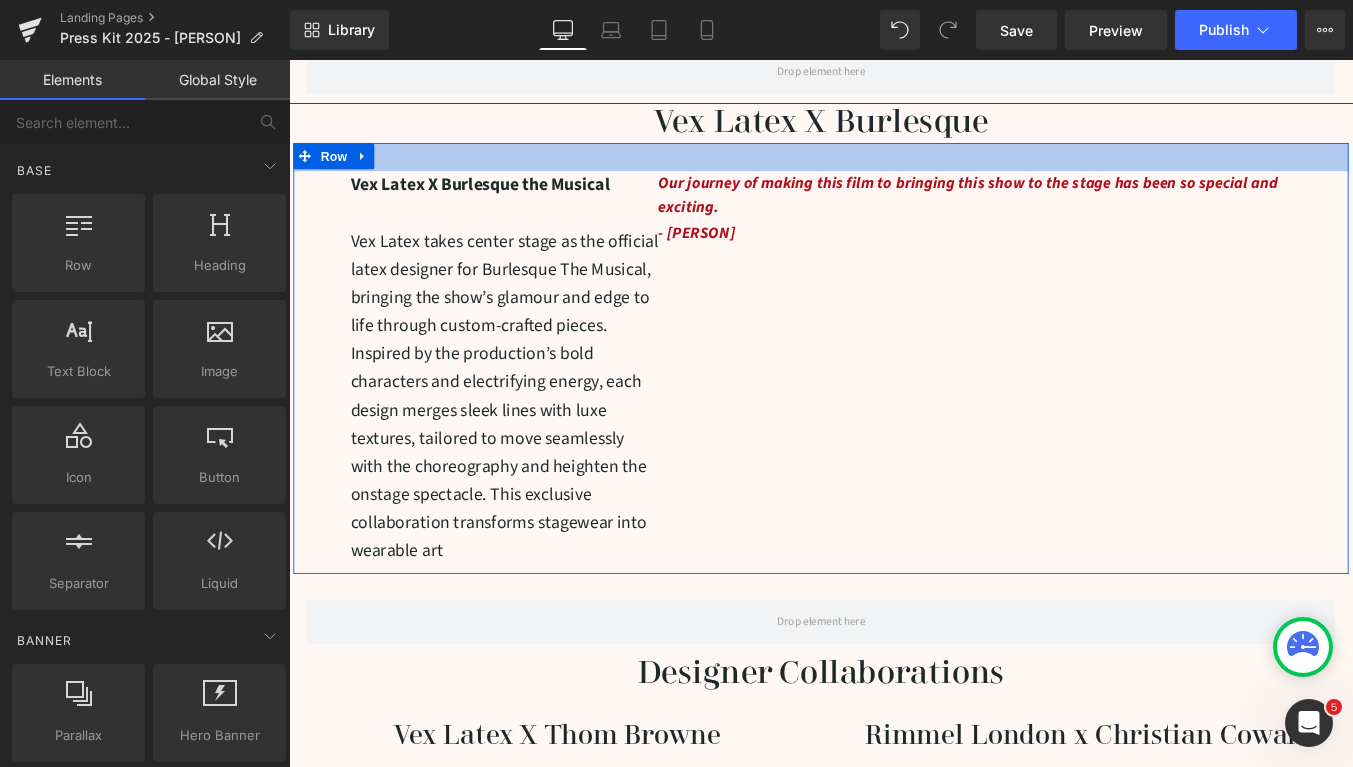 click at bounding box center [289, 60] 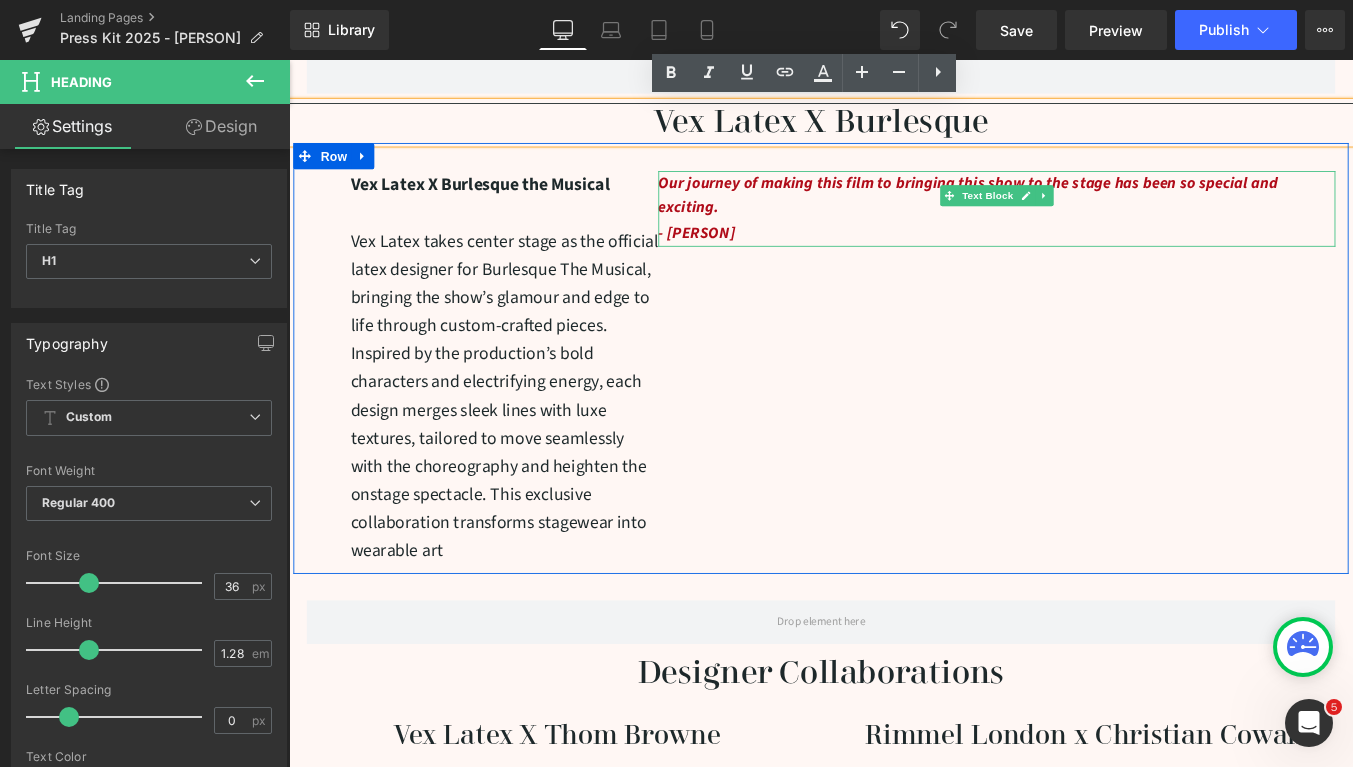 click on "Our journey of making this film to bringing this show to the stage has been so special and exciting." at bounding box center (1061, 214) 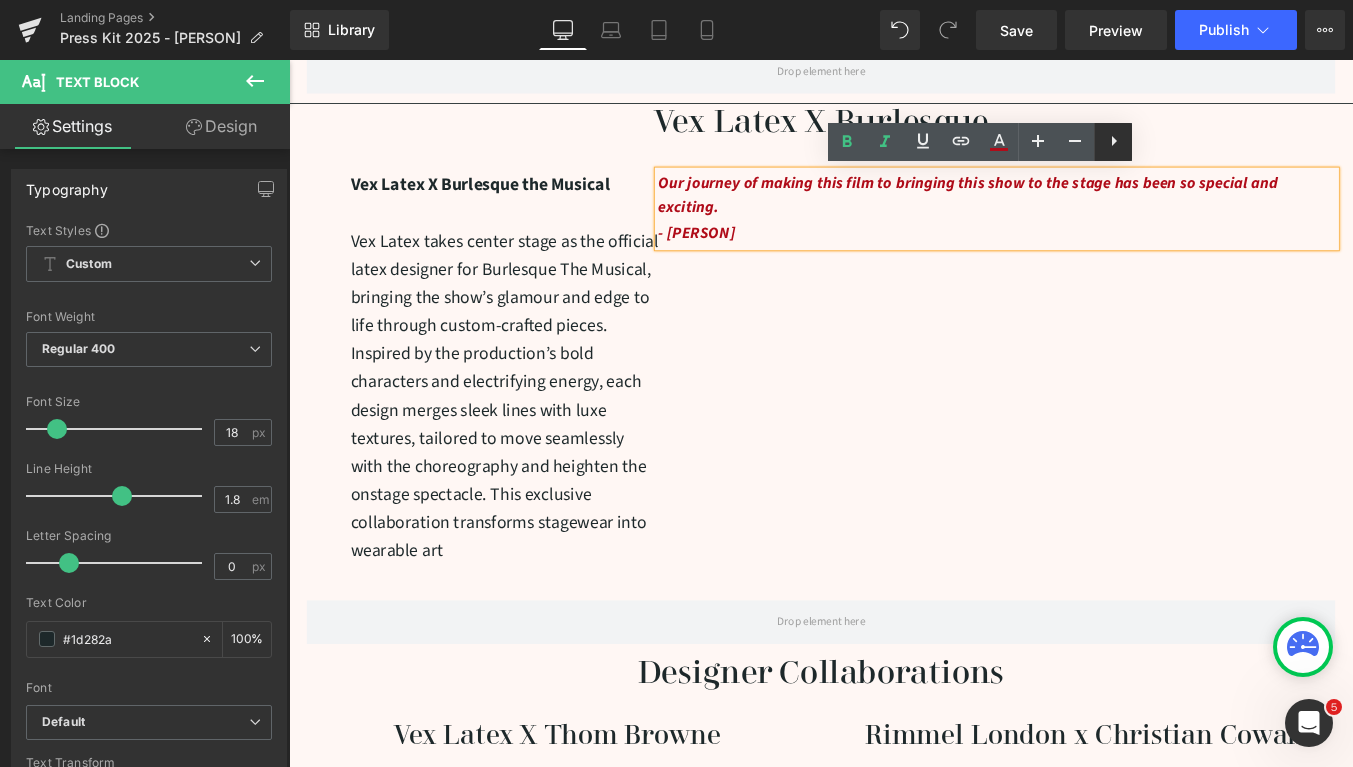 click 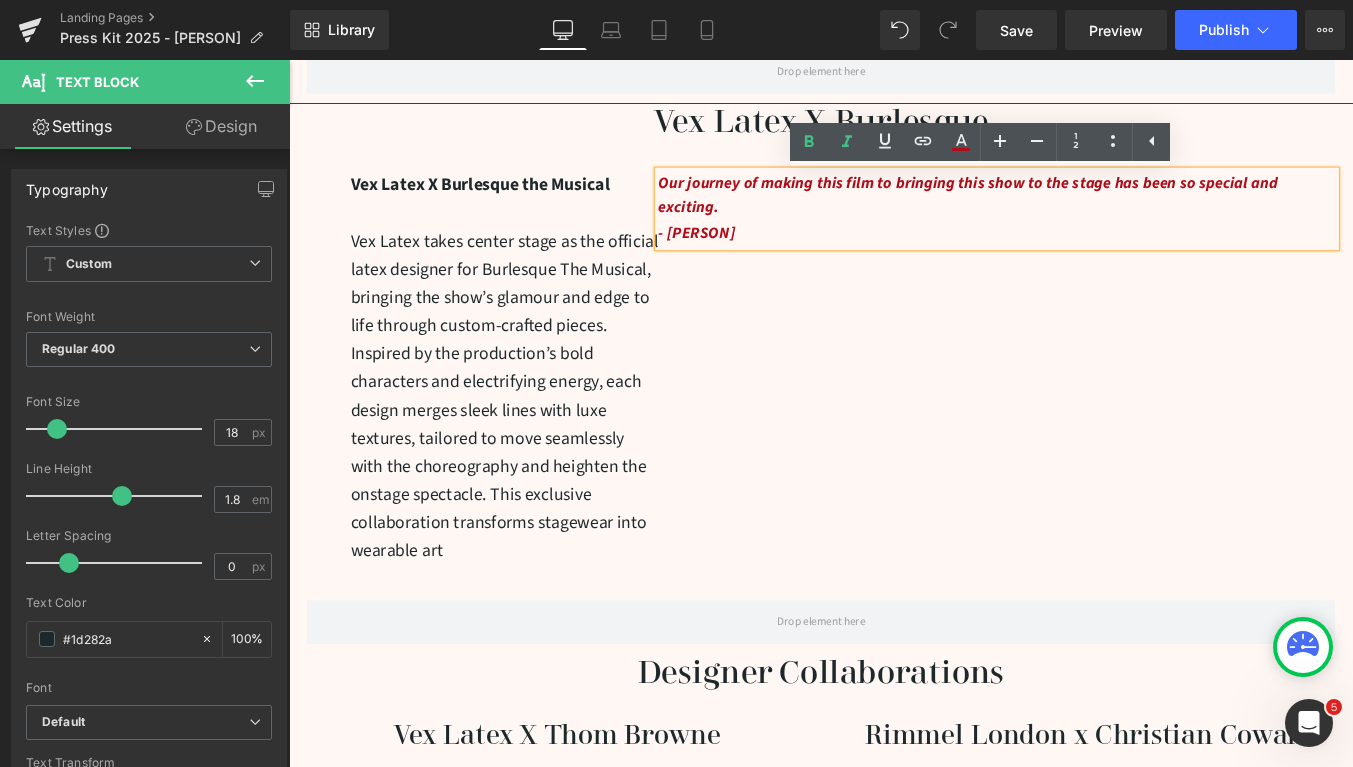click on "- [PERSON]" at bounding box center [1094, 257] 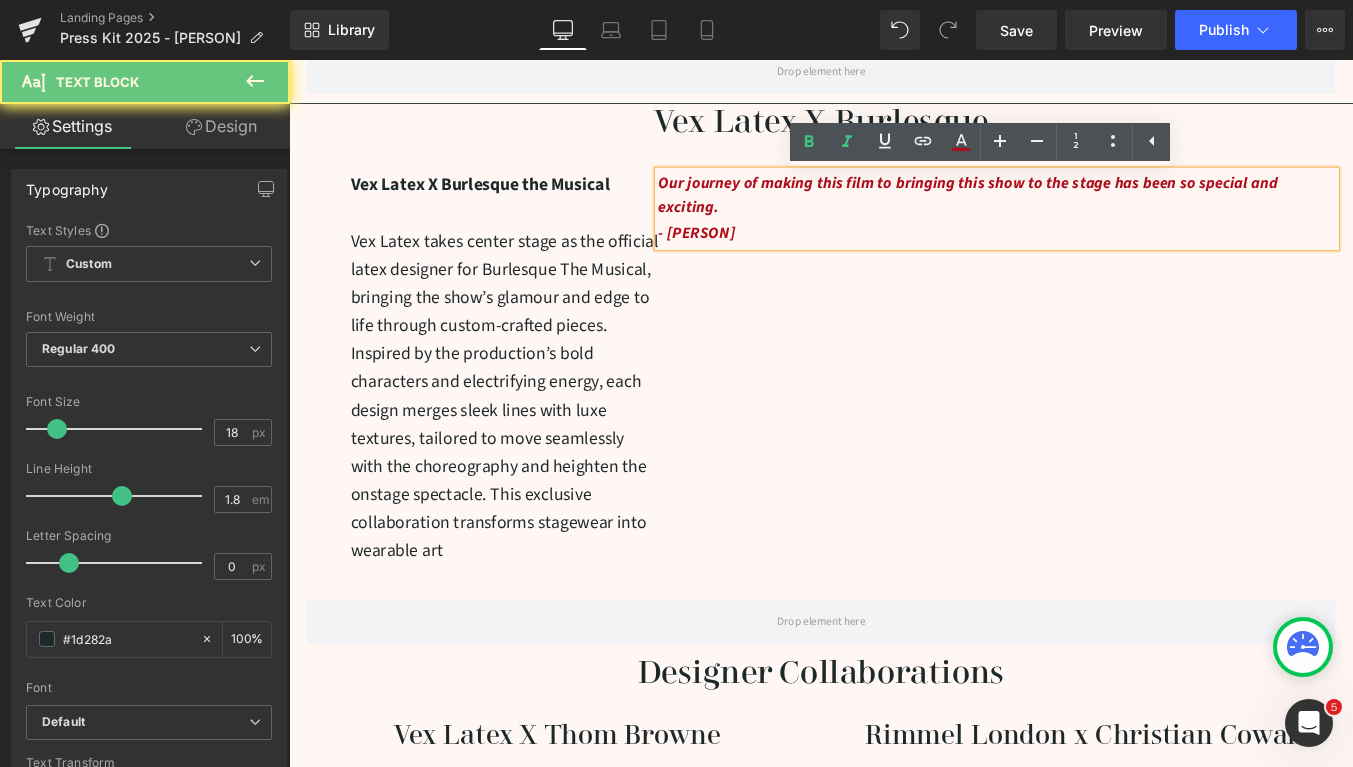 drag, startPoint x: 1001, startPoint y: 217, endPoint x: 582, endPoint y: 181, distance: 420.5437 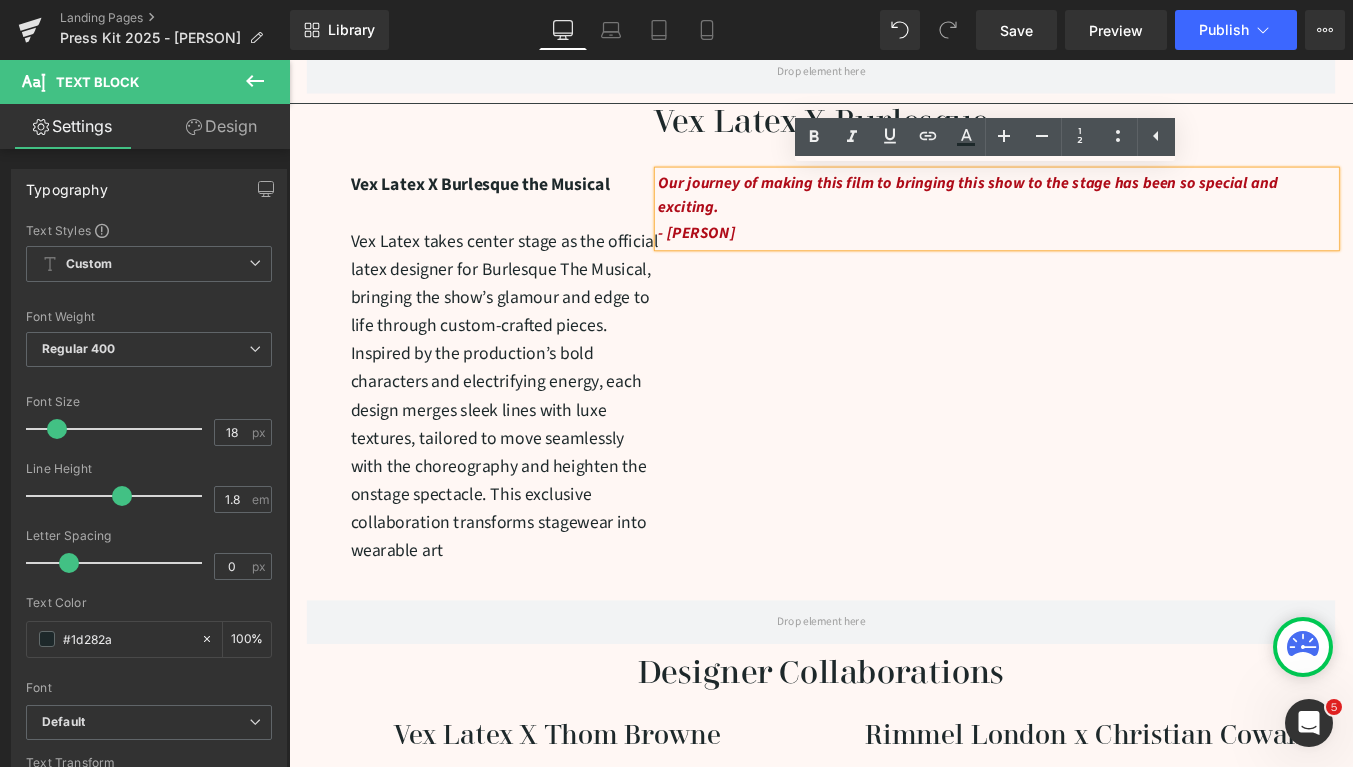 type 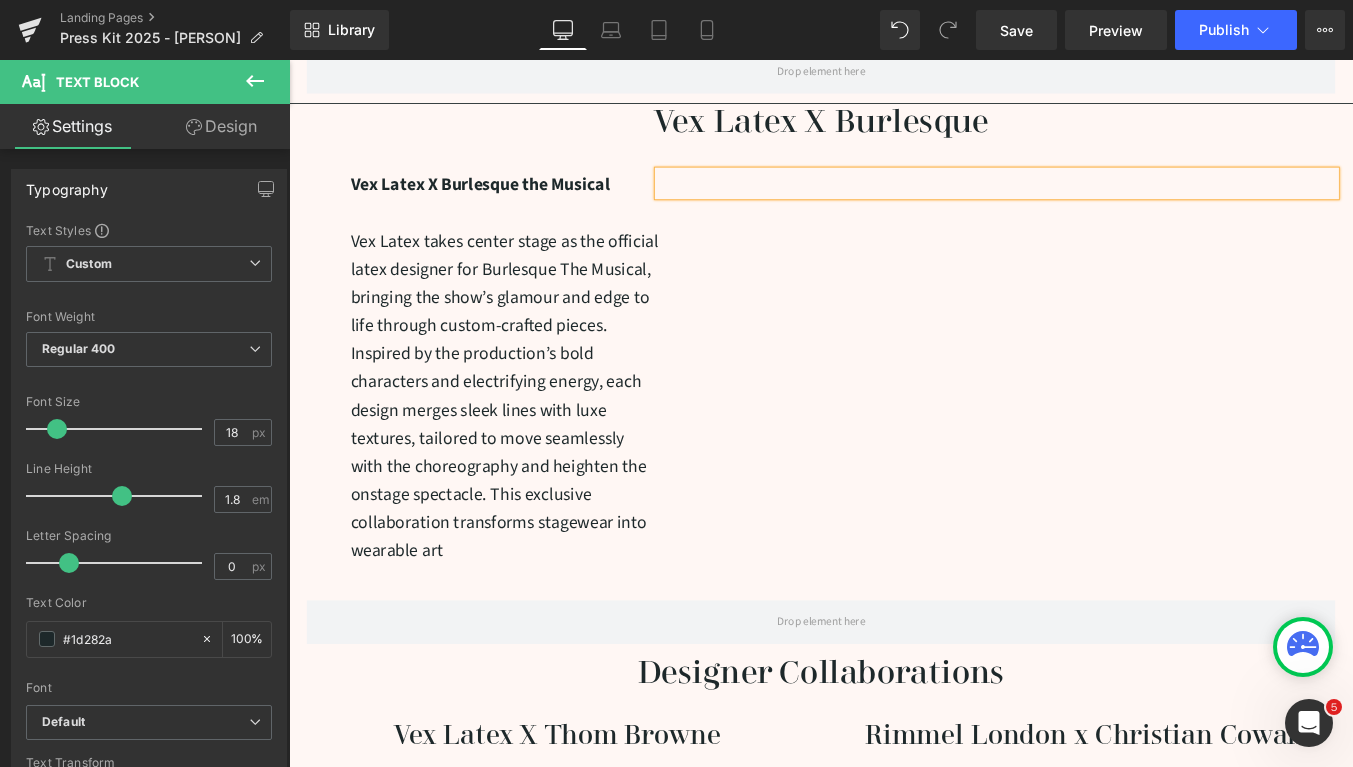click on "Vex Latex X Burlesque the Musical Vex Latex takes center stage as the official latex designer for Burlesque The Musical, bringing the show’s glamour and edge to life through custom-crafted pieces. Inspired by the production’s bold characters and electrifying energy, each design merges sleek lines with luxe textures, tailored to move seamlessly with the choreography and heighten the onstage spectacle. This exclusive collaboration transforms stagewear into wearable art" at bounding box center (509, 410) 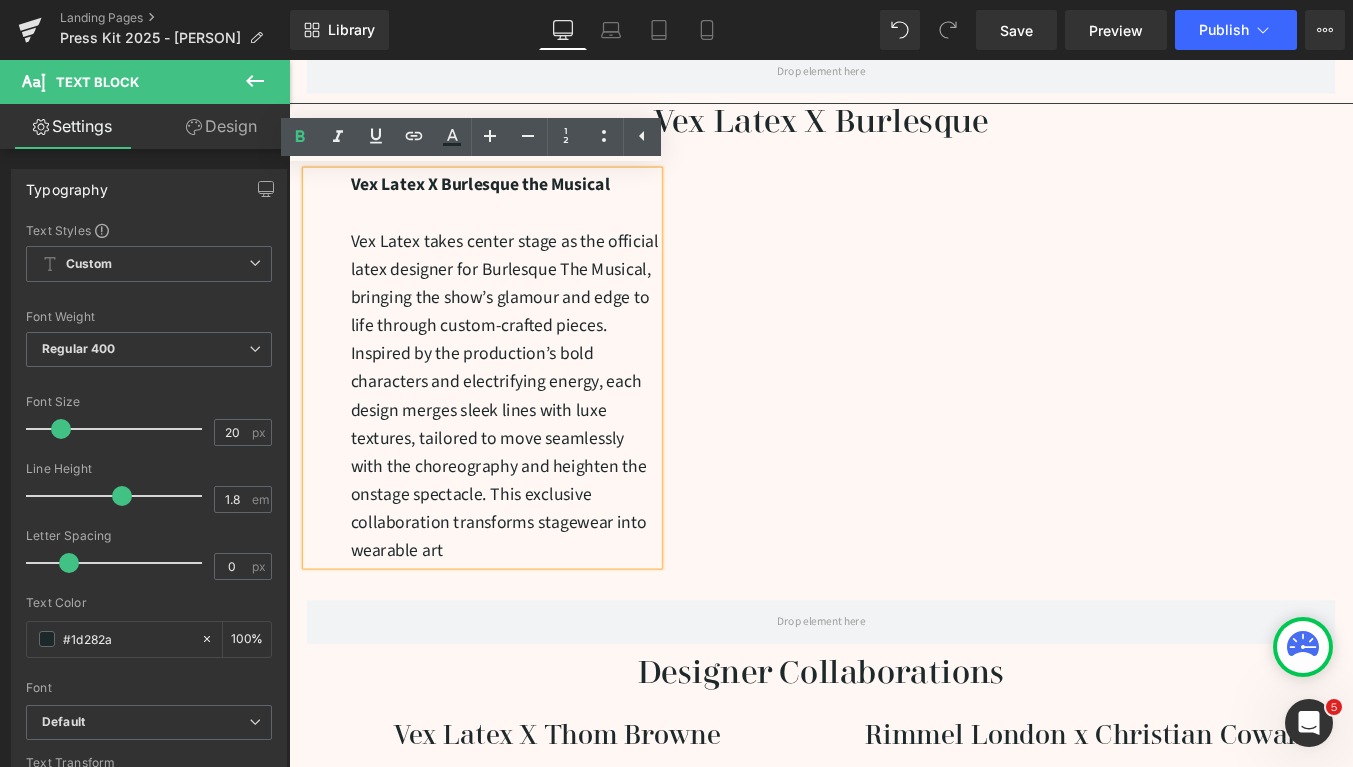 click on "Vex Latex takes center stage as the official latex designer for Burlesque The Musical, bringing the show’s glamour and edge to life through custom-crafted pieces. Inspired by the production’s bold characters and electrifying energy, each design merges sleek lines with luxe textures, tailored to move seamlessly with the choreography and heighten the onstage spectacle. This exclusive collaboration transforms stagewear into wearable art" at bounding box center [534, 442] 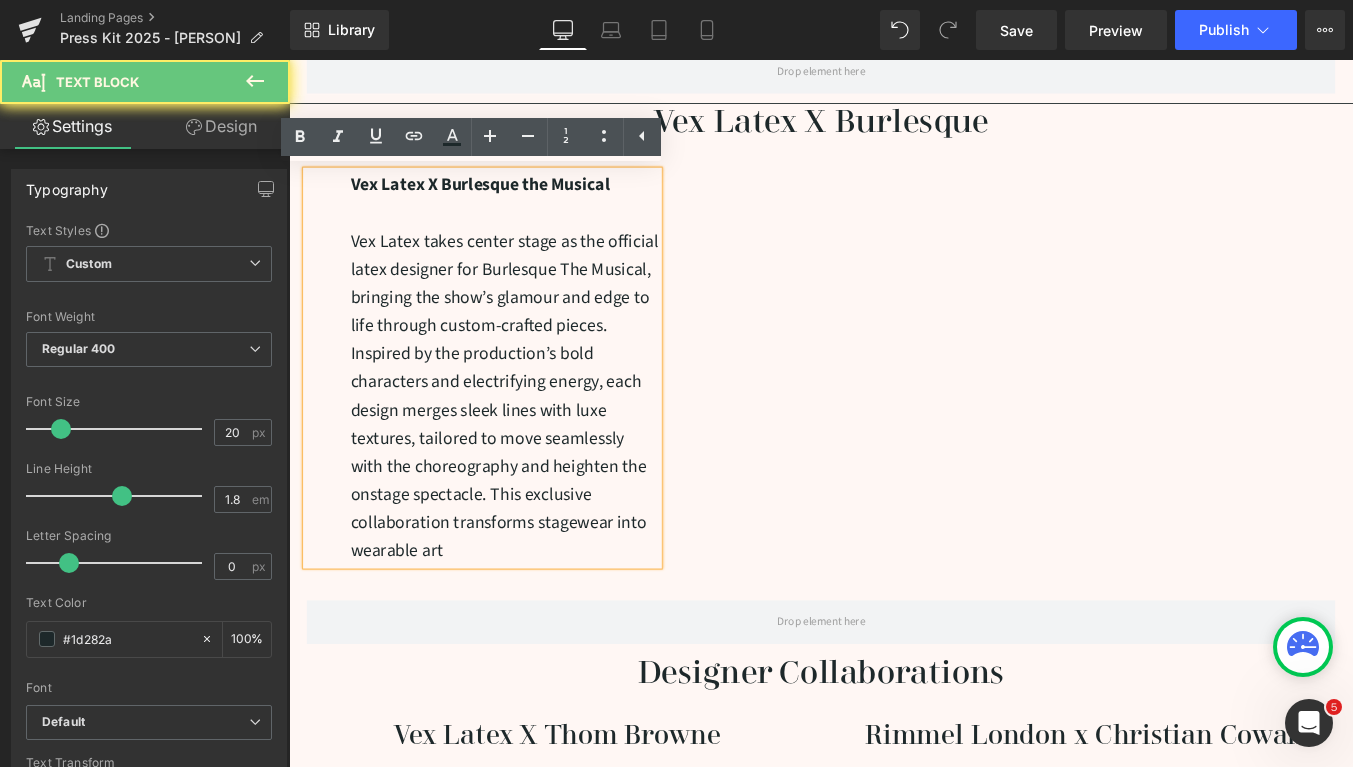 click on "Vex Latex takes center stage as the official latex designer for Burlesque The Musical, bringing the show’s glamour and edge to life through custom-crafted pieces. Inspired by the production’s bold characters and electrifying energy, each design merges sleek lines with luxe textures, tailored to move seamlessly with the choreography and heighten the onstage spectacle. This exclusive collaboration transforms stagewear into wearable art" at bounding box center [534, 442] 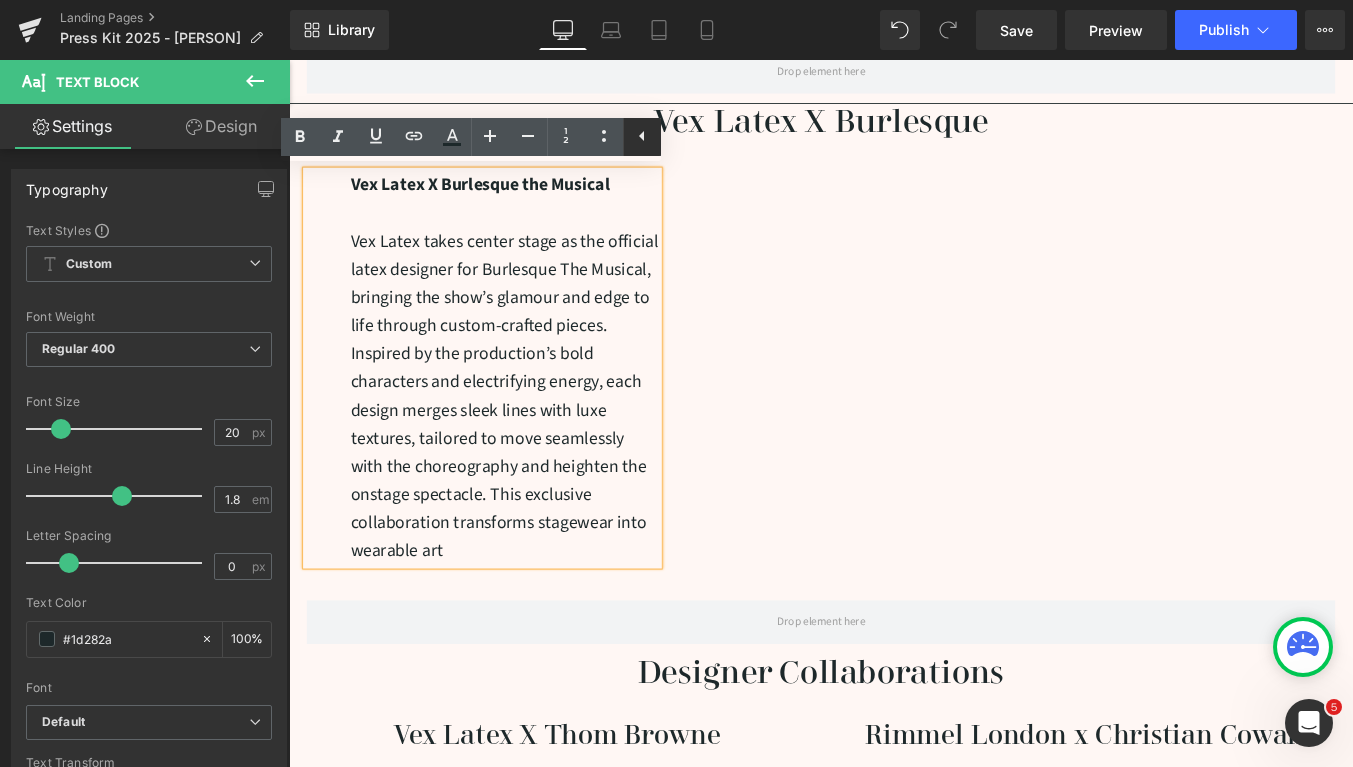 click 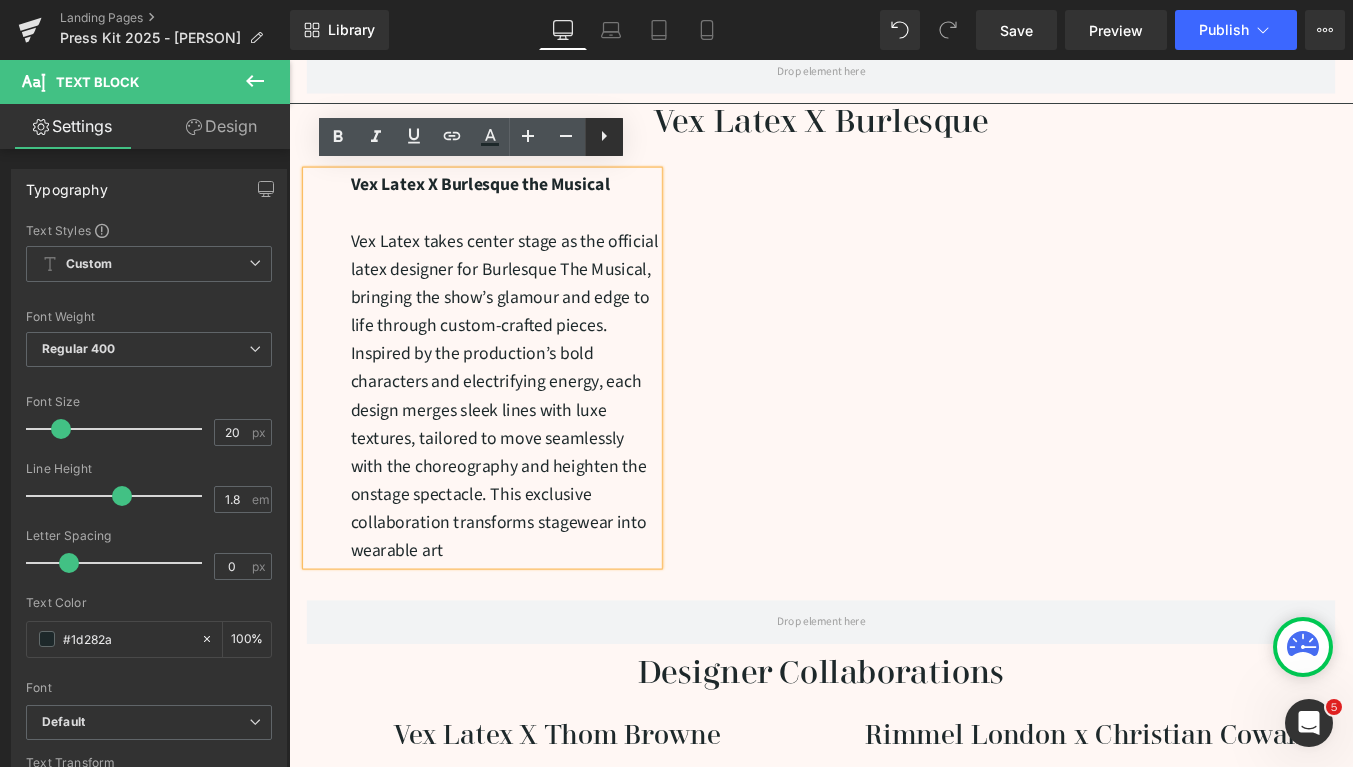 click 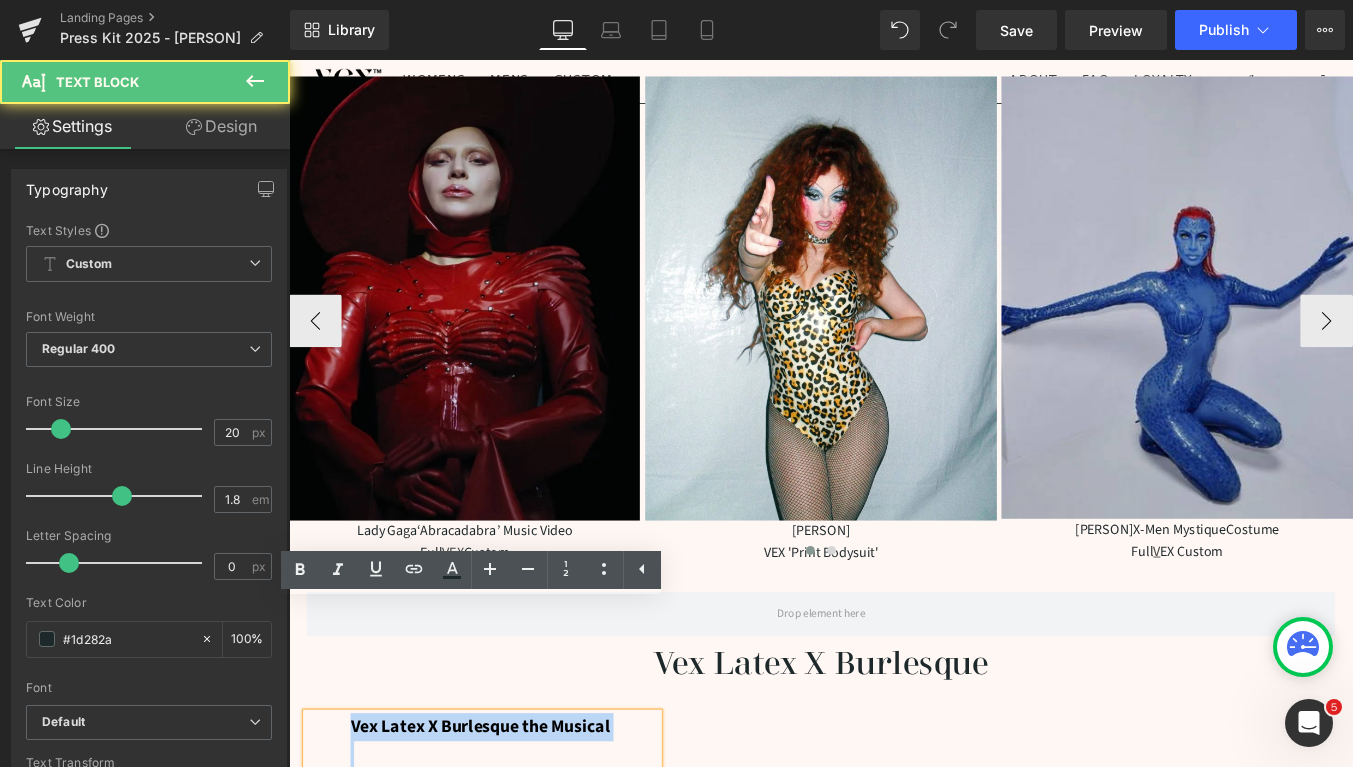 scroll, scrollTop: 1053, scrollLeft: 0, axis: vertical 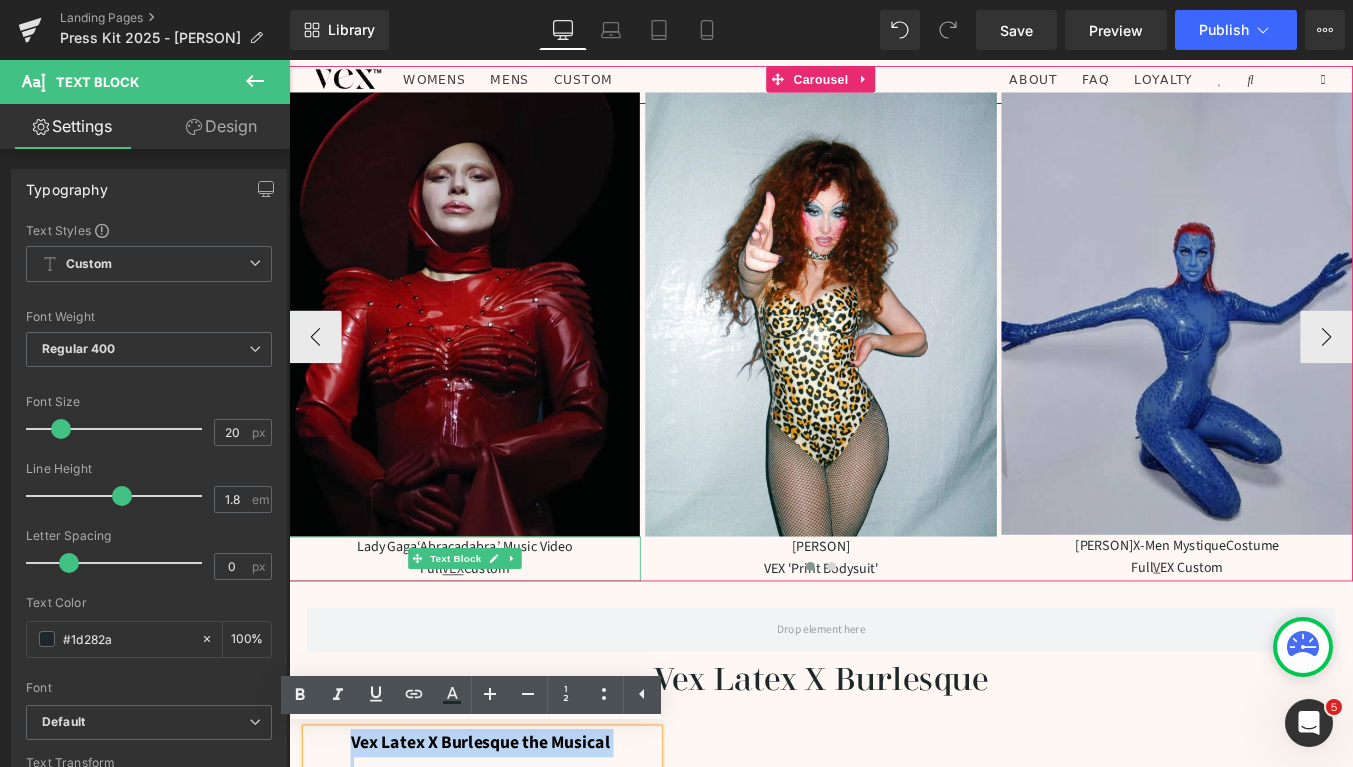 drag, startPoint x: 568, startPoint y: 620, endPoint x: 367, endPoint y: 627, distance: 201.12186 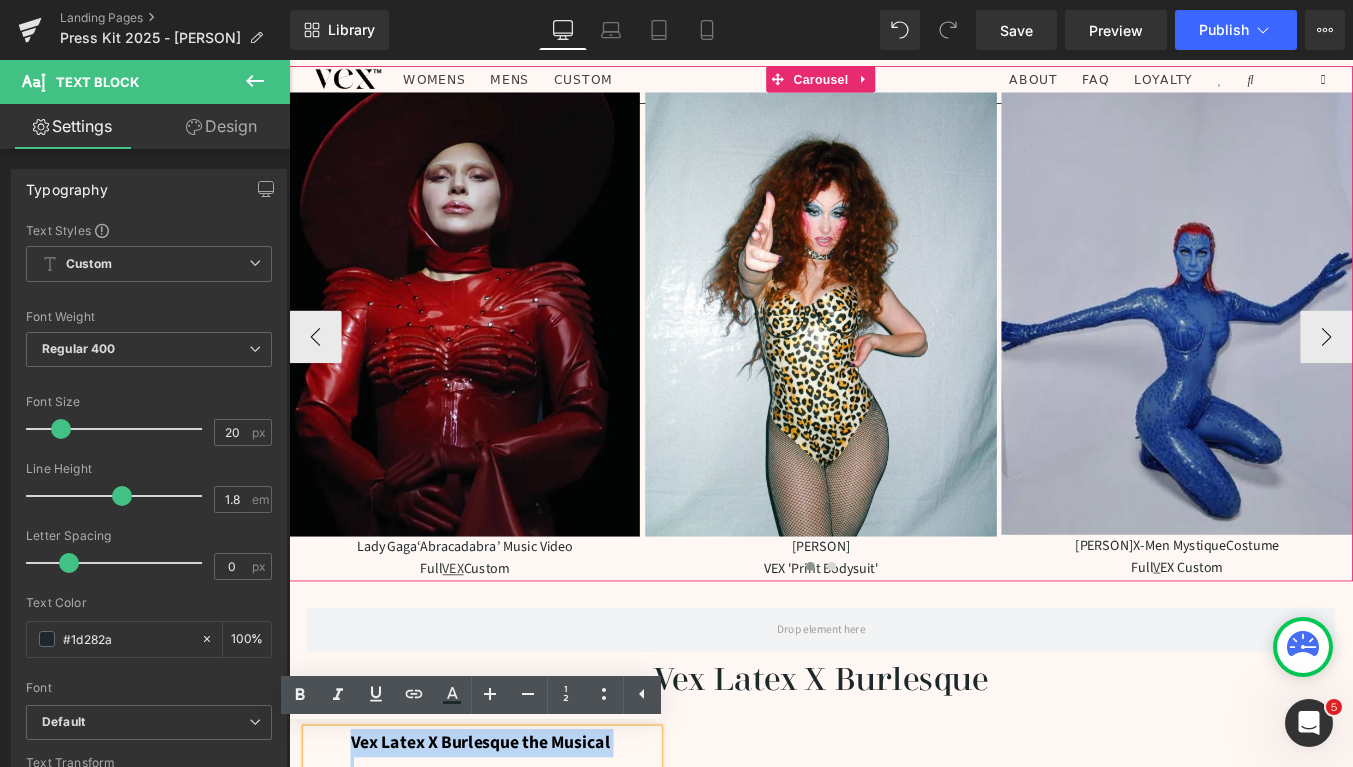 type 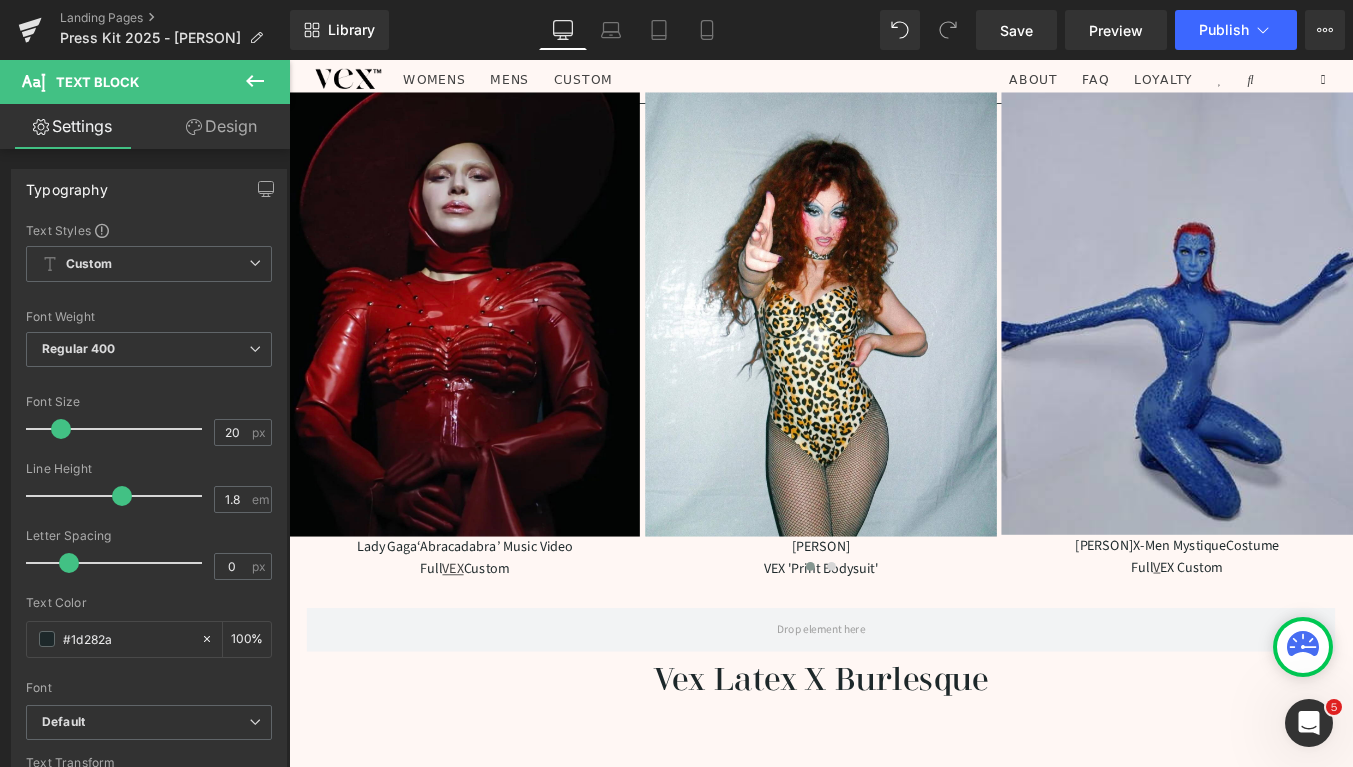 click 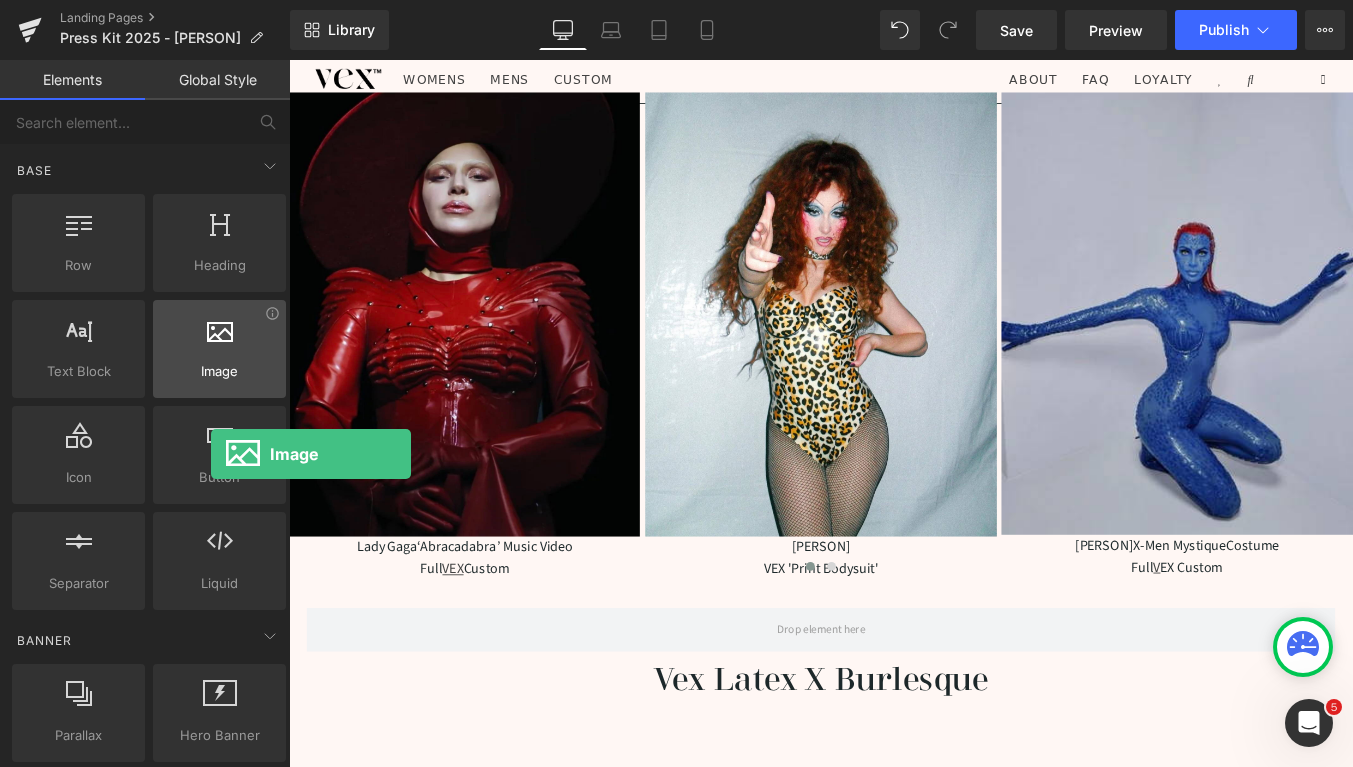 click at bounding box center [220, 329] 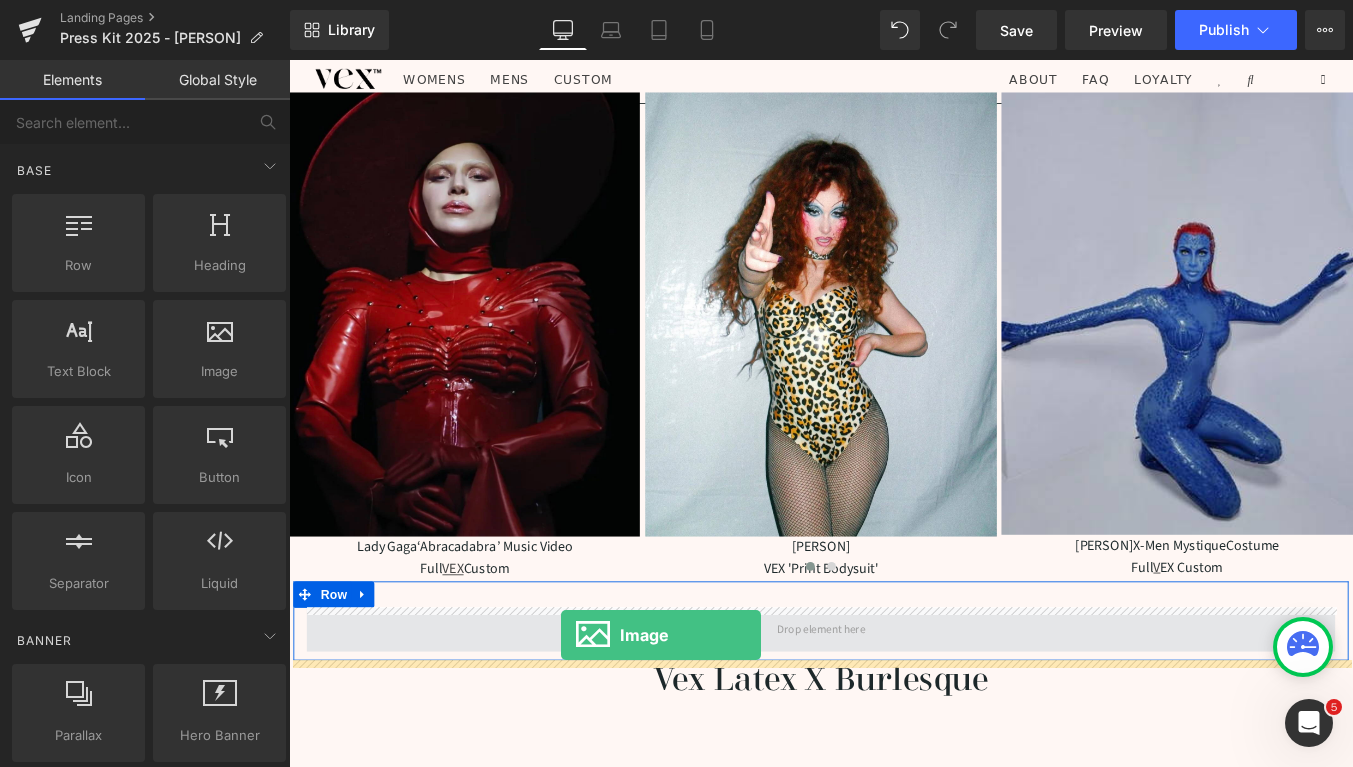 drag, startPoint x: 508, startPoint y: 427, endPoint x: 598, endPoint y: 714, distance: 300.78064 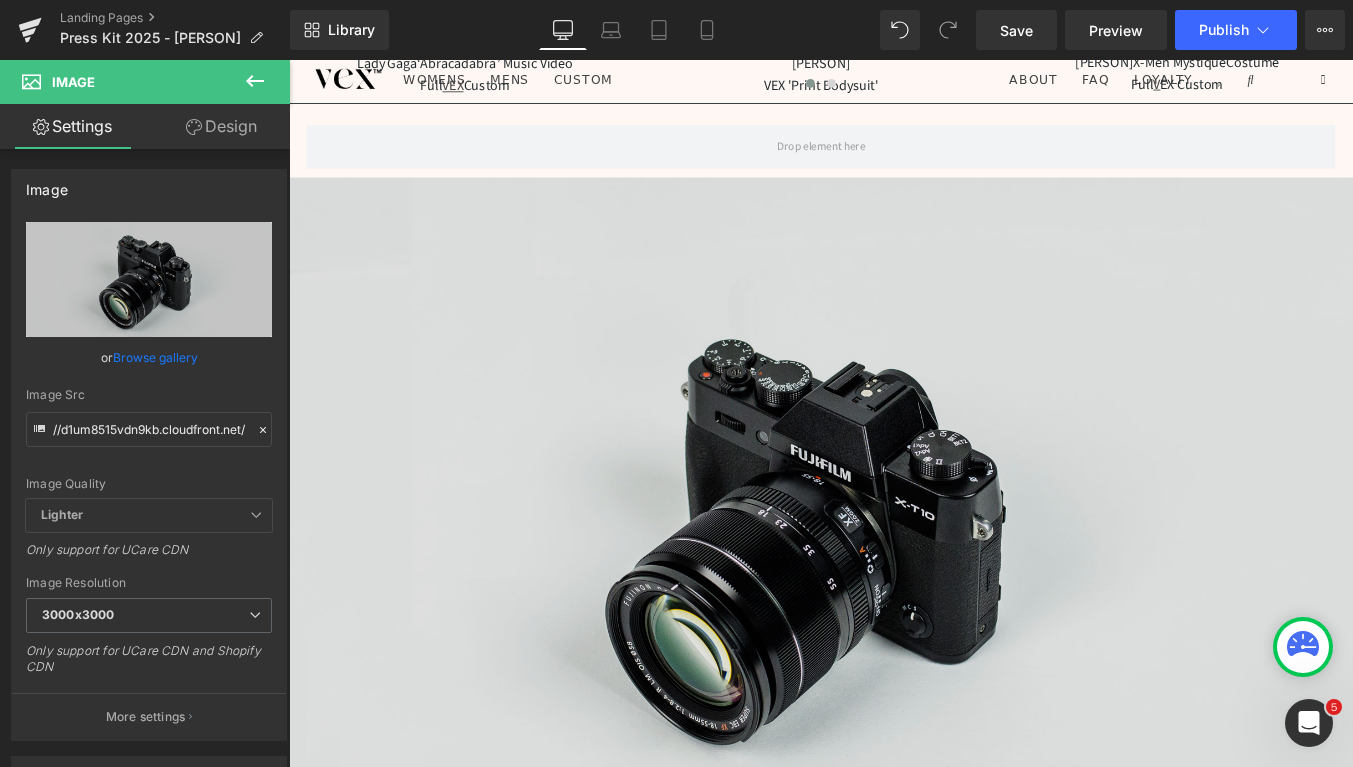 scroll, scrollTop: 1609, scrollLeft: 0, axis: vertical 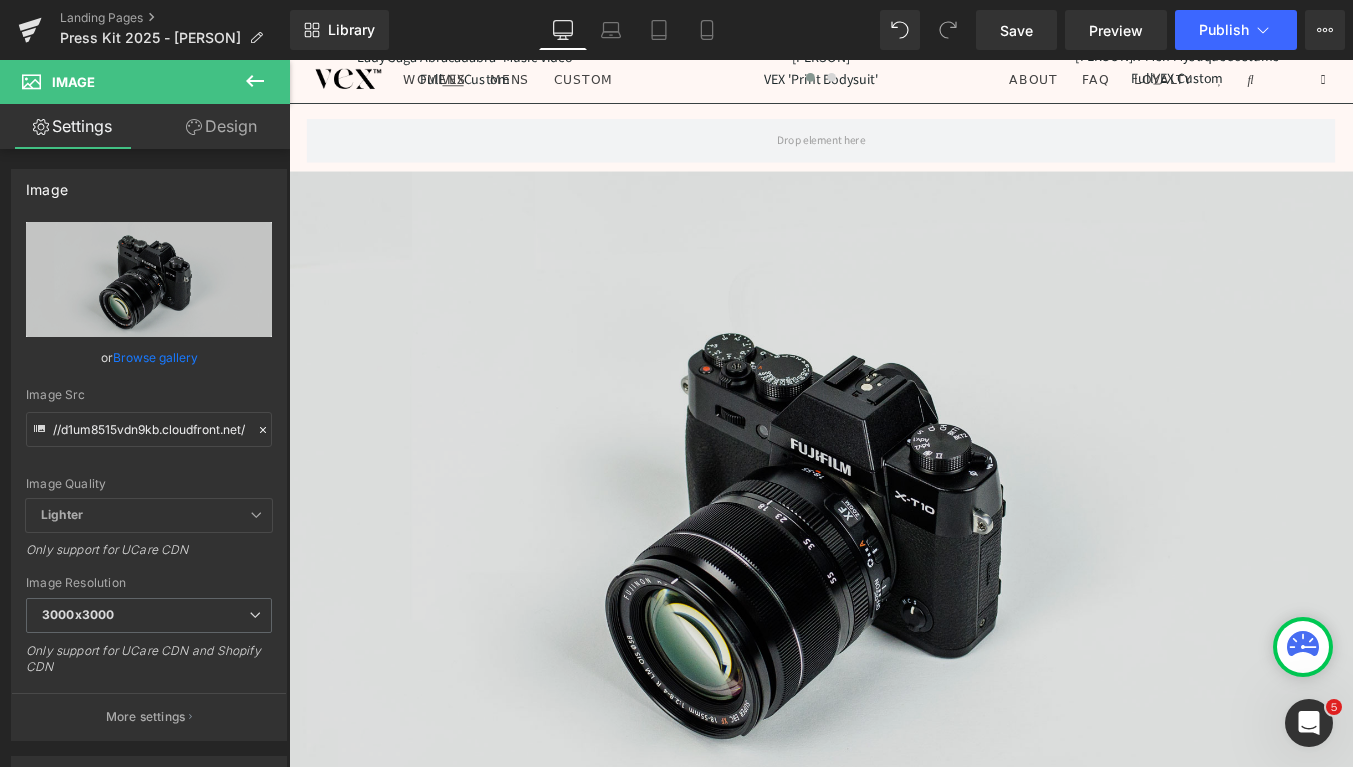 click at bounding box center (894, 588) 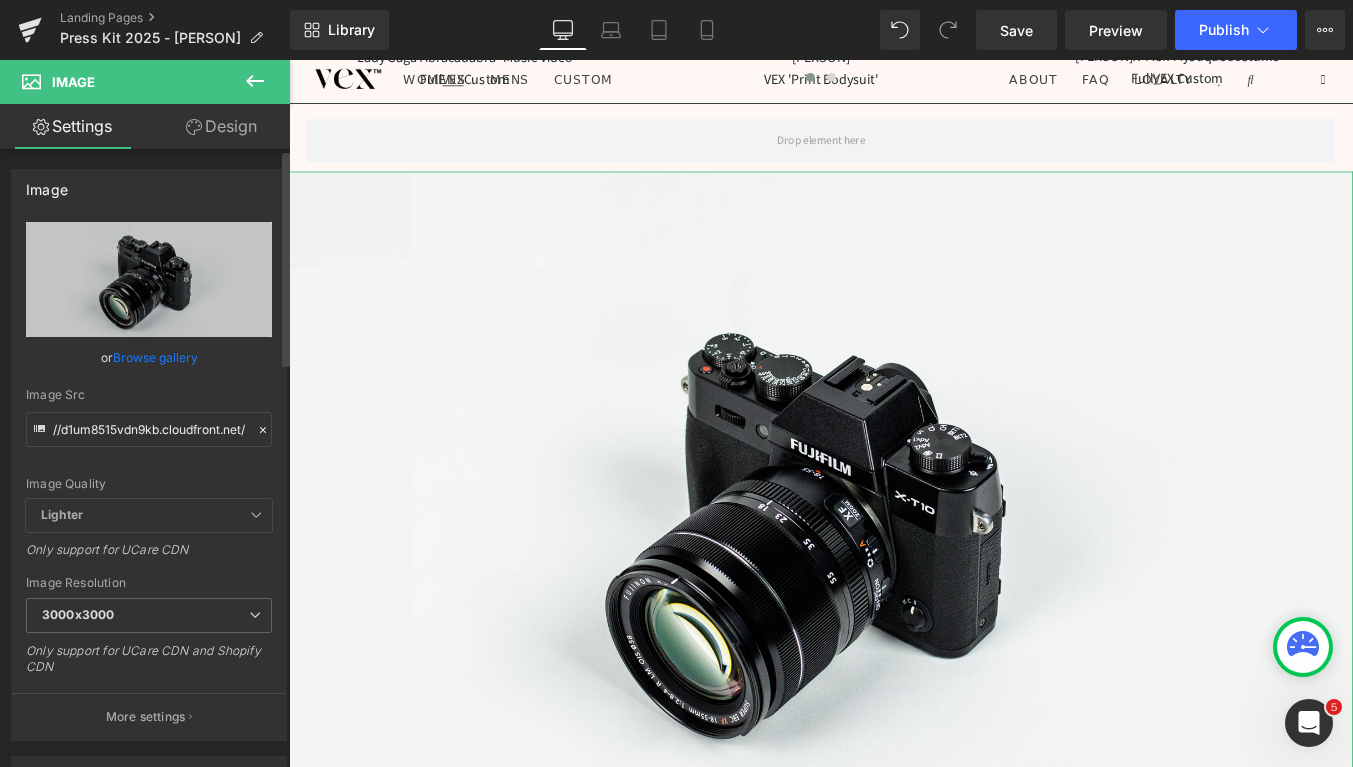 click on "Browse gallery" at bounding box center [155, 357] 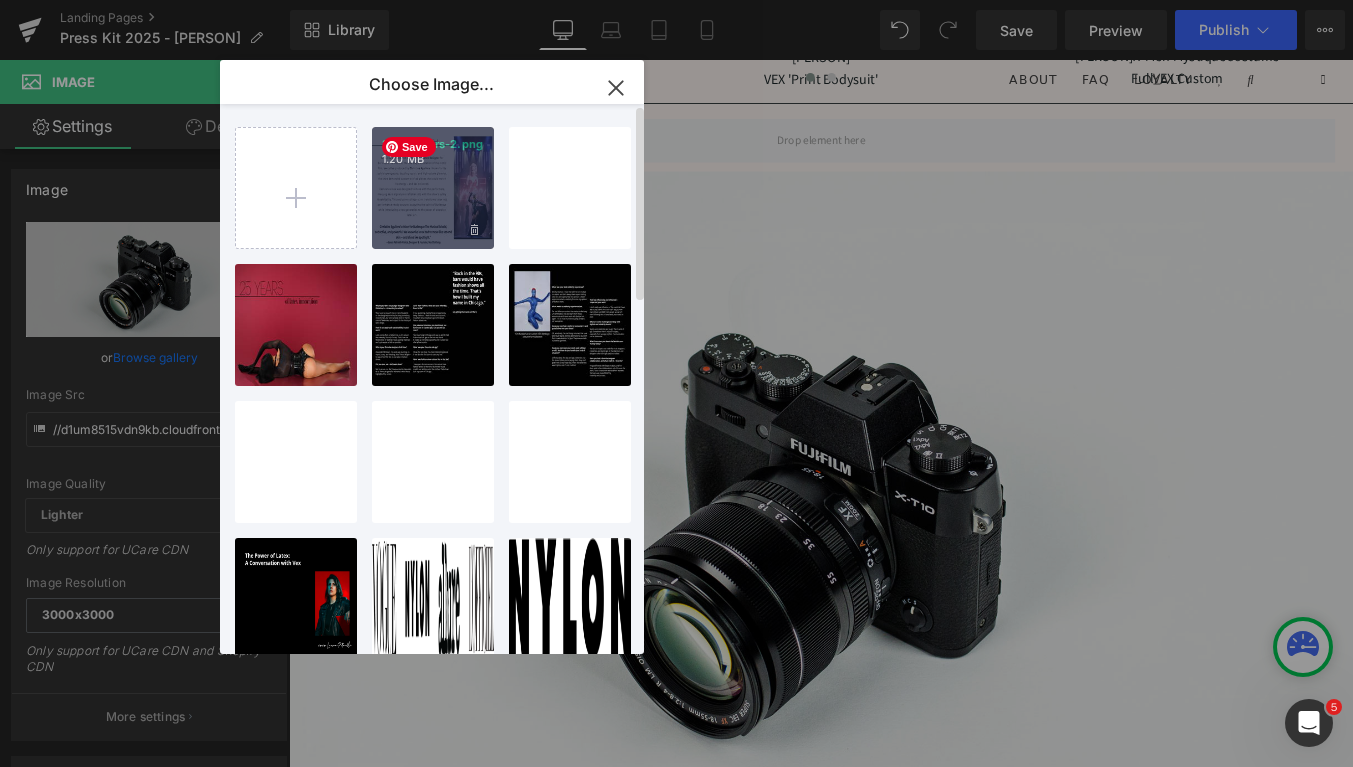 click on "25 year...rs-2.png 1.20 MB" at bounding box center [433, 188] 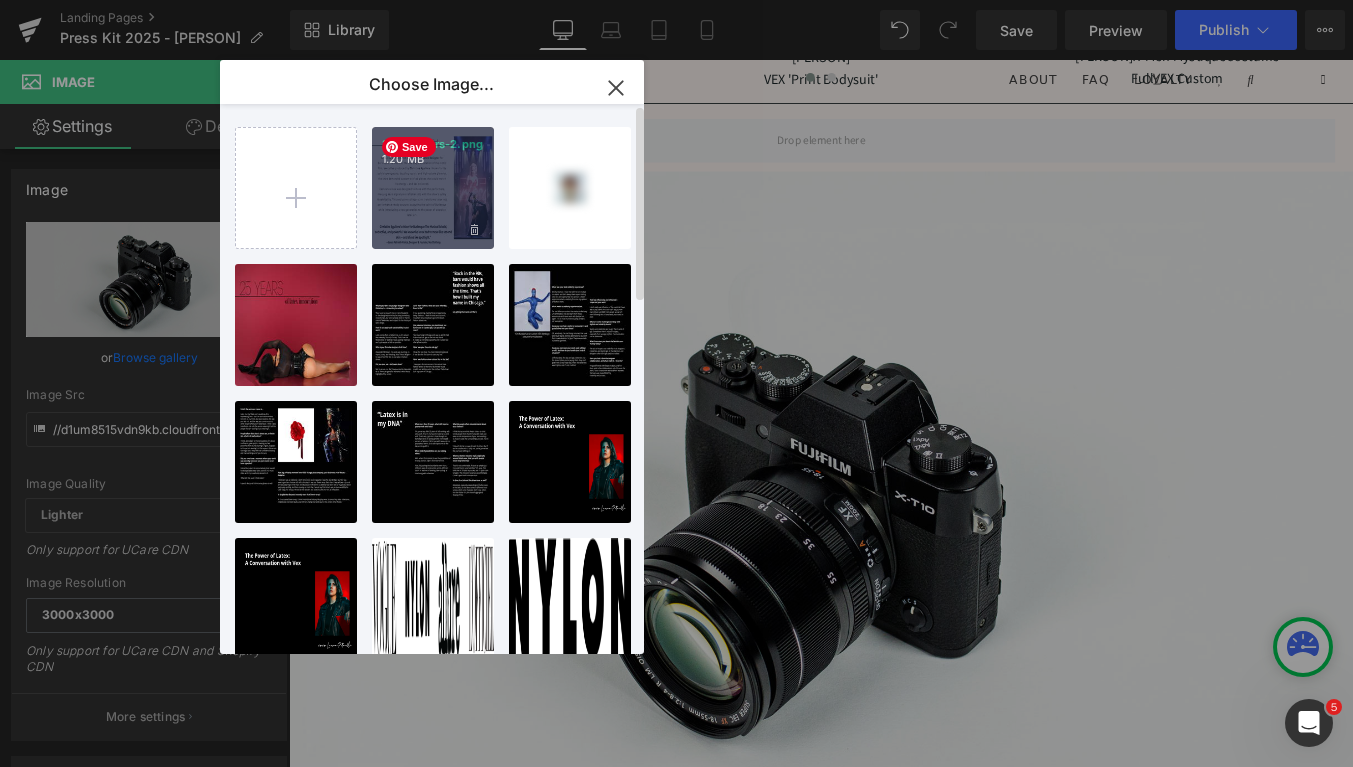 type on "https://ucarecdn.com/14a46d32-2cd2-46bd-92eb-53aa150584c8/-/format/auto/-/preview/3000x3000/-/quality/lighter/25%20years-2.png" 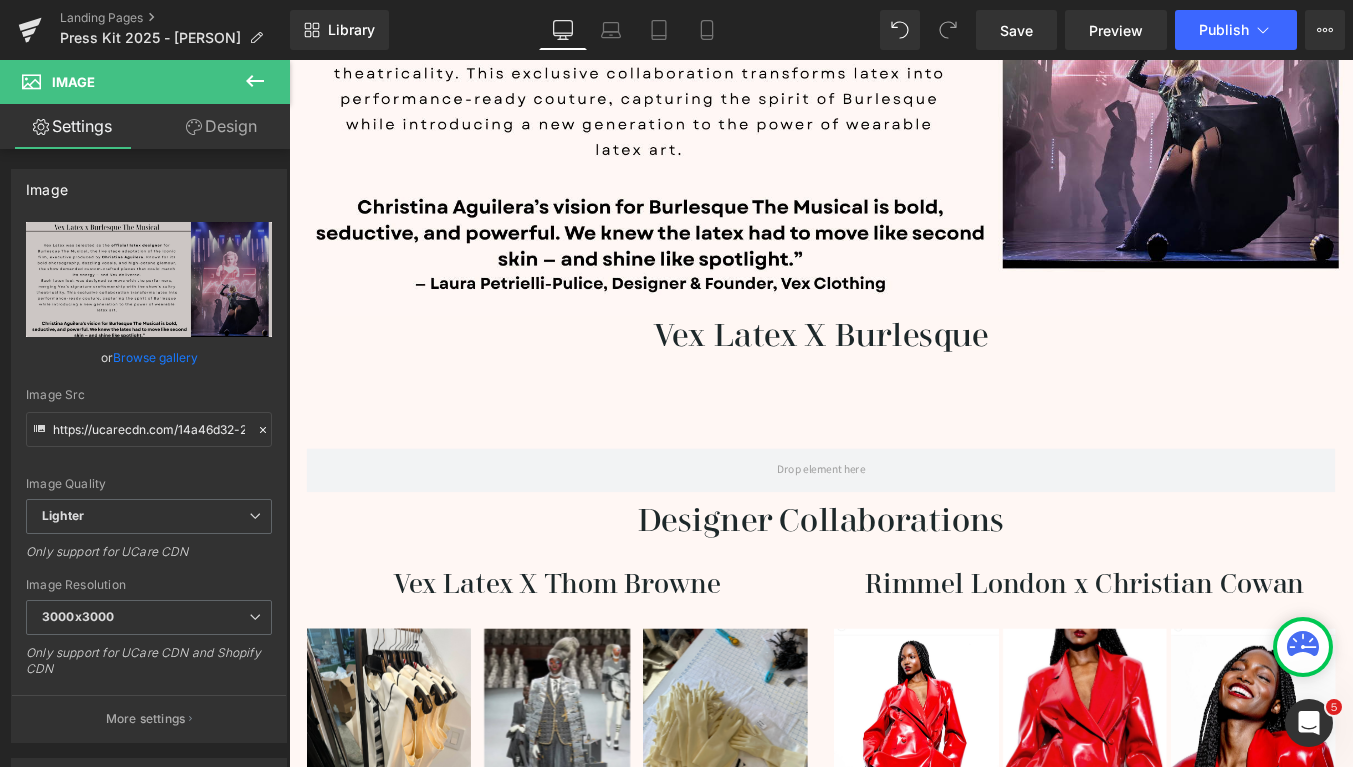 scroll, scrollTop: 2174, scrollLeft: 0, axis: vertical 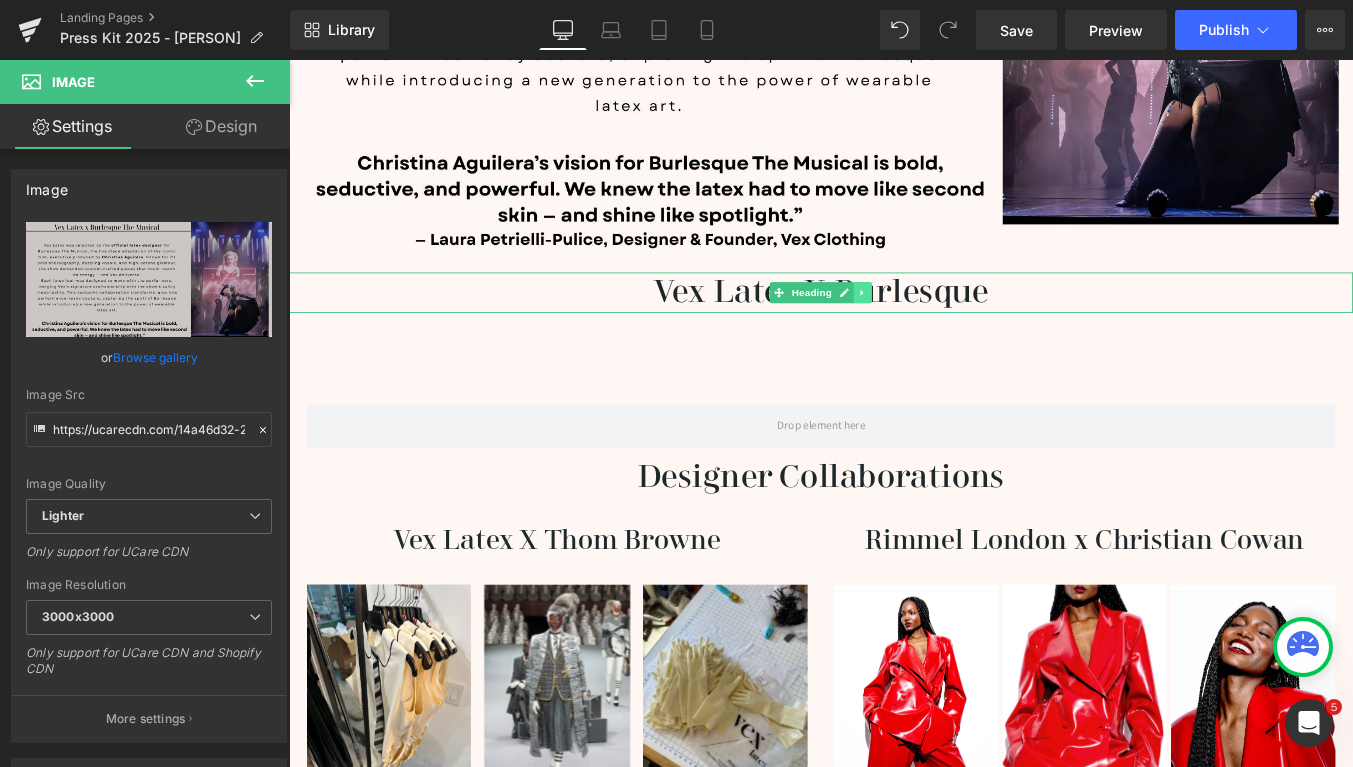 click 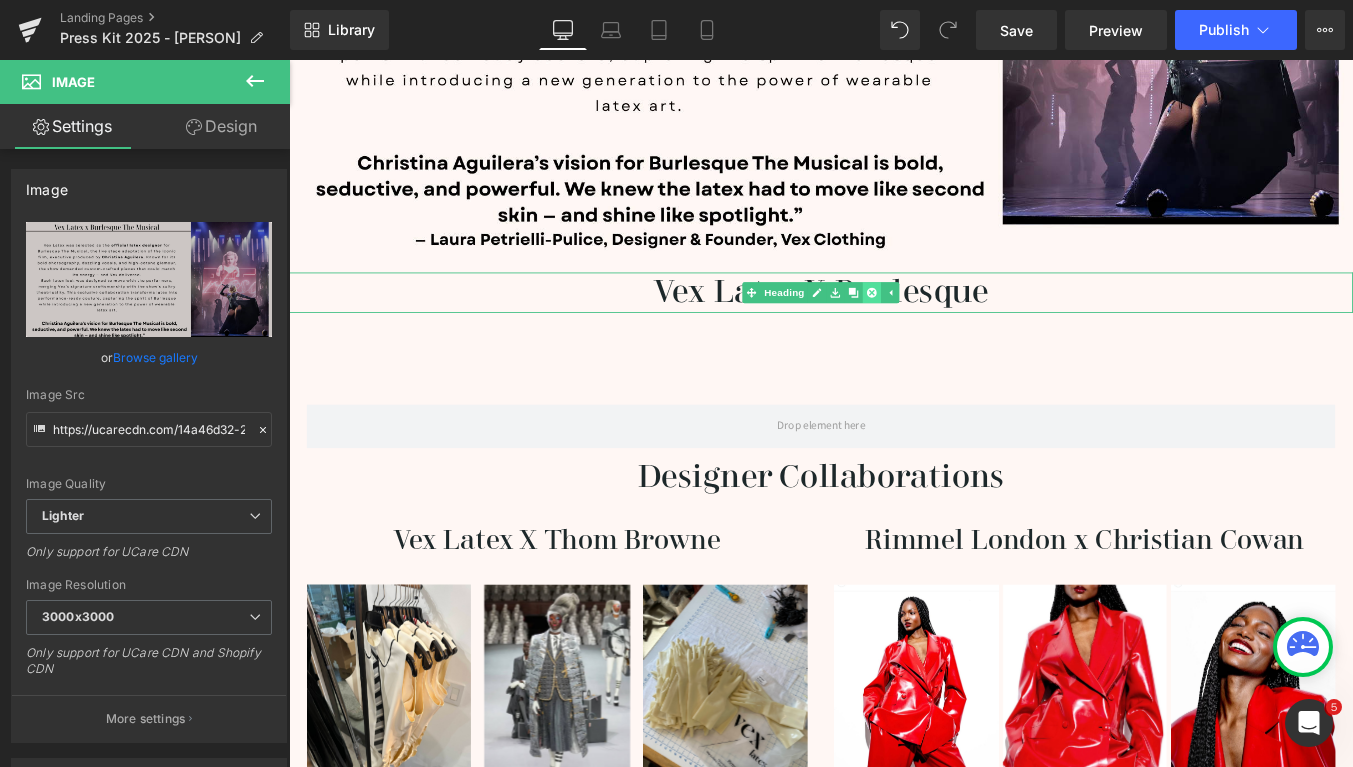 click 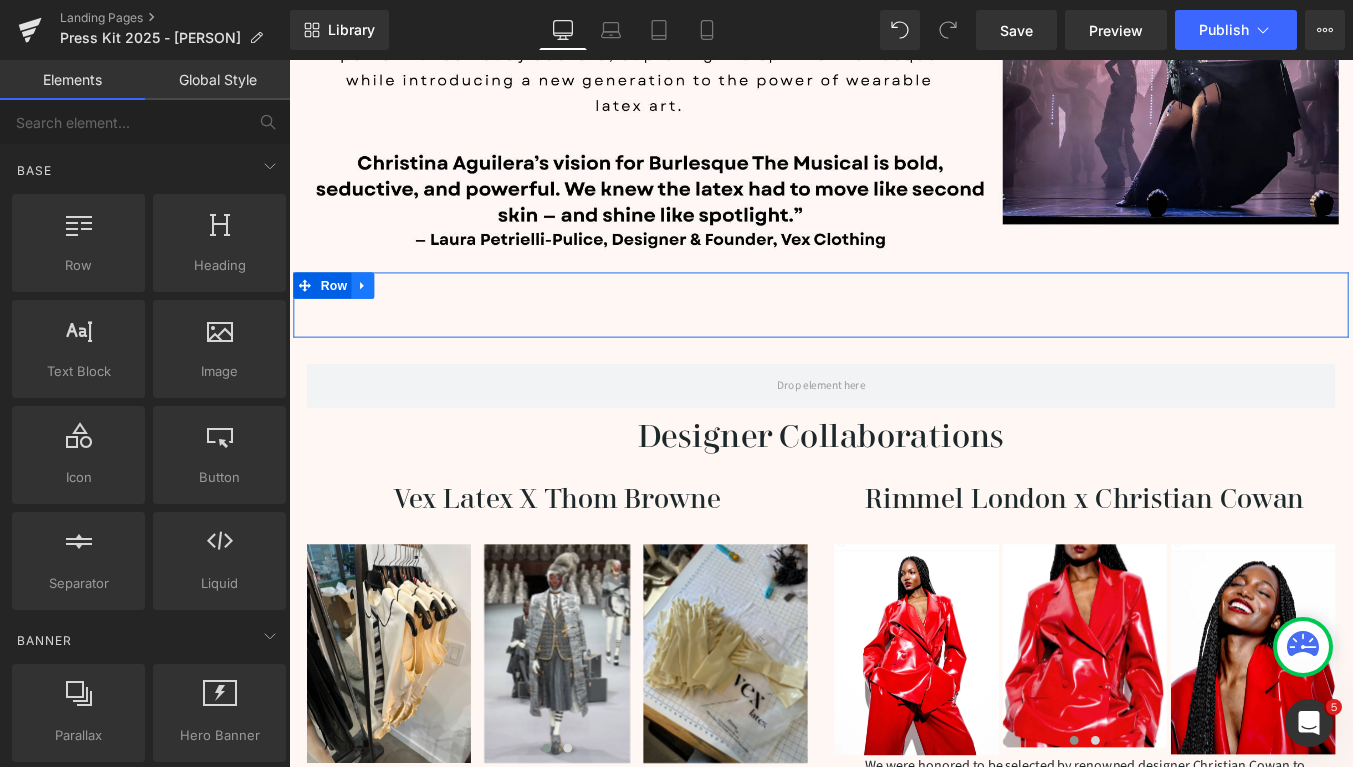 click 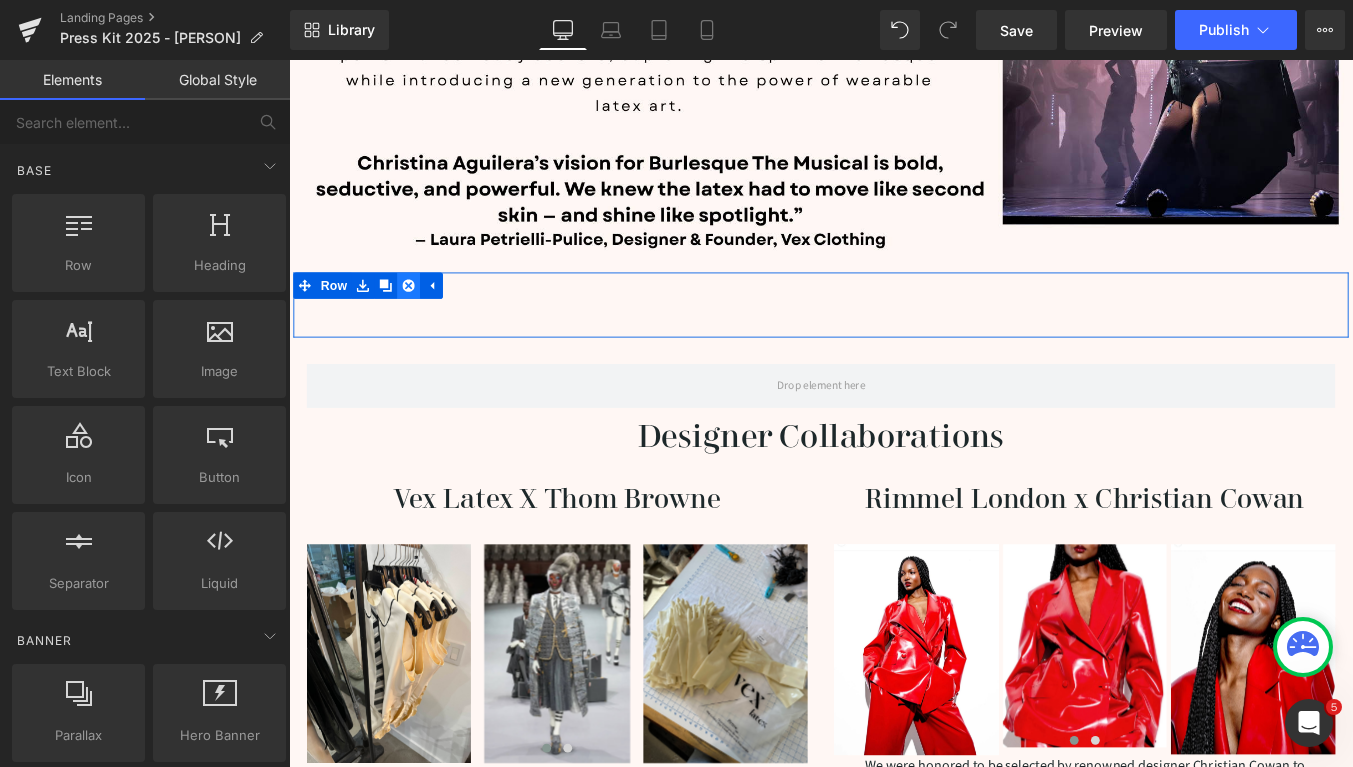 click 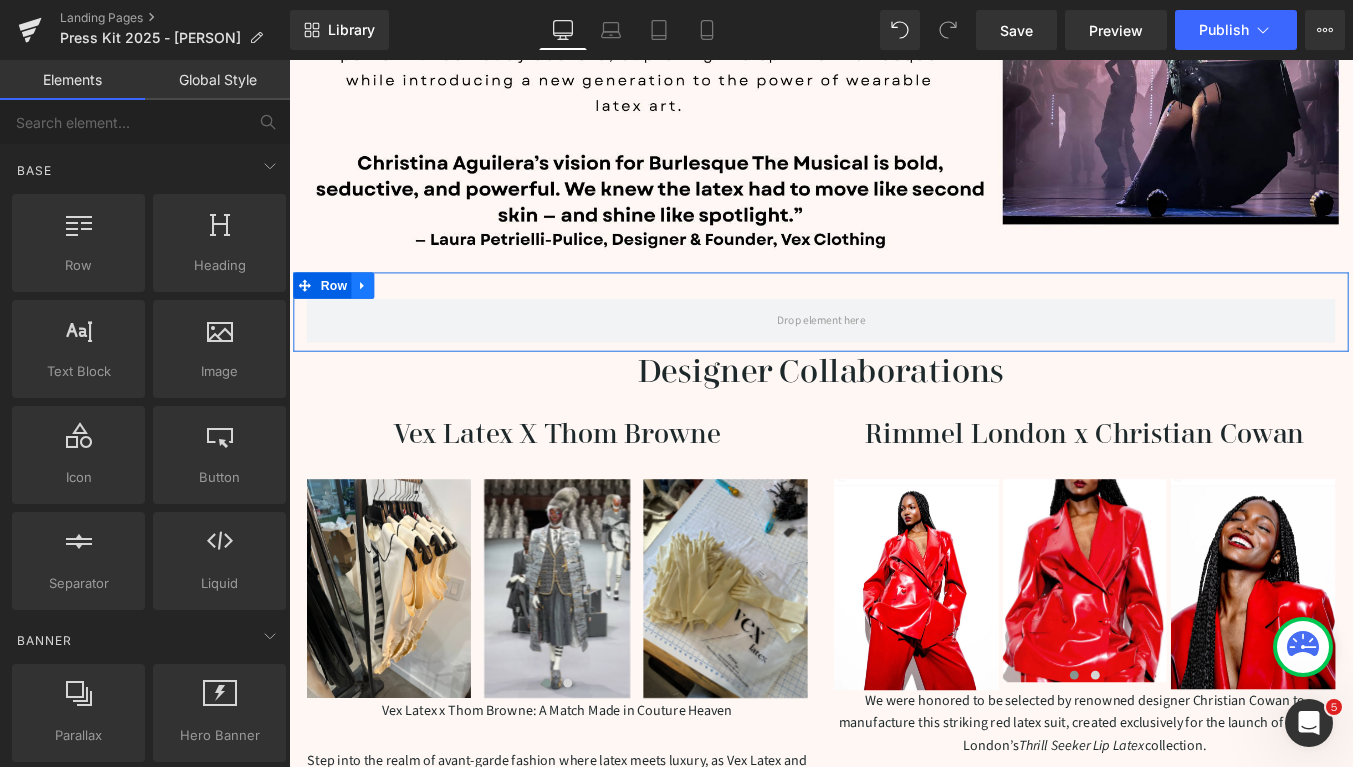 click 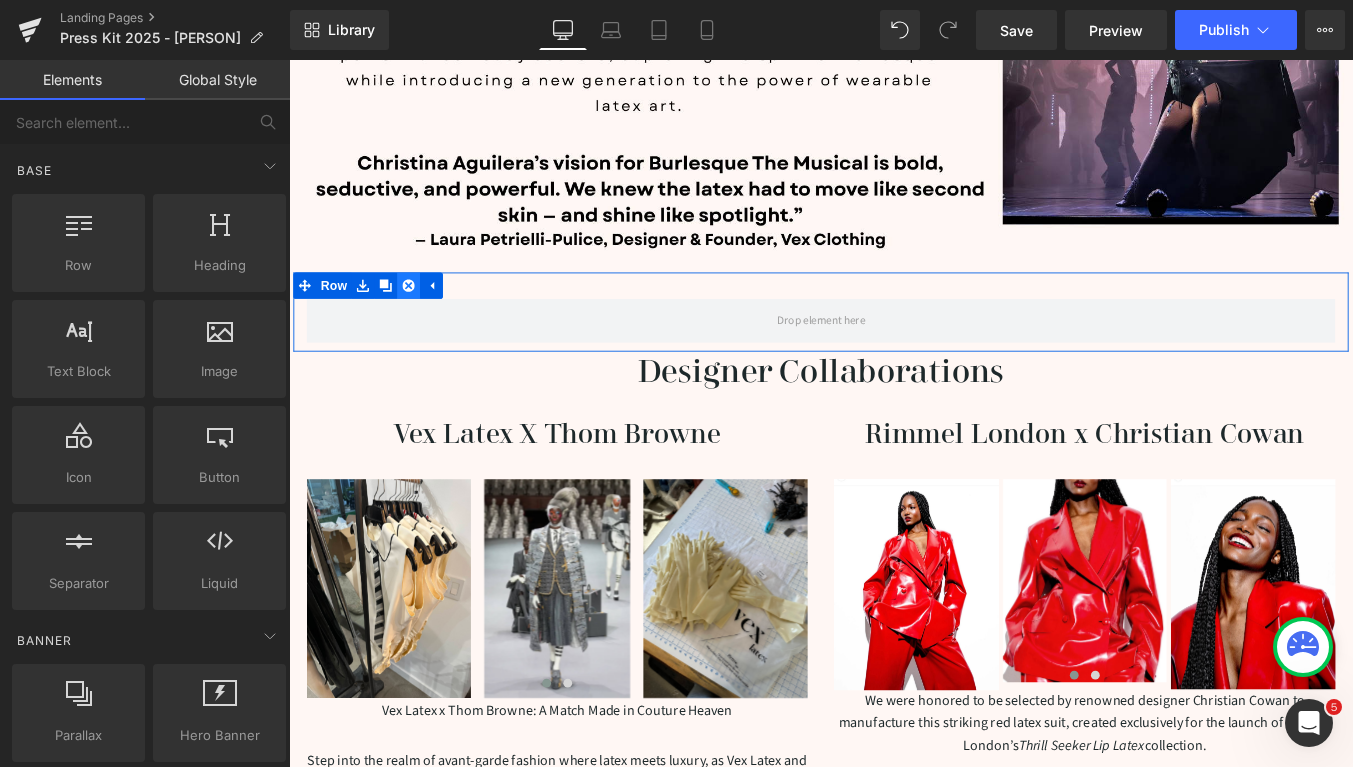 click 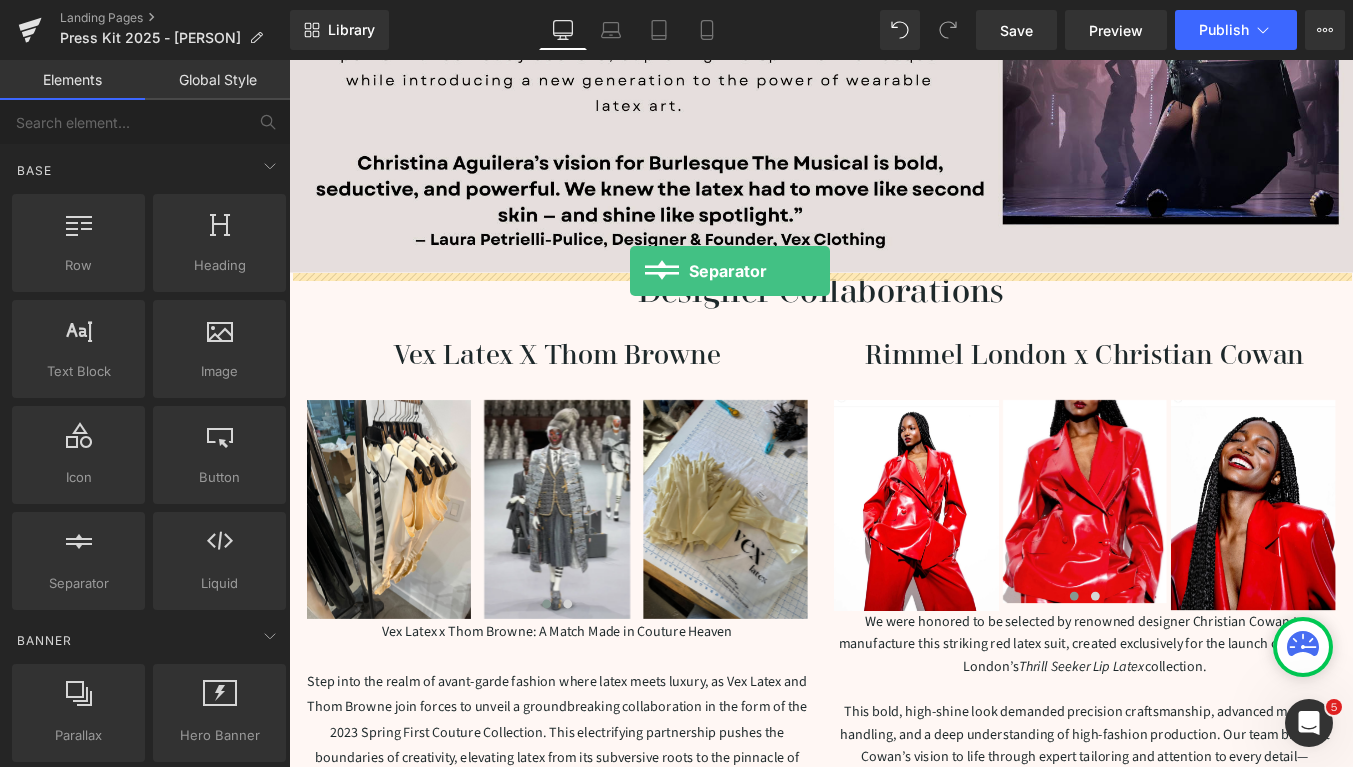 drag, startPoint x: 386, startPoint y: 617, endPoint x: 677, endPoint y: 300, distance: 430.31384 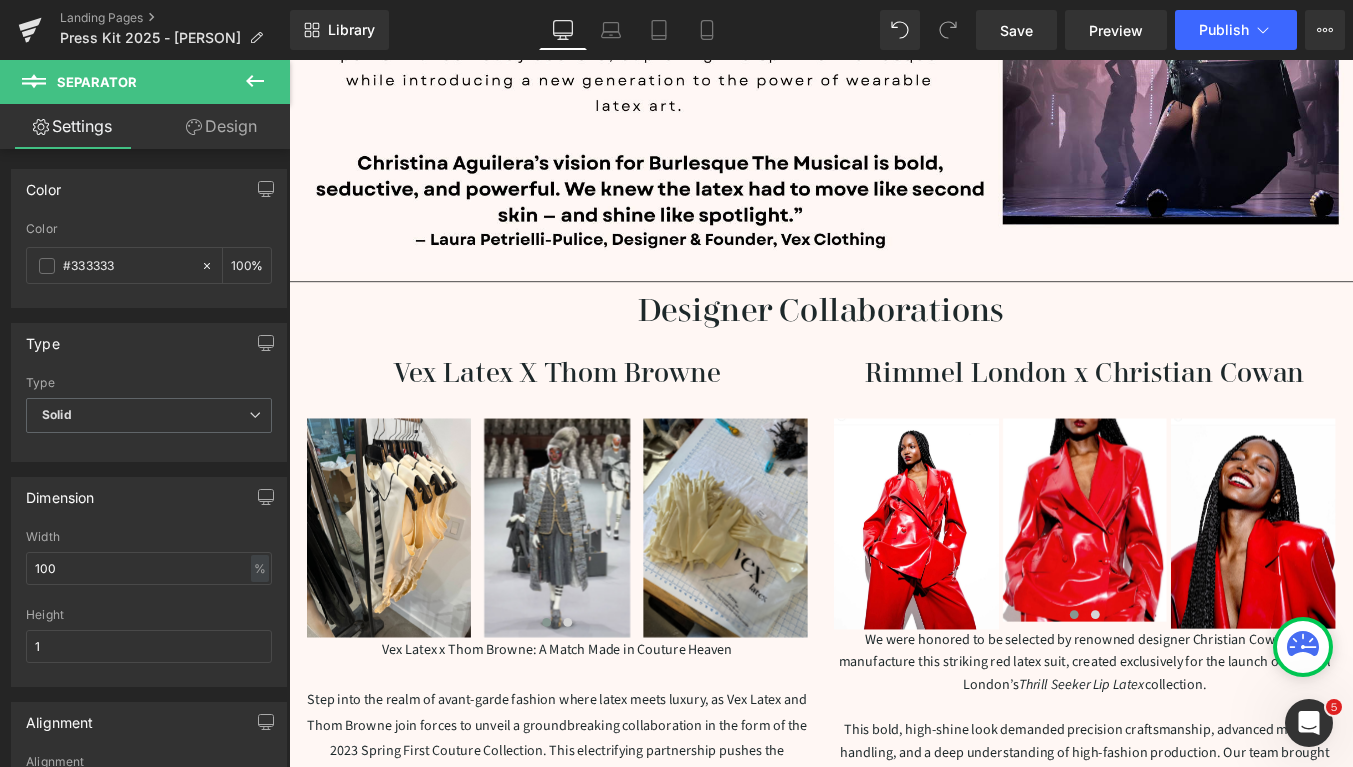click 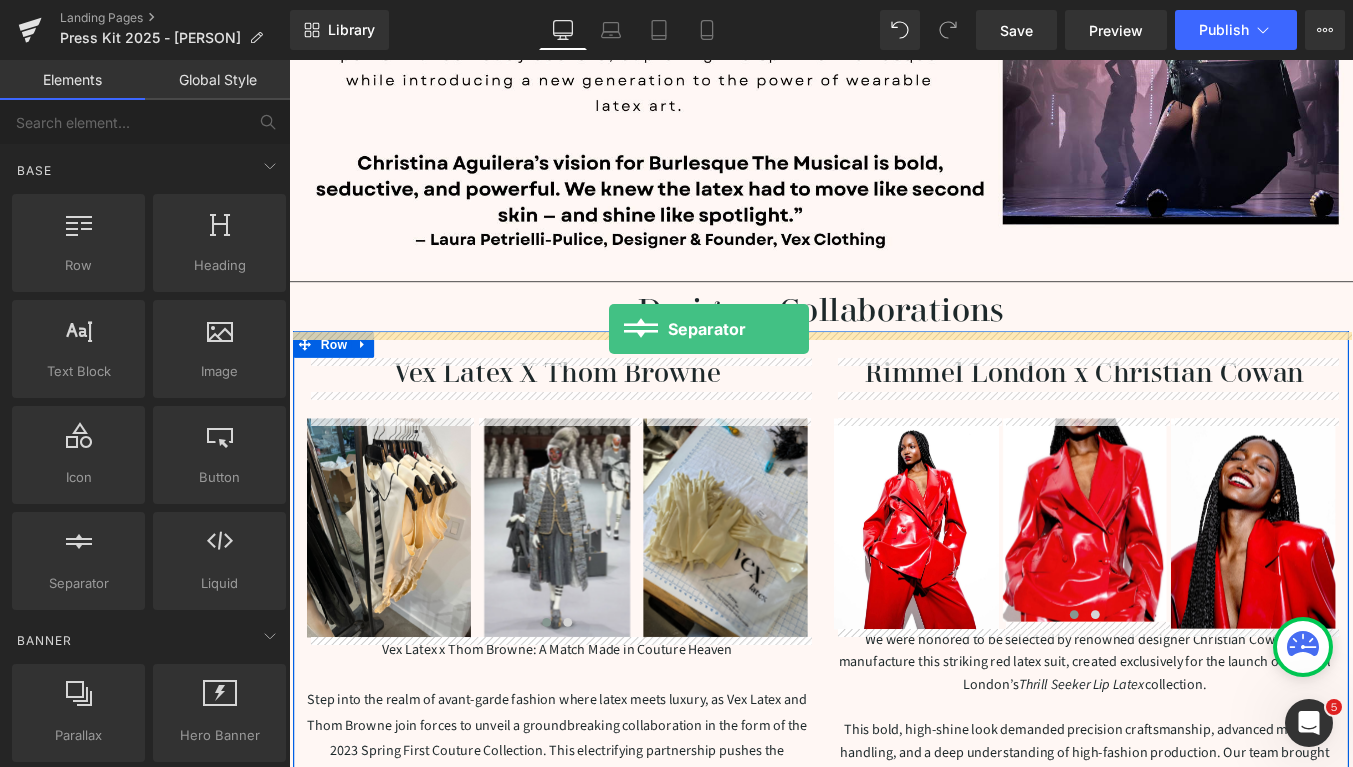 drag, startPoint x: 386, startPoint y: 617, endPoint x: 653, endPoint y: 366, distance: 366.456 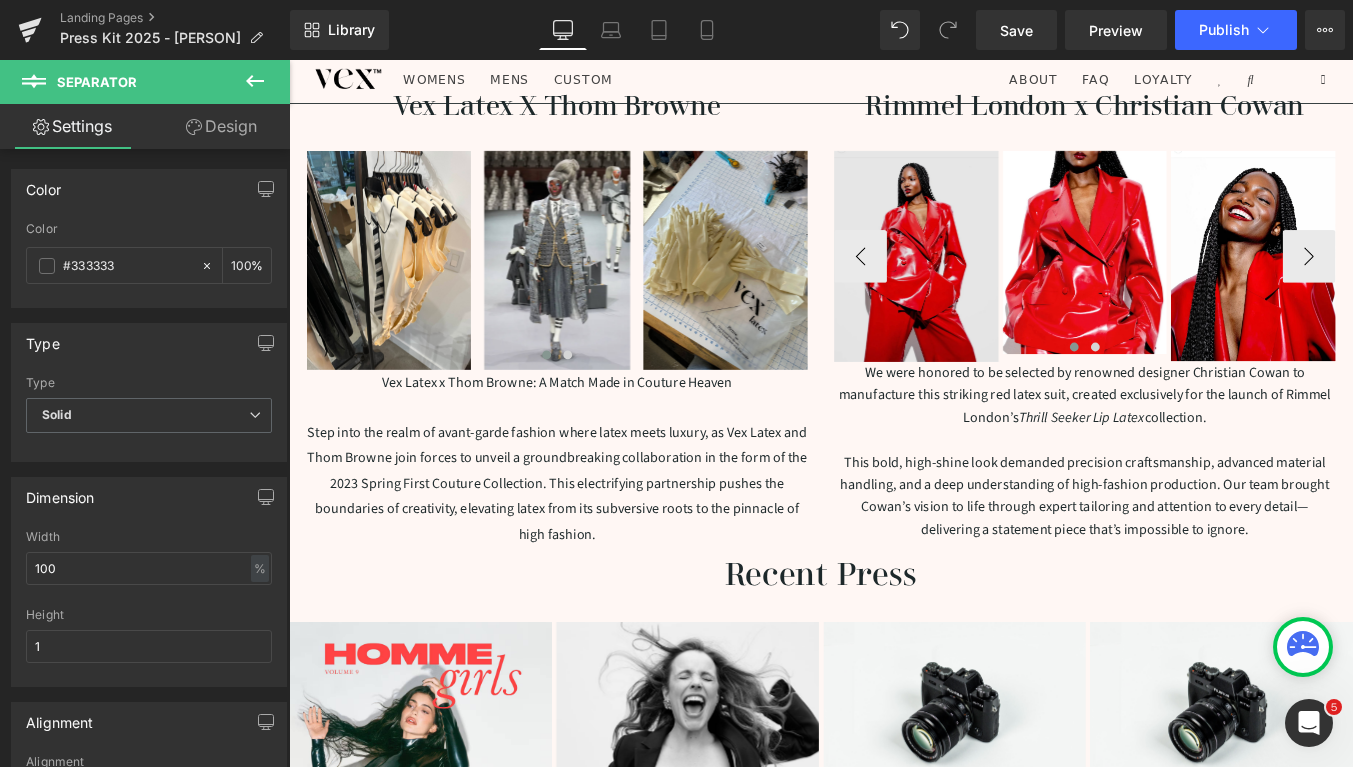 scroll, scrollTop: 2503, scrollLeft: 0, axis: vertical 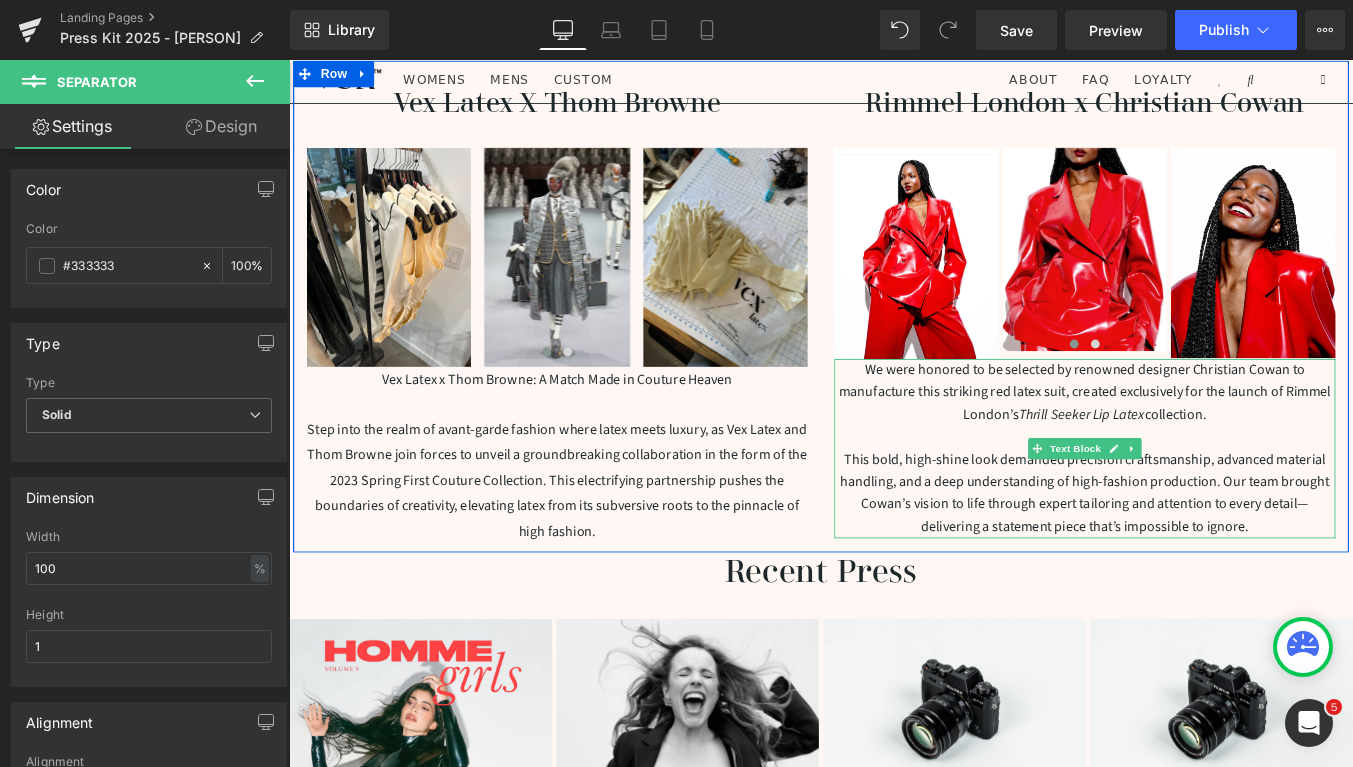 click on "We were honored to be selected by renowned designer [PERSON] to manufacture this striking red latex suit, created exclusively for the launch of Rimmel London’s Thrill Seeker Lip Latex collection." at bounding box center (1194, 438) 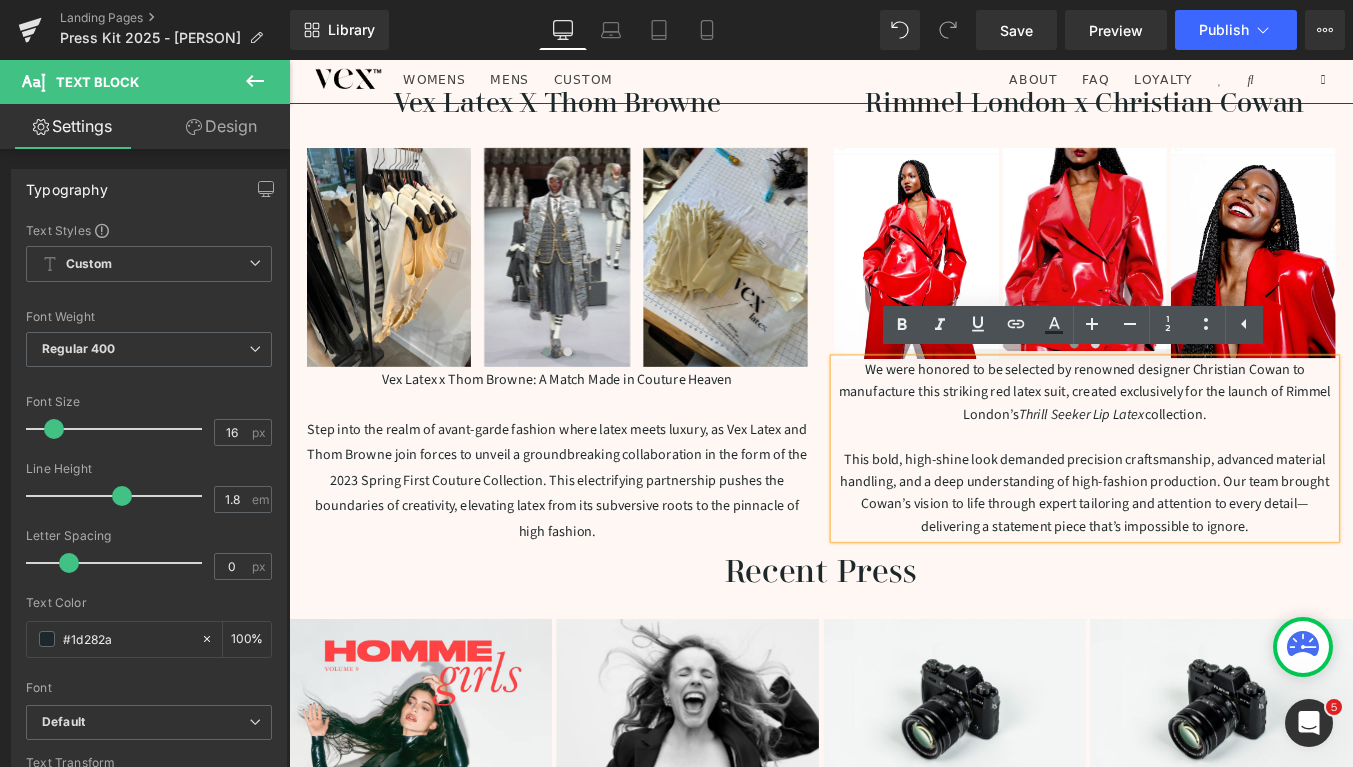 drag, startPoint x: 1343, startPoint y: 472, endPoint x: 914, endPoint y: 402, distance: 434.67343 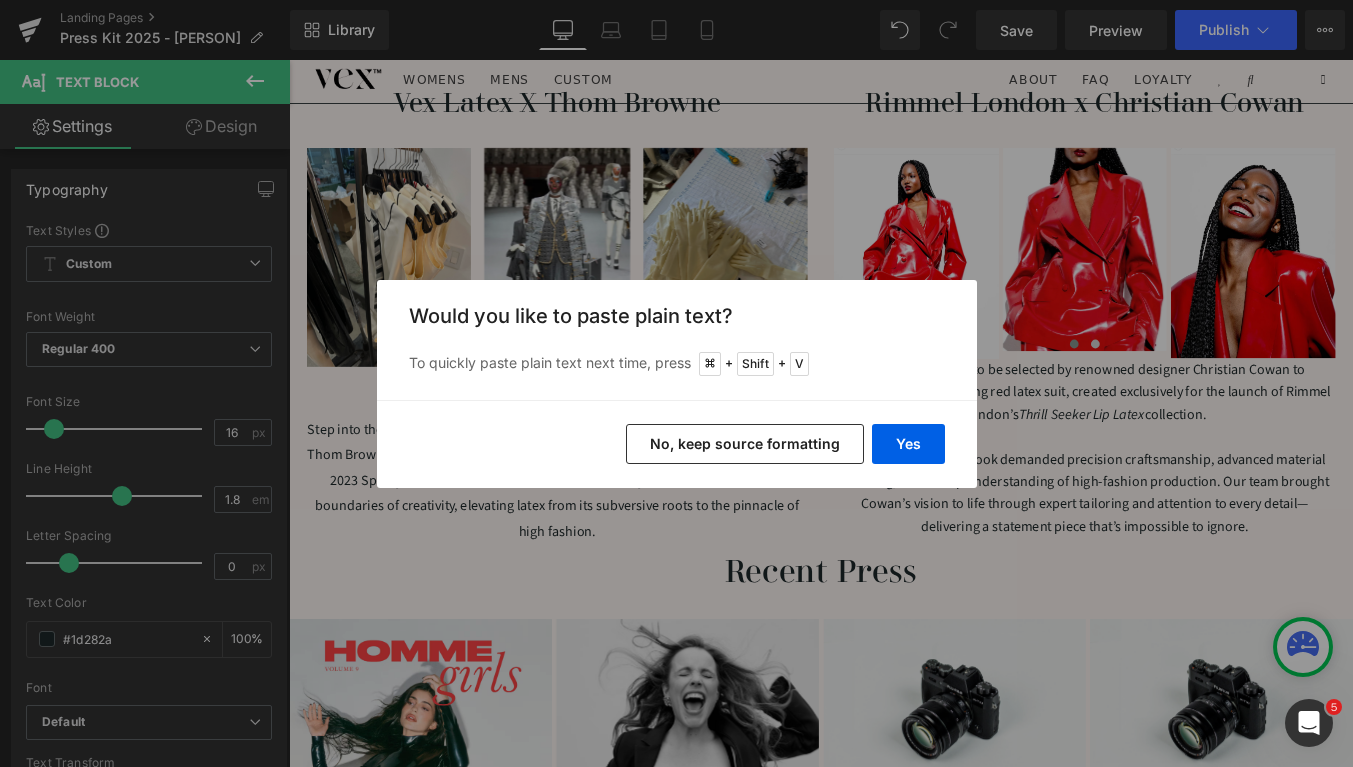 click on "No, keep source formatting" at bounding box center (745, 444) 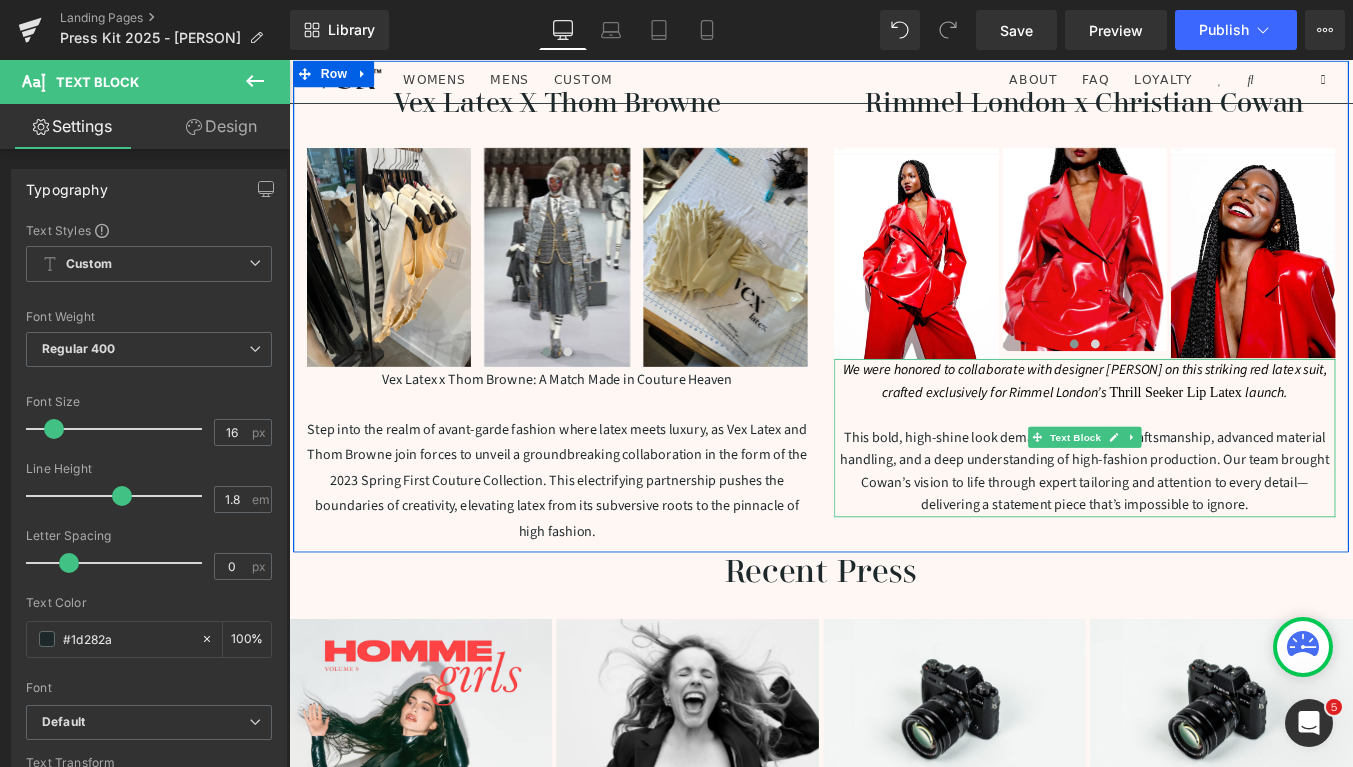 click on "This bold, high-shine look demanded precision craftsmanship, advanced material handling, and a deep understanding of high-fashion production. Our team brought Cowan’s vision to life through expert tailoring and attention to every detail—delivering a statement piece that’s impossible to ignore." at bounding box center [1194, 528] 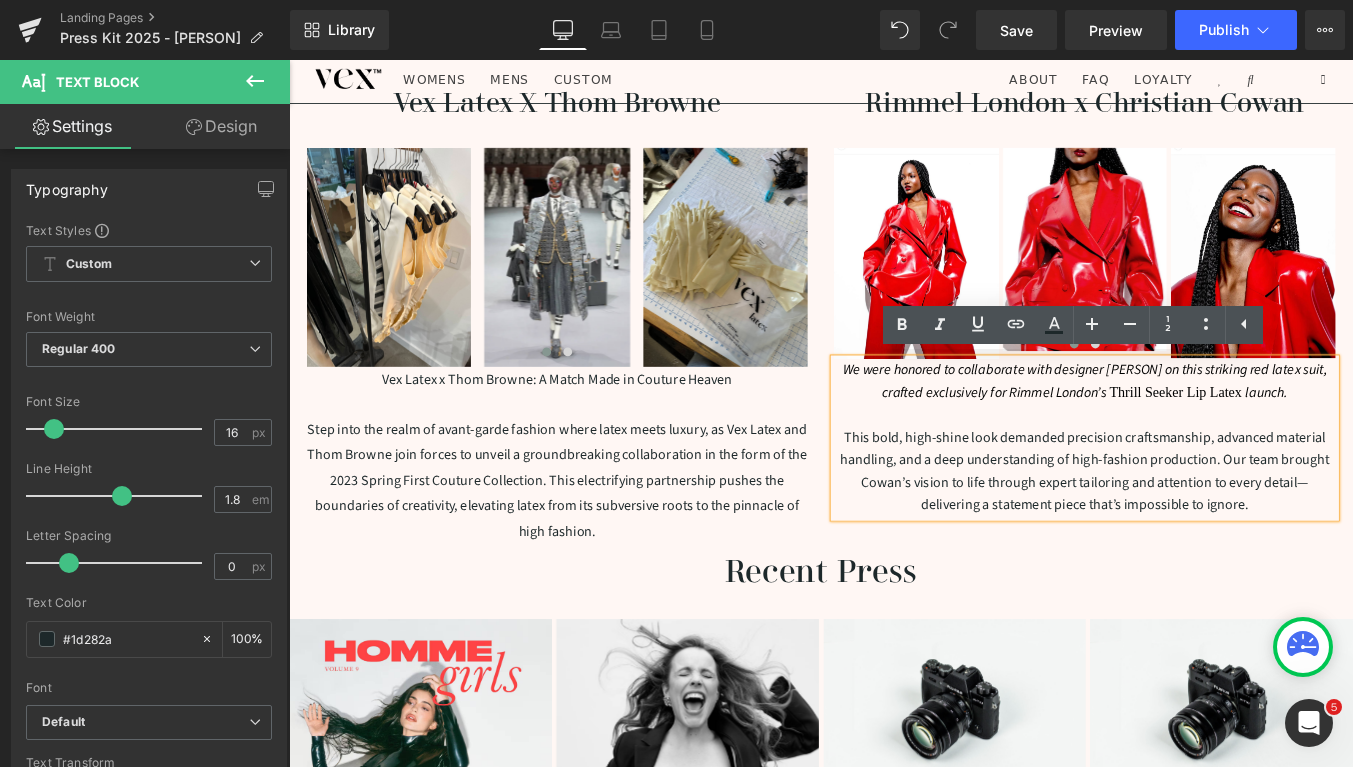 drag, startPoint x: 1409, startPoint y: 573, endPoint x: 909, endPoint y: 479, distance: 508.75928 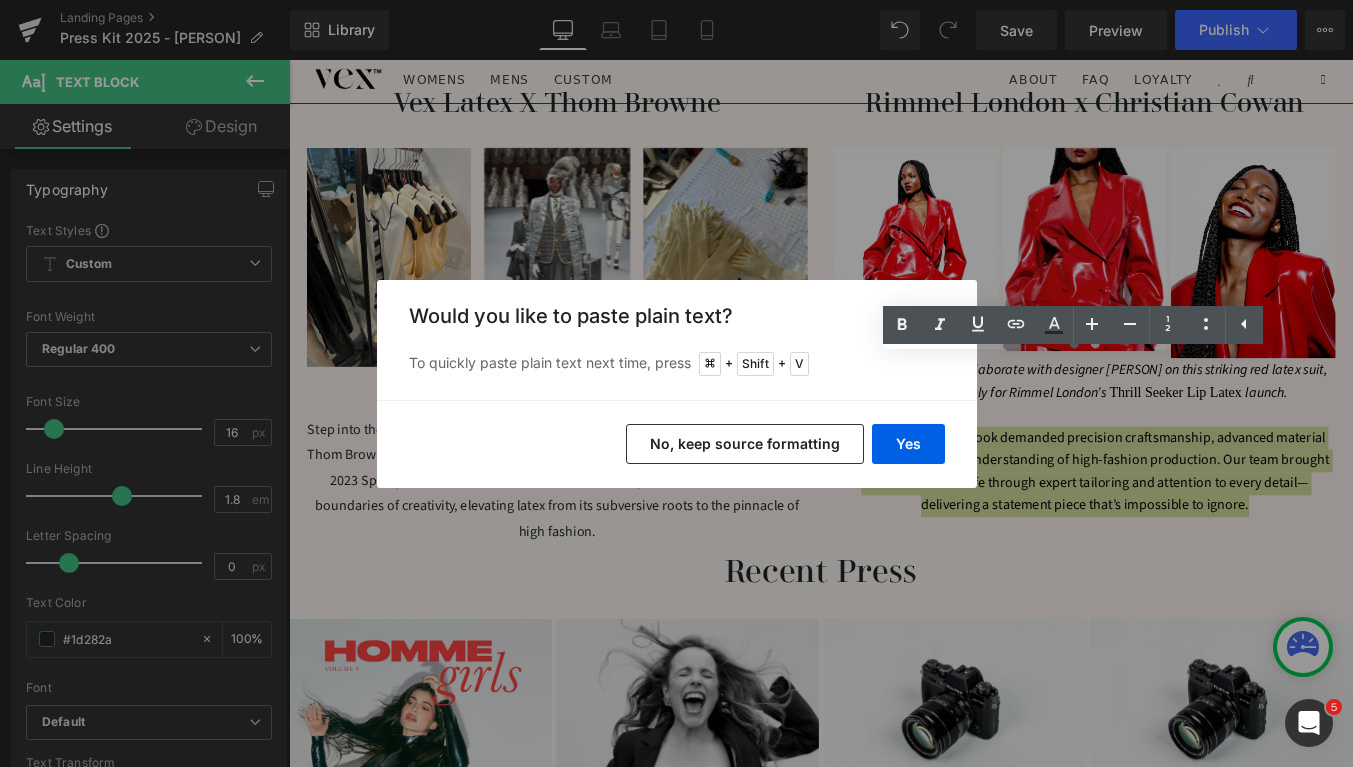 click on "No, keep source formatting" at bounding box center (745, 444) 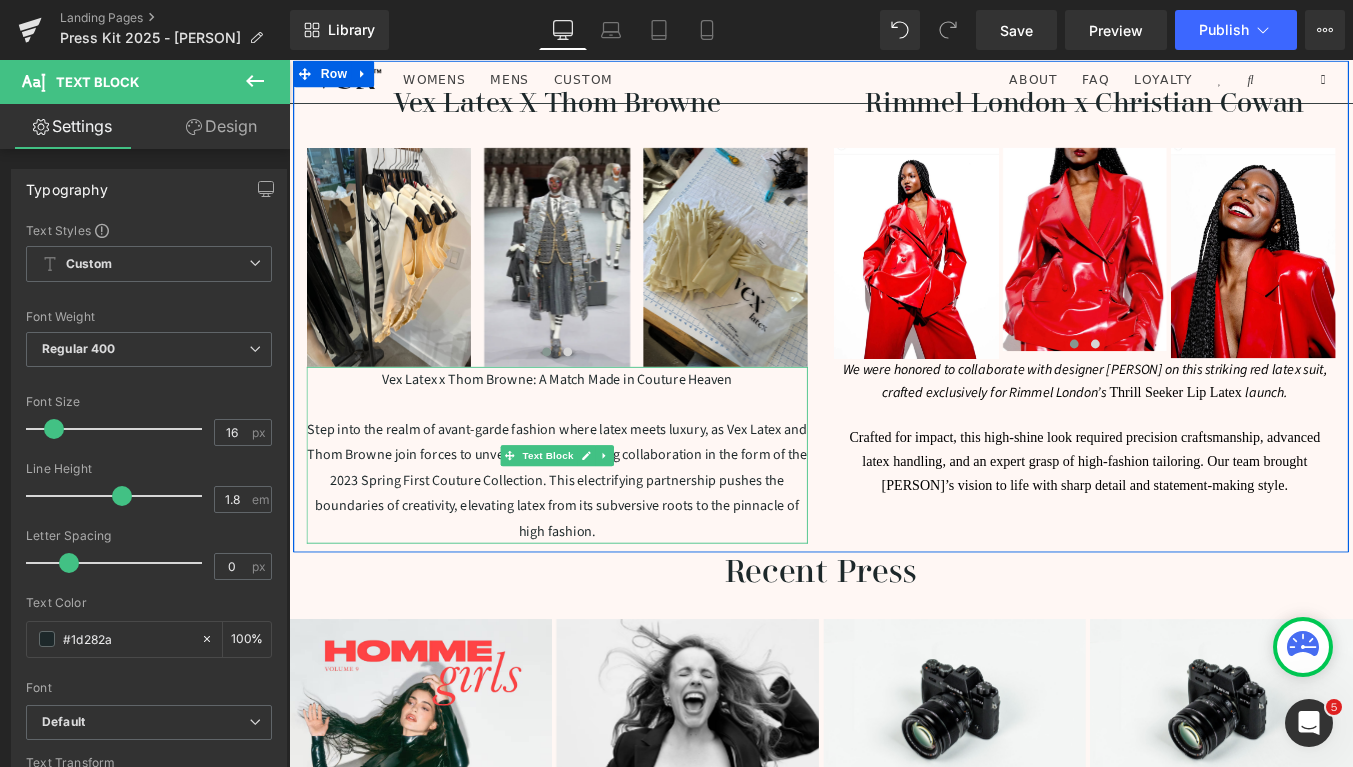 click at bounding box center [594, 452] 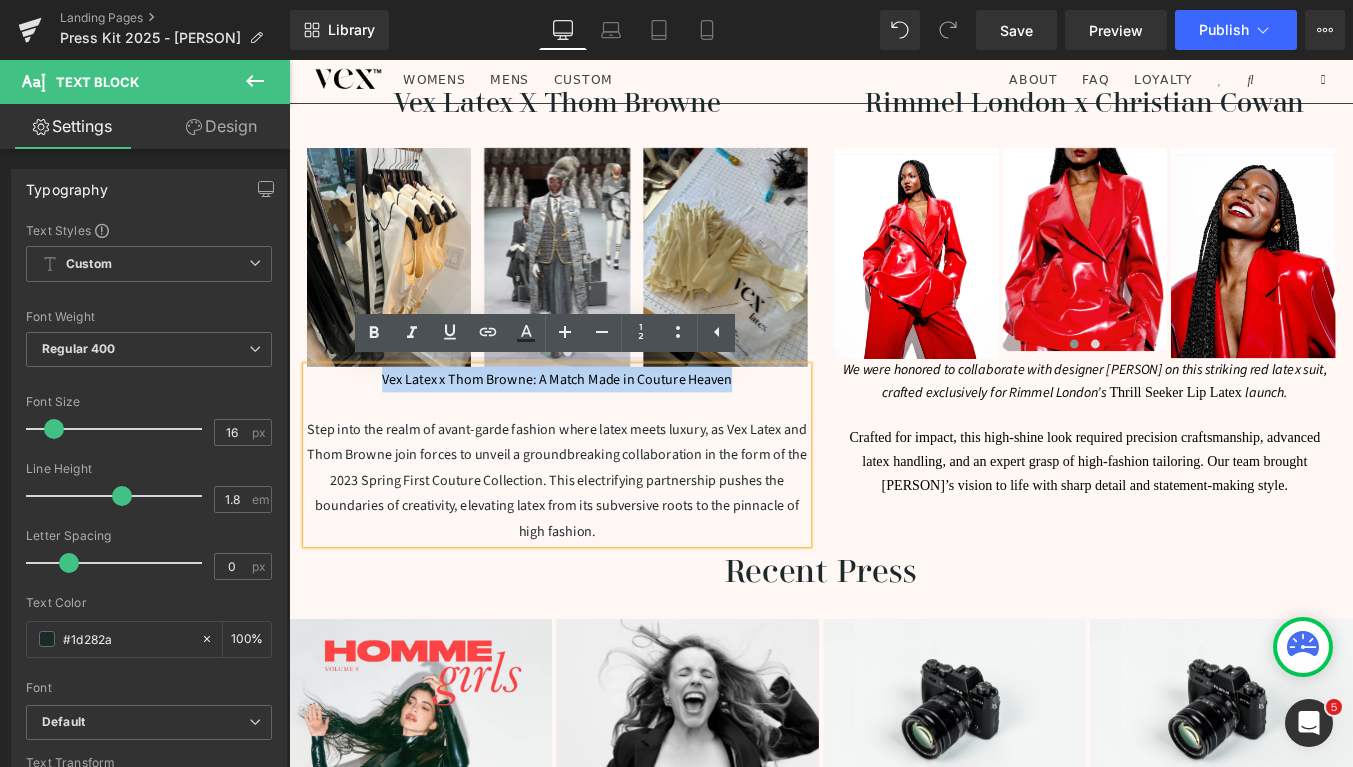 drag, startPoint x: 816, startPoint y: 423, endPoint x: 301, endPoint y: 393, distance: 515.87305 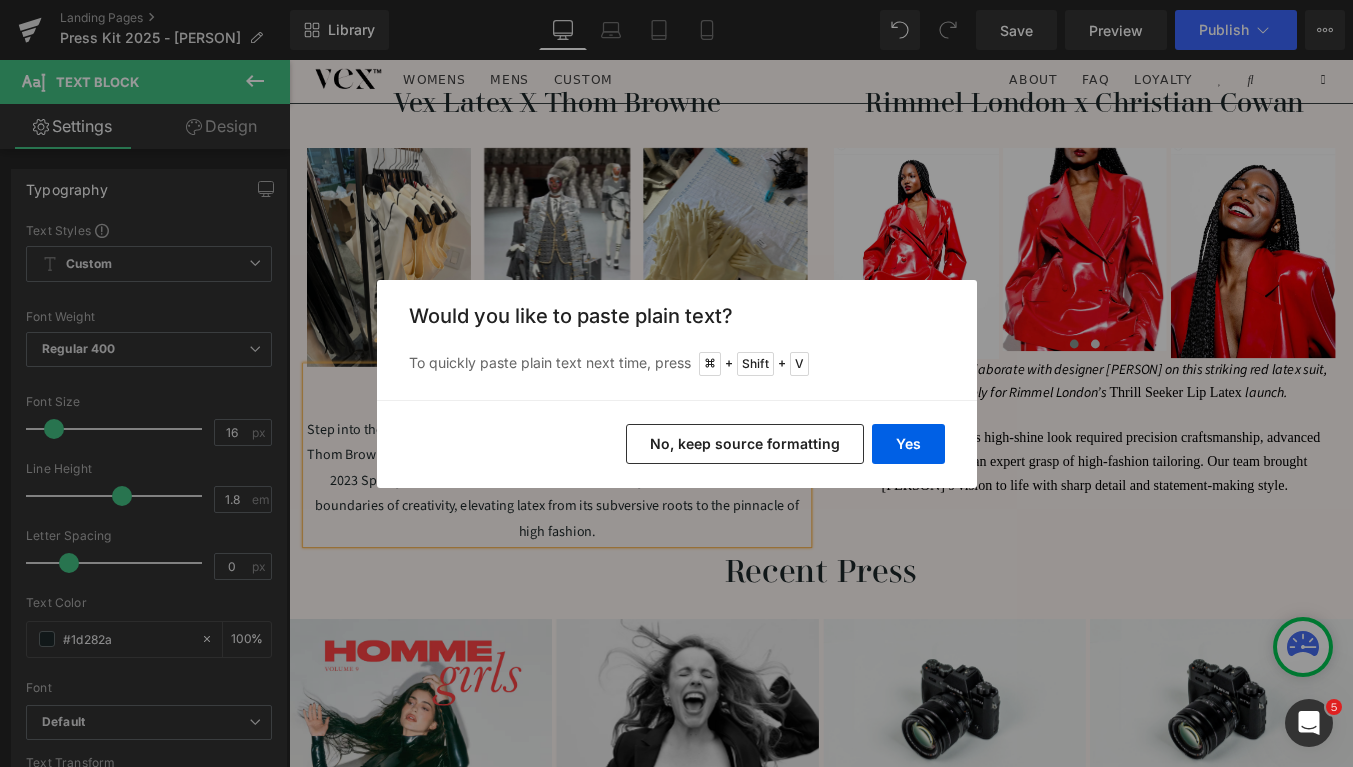 click on "No, keep source formatting" at bounding box center [745, 444] 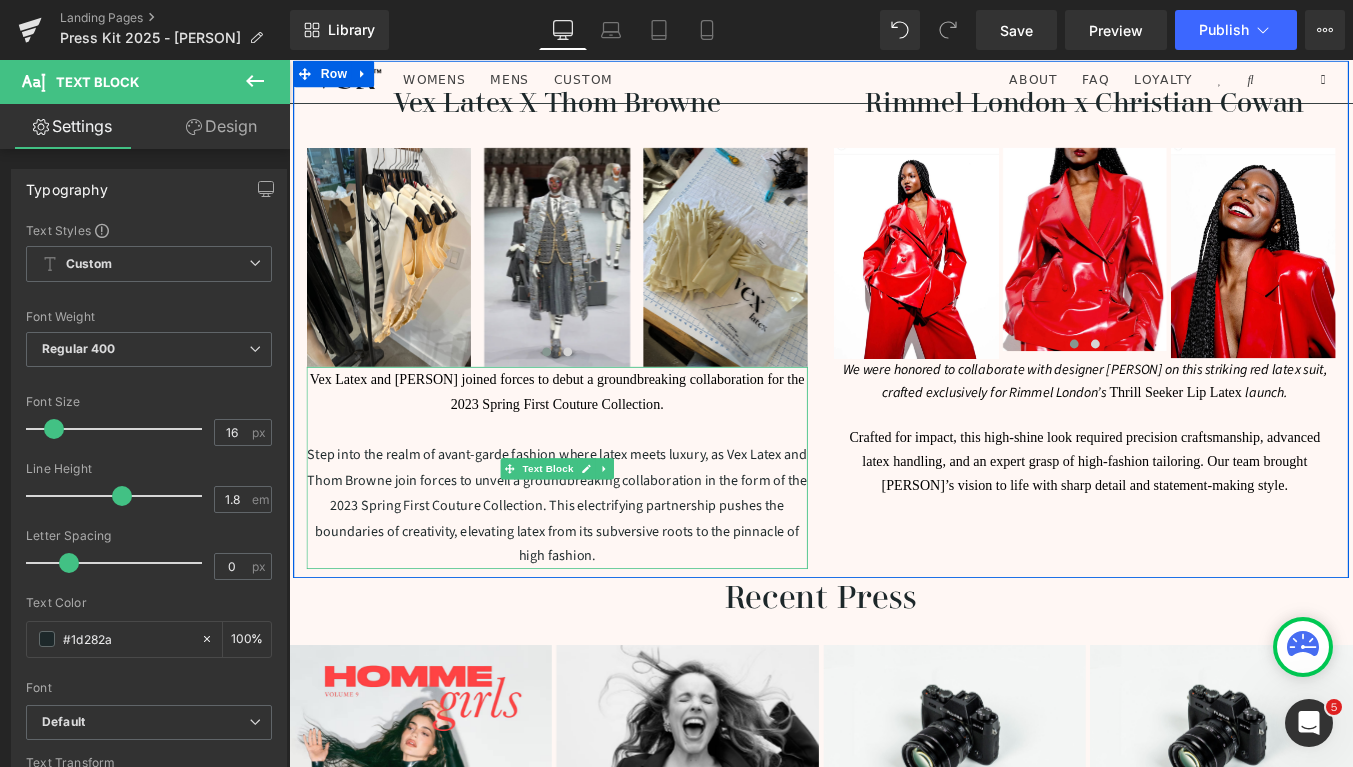 click on "Step into the realm of avant-garde fashion where latex meets luxury, as Vex Latex and Thom Browne join forces to unveil a groundbreaking collaboration in the form of the 2023 Spring First Couture Collection. This electrifying partnership pushes the boundaries of creativity, elevating latex from its subversive roots to the pinnacle of high fashion." at bounding box center (594, 567) 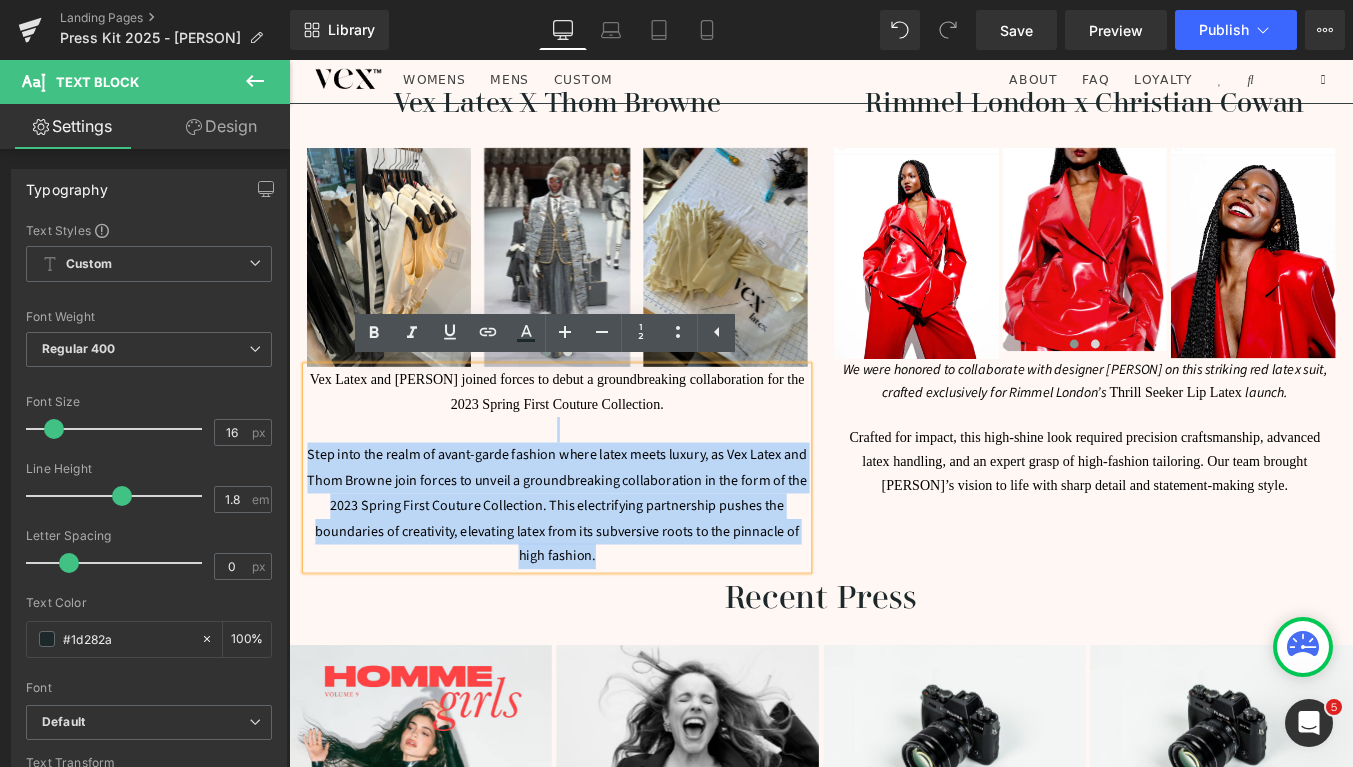 drag, startPoint x: 641, startPoint y: 633, endPoint x: 319, endPoint y: 488, distance: 353.1416 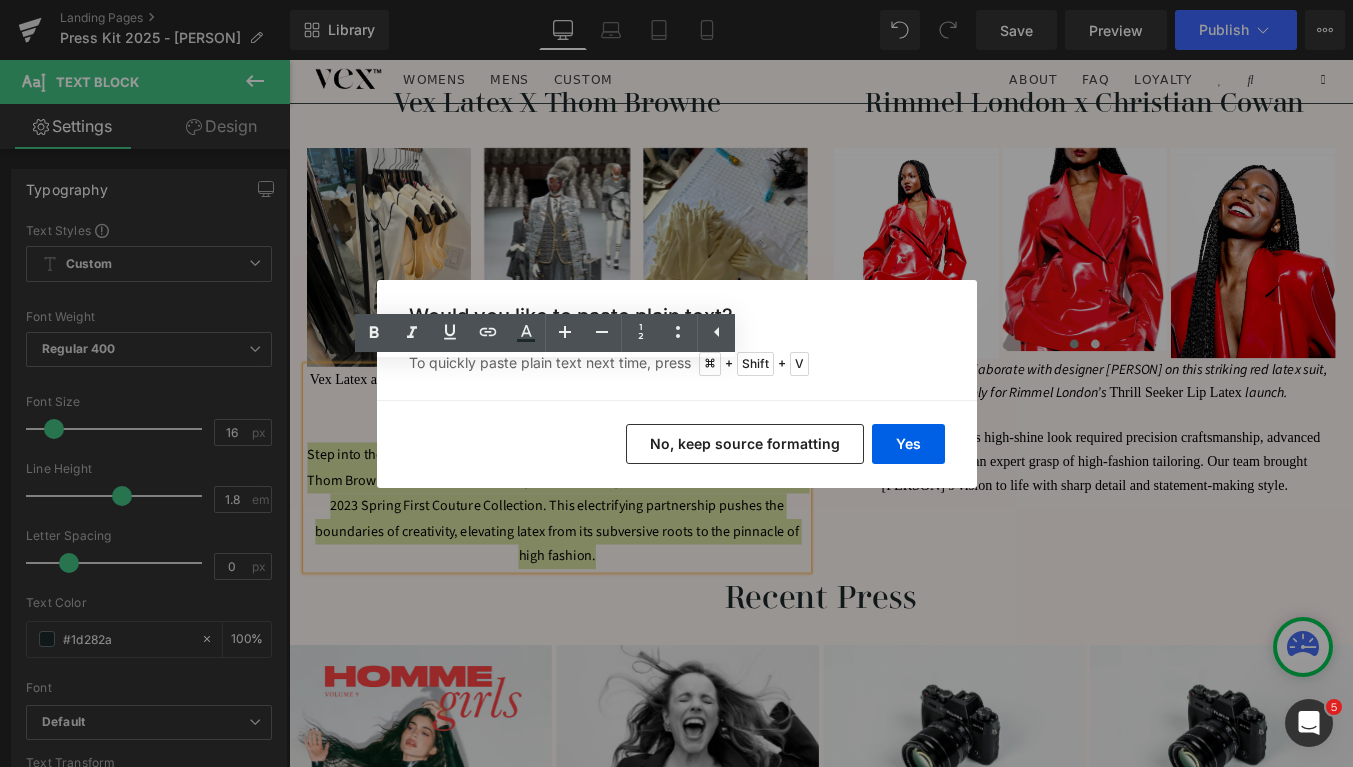 click on "No, keep source formatting" at bounding box center [745, 444] 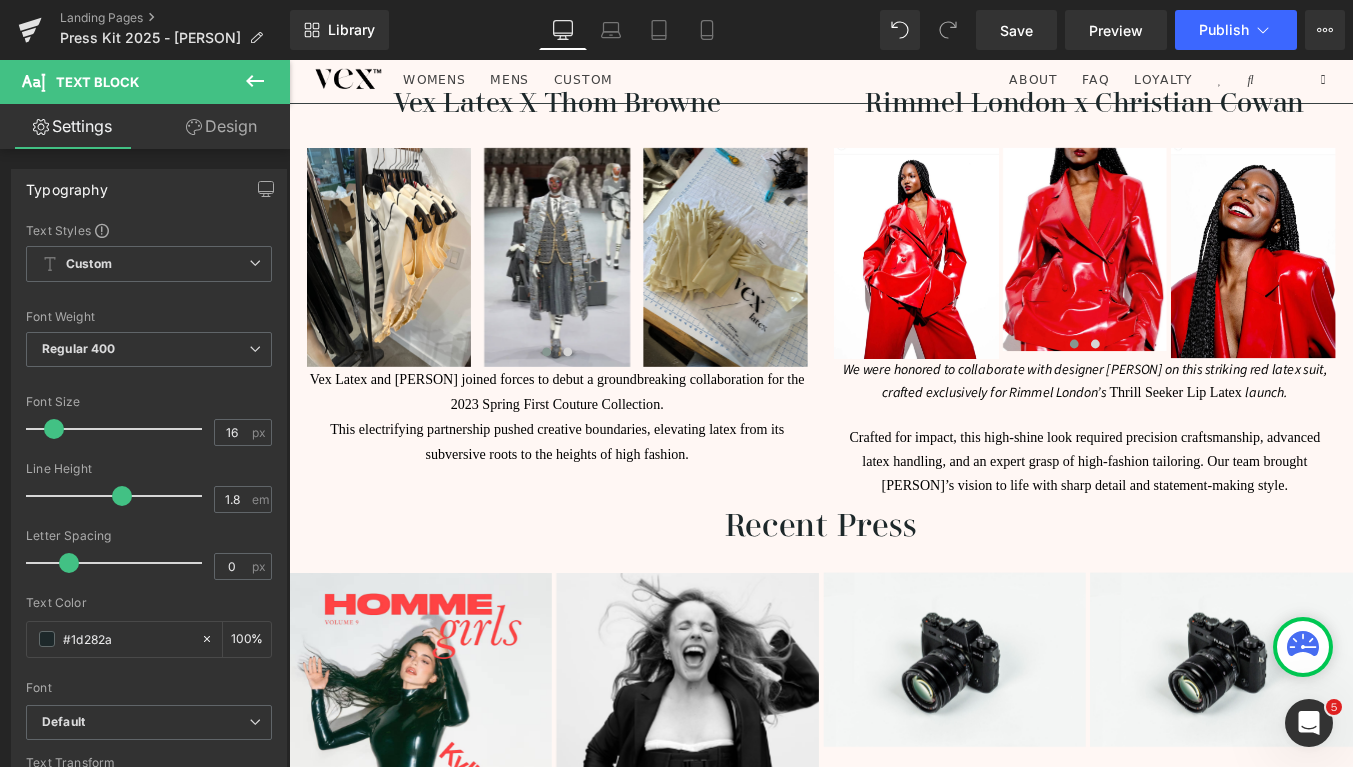 click 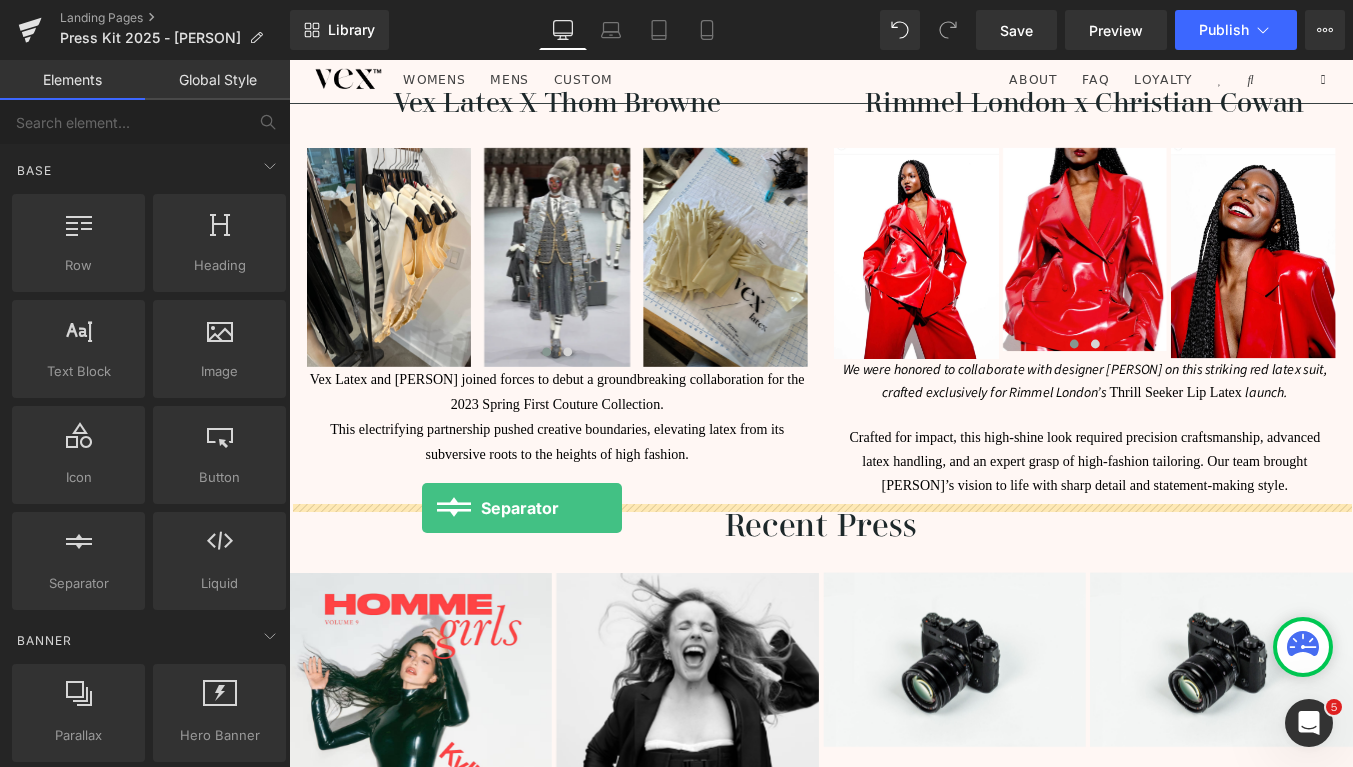 drag, startPoint x: 382, startPoint y: 590, endPoint x: 440, endPoint y: 570, distance: 61.351448 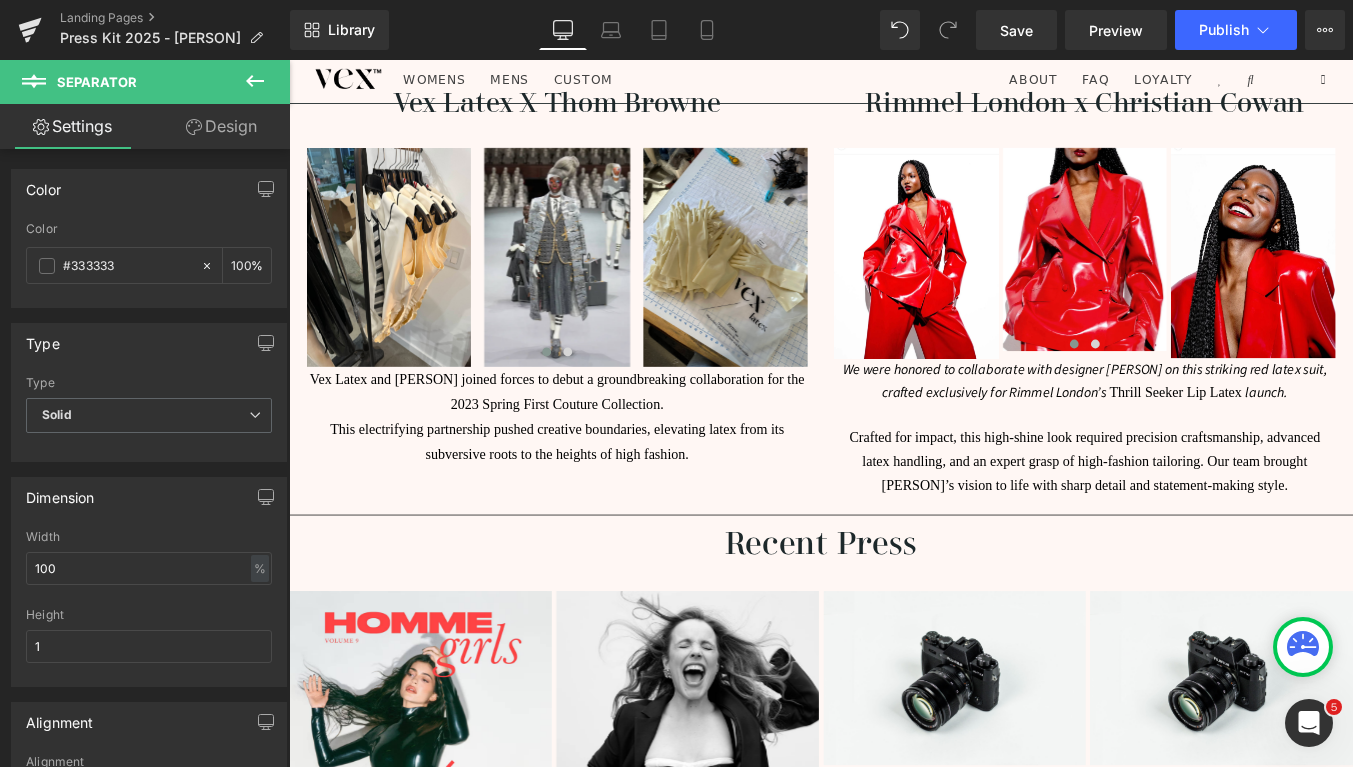 click at bounding box center (255, 82) 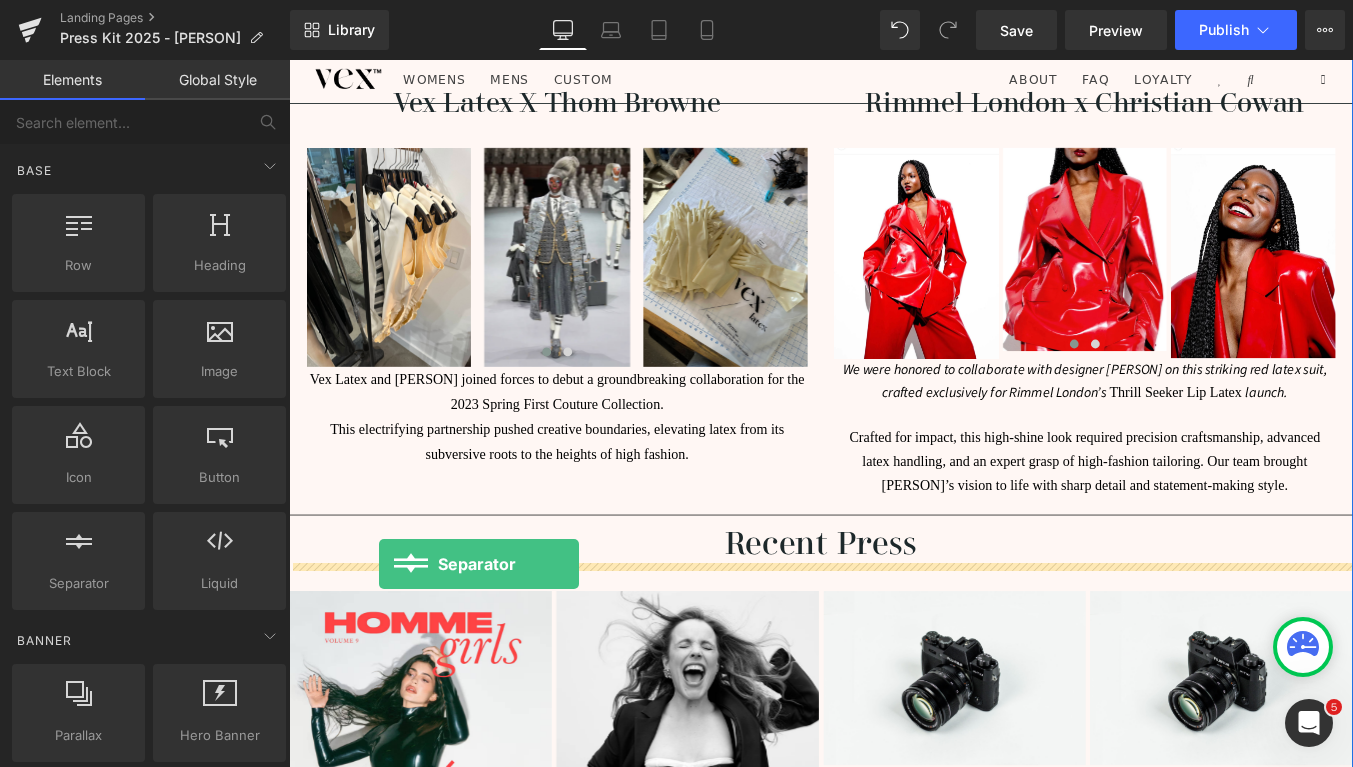 drag, startPoint x: 378, startPoint y: 632, endPoint x: 391, endPoint y: 633, distance: 13.038404 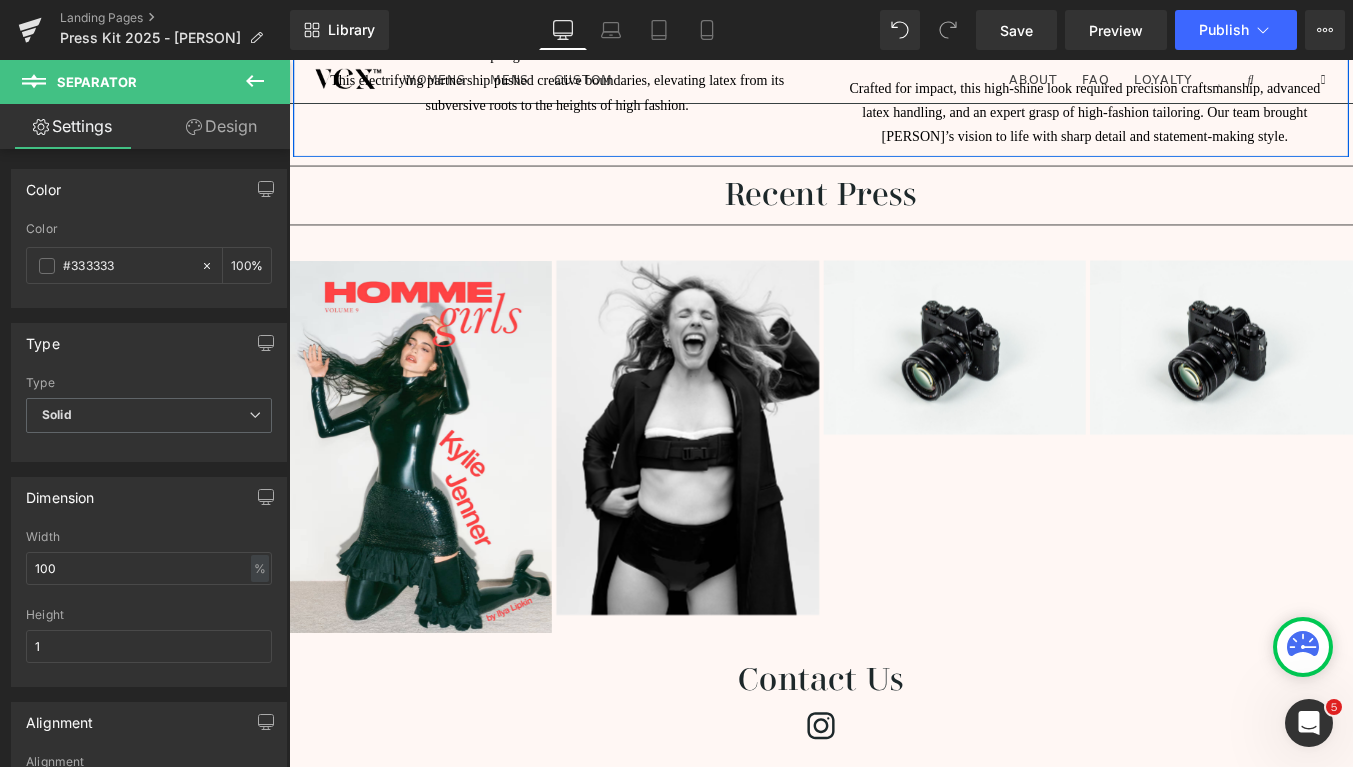 scroll, scrollTop: 2967, scrollLeft: 0, axis: vertical 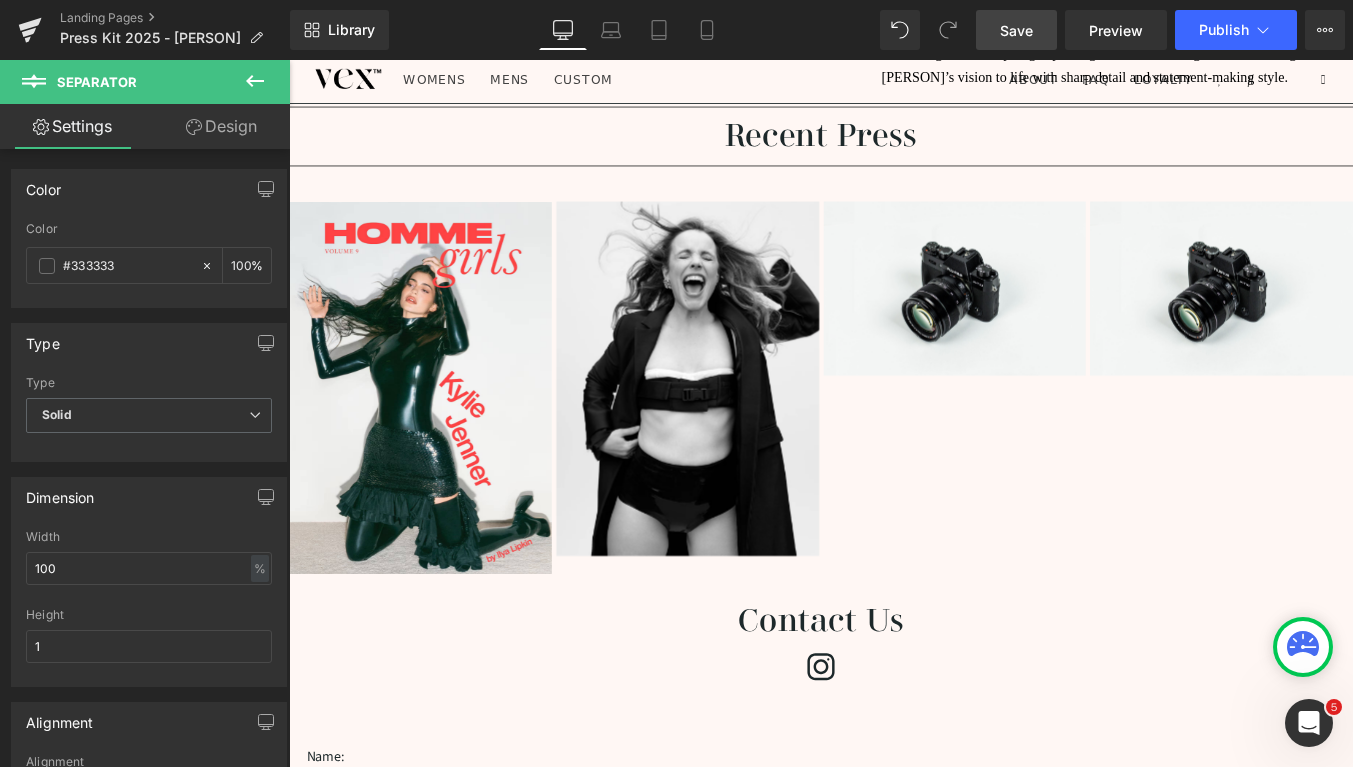 click on "Save" at bounding box center (1016, 30) 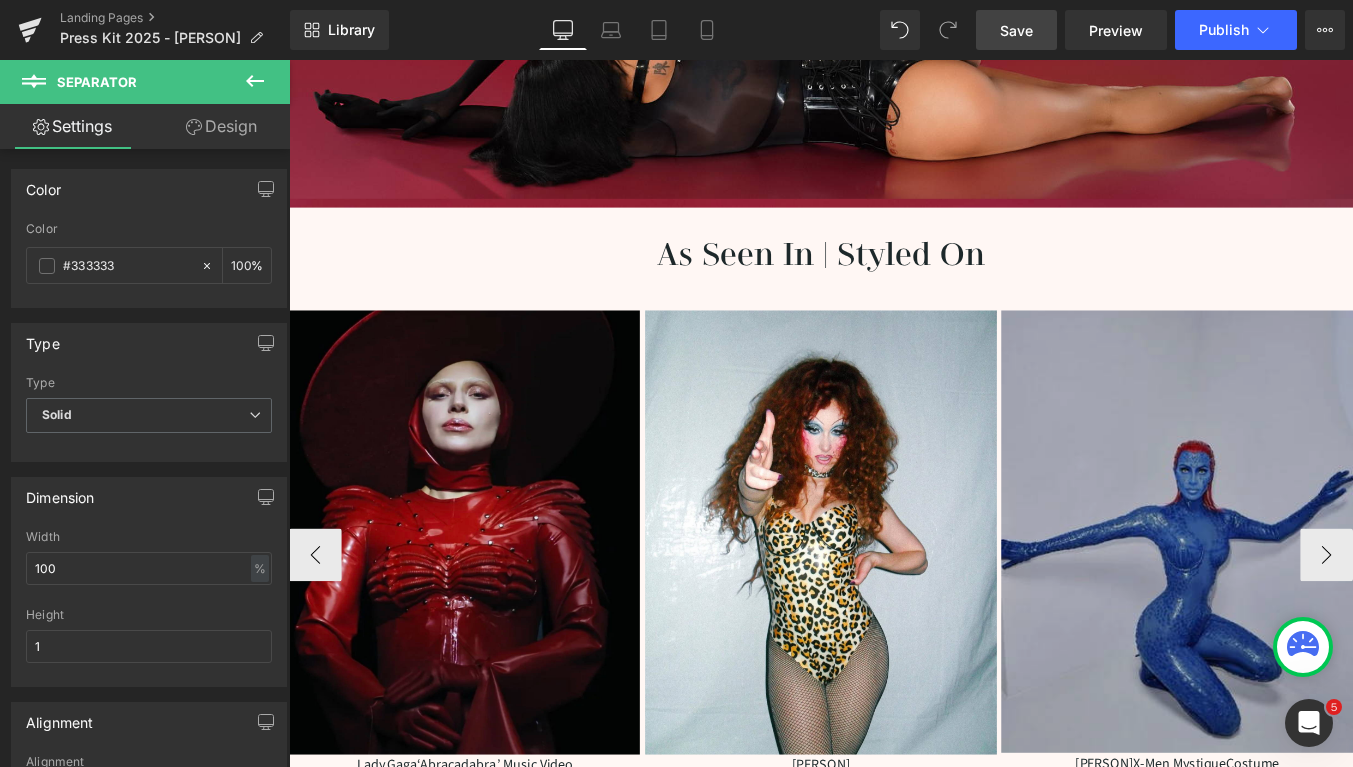 scroll, scrollTop: 610, scrollLeft: 0, axis: vertical 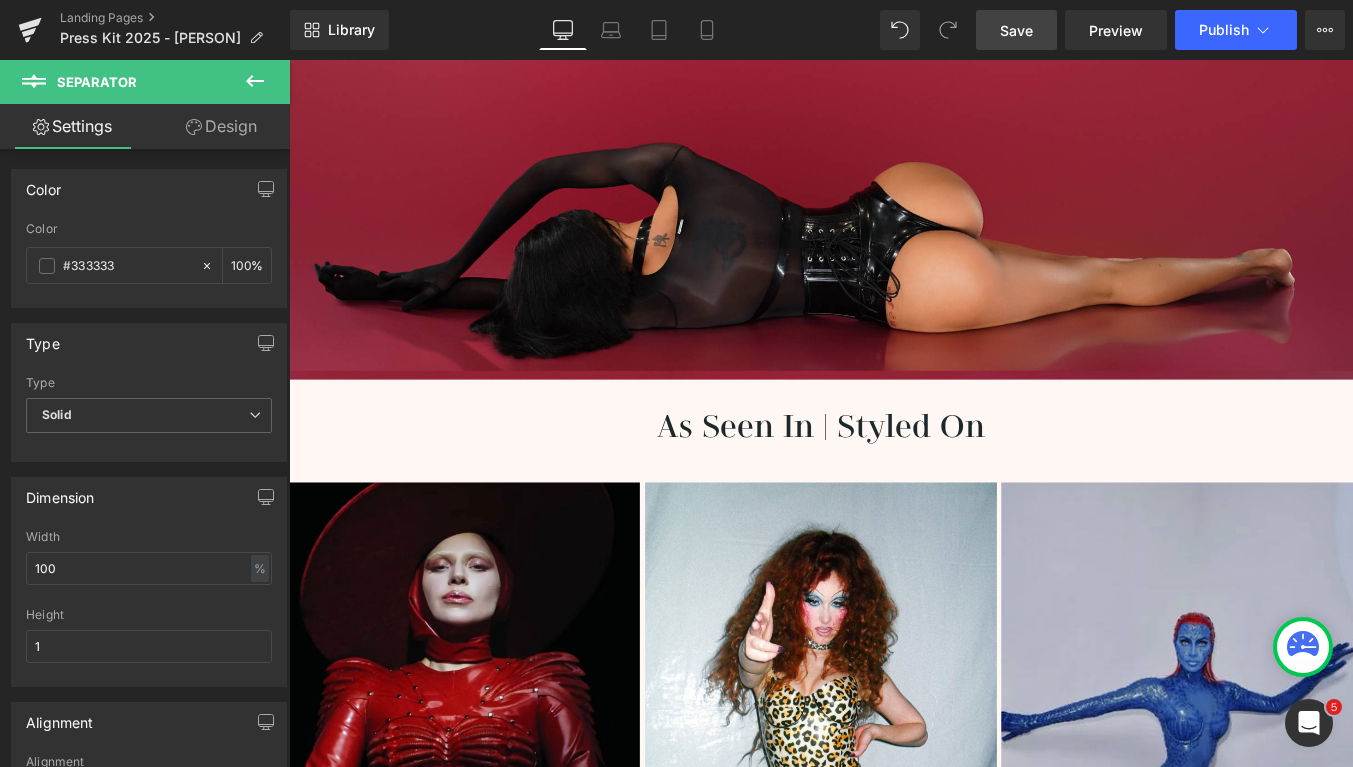 click 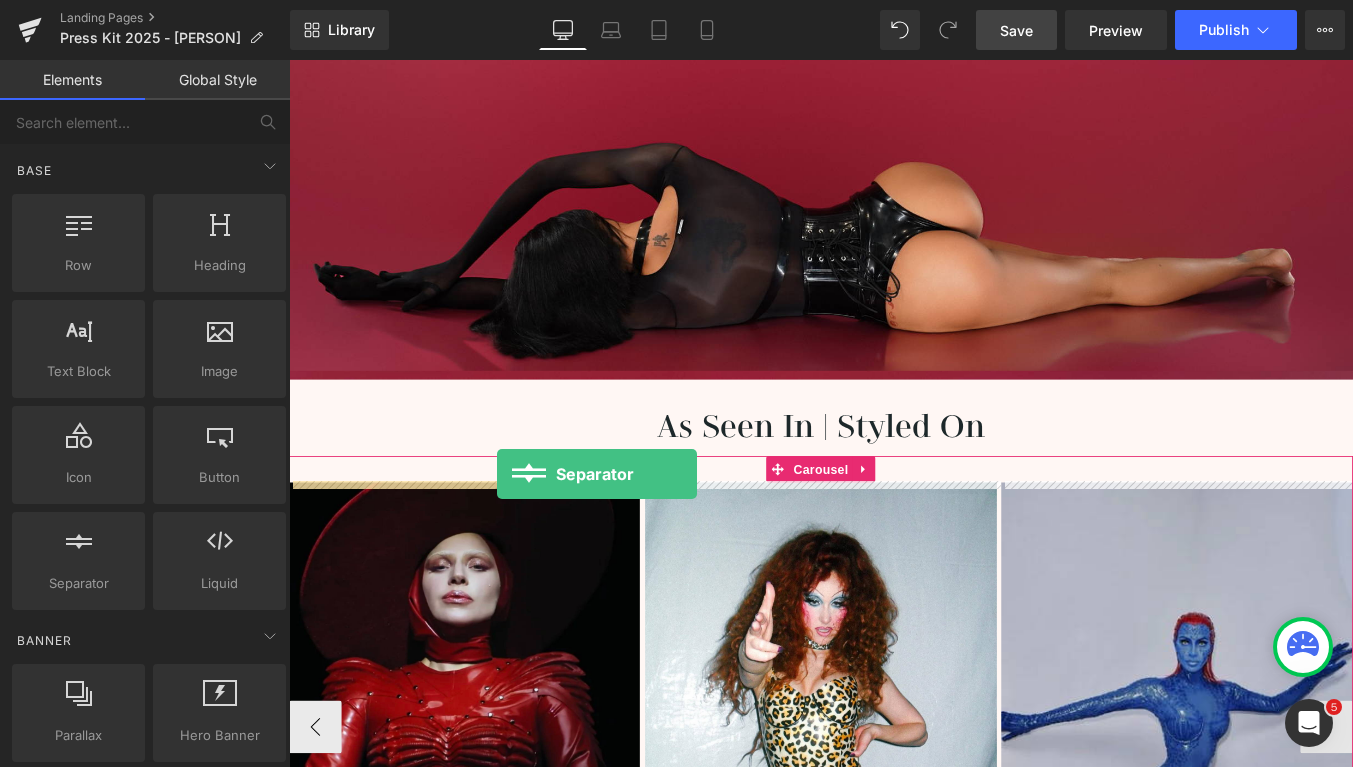 drag, startPoint x: 372, startPoint y: 641, endPoint x: 525, endPoint y: 531, distance: 188.43832 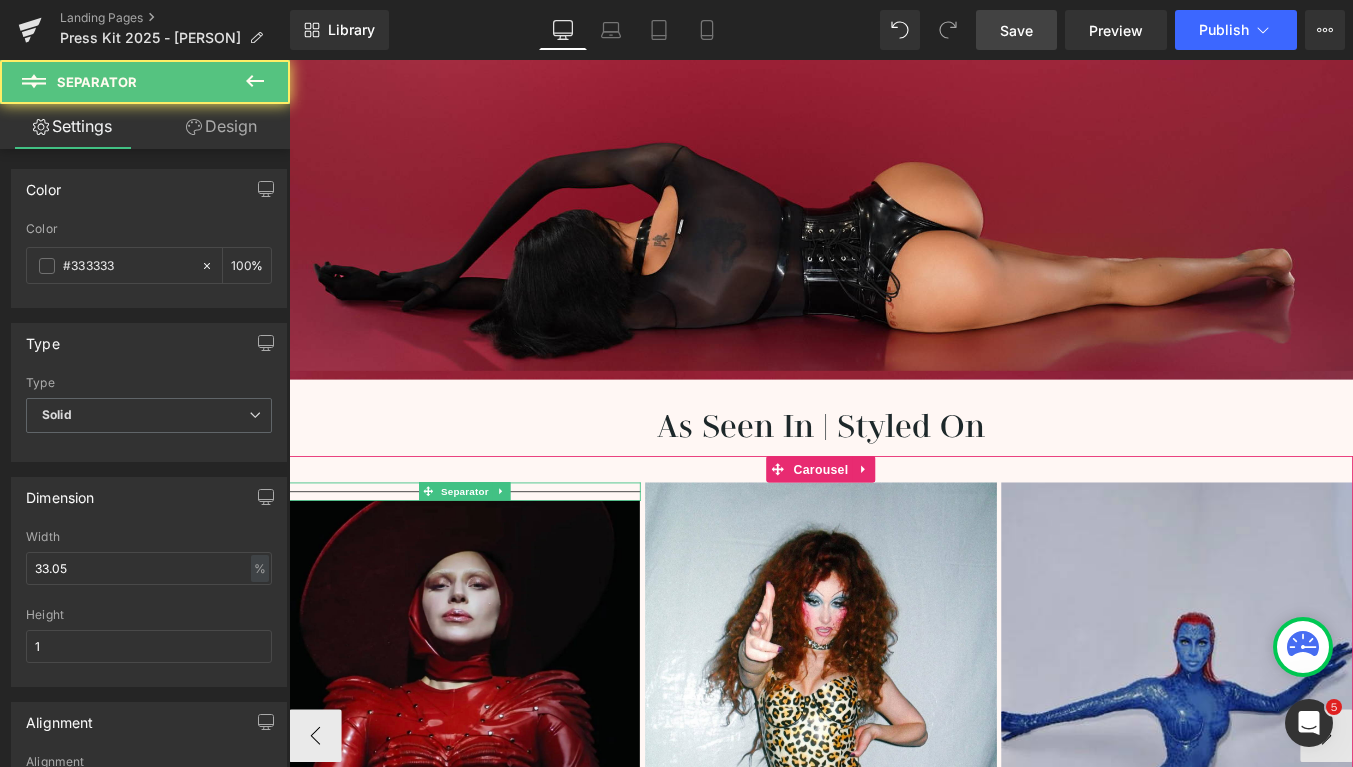 click at bounding box center [489, 550] 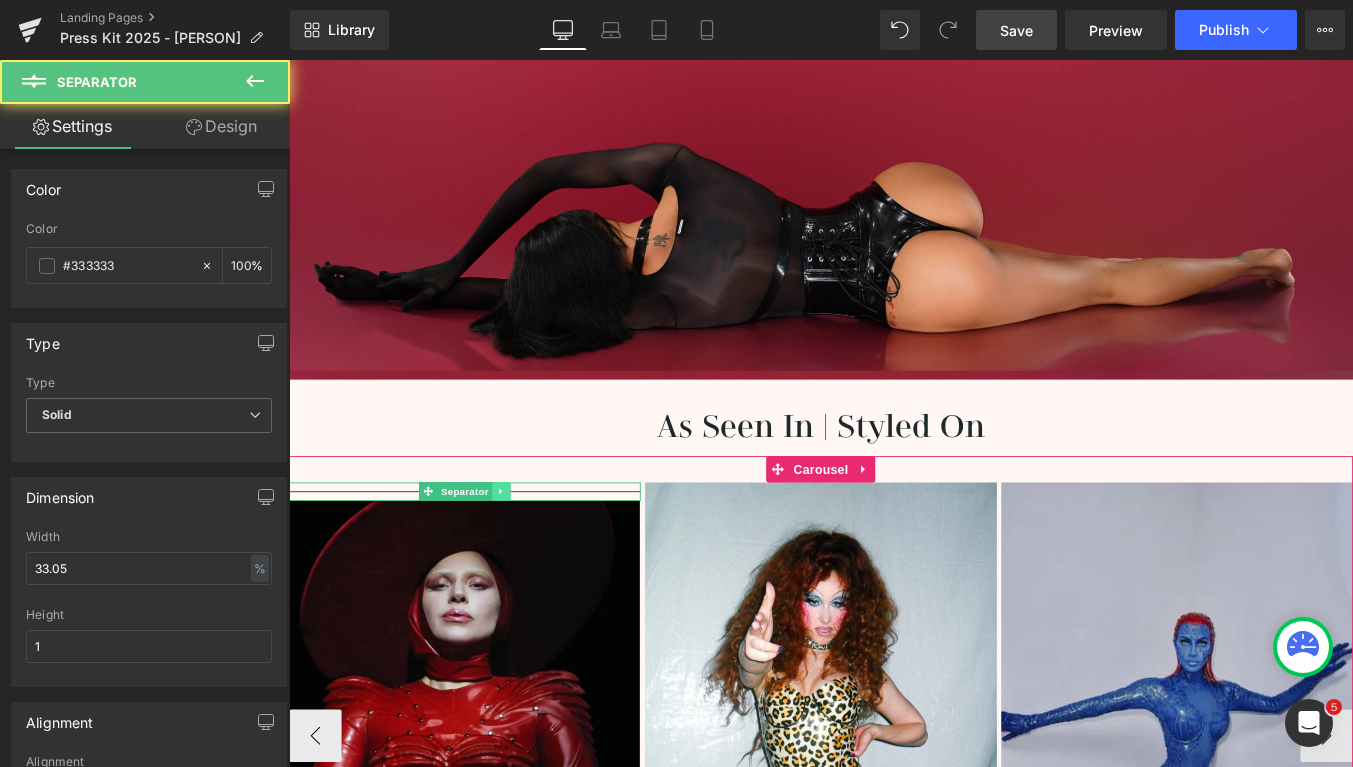 click 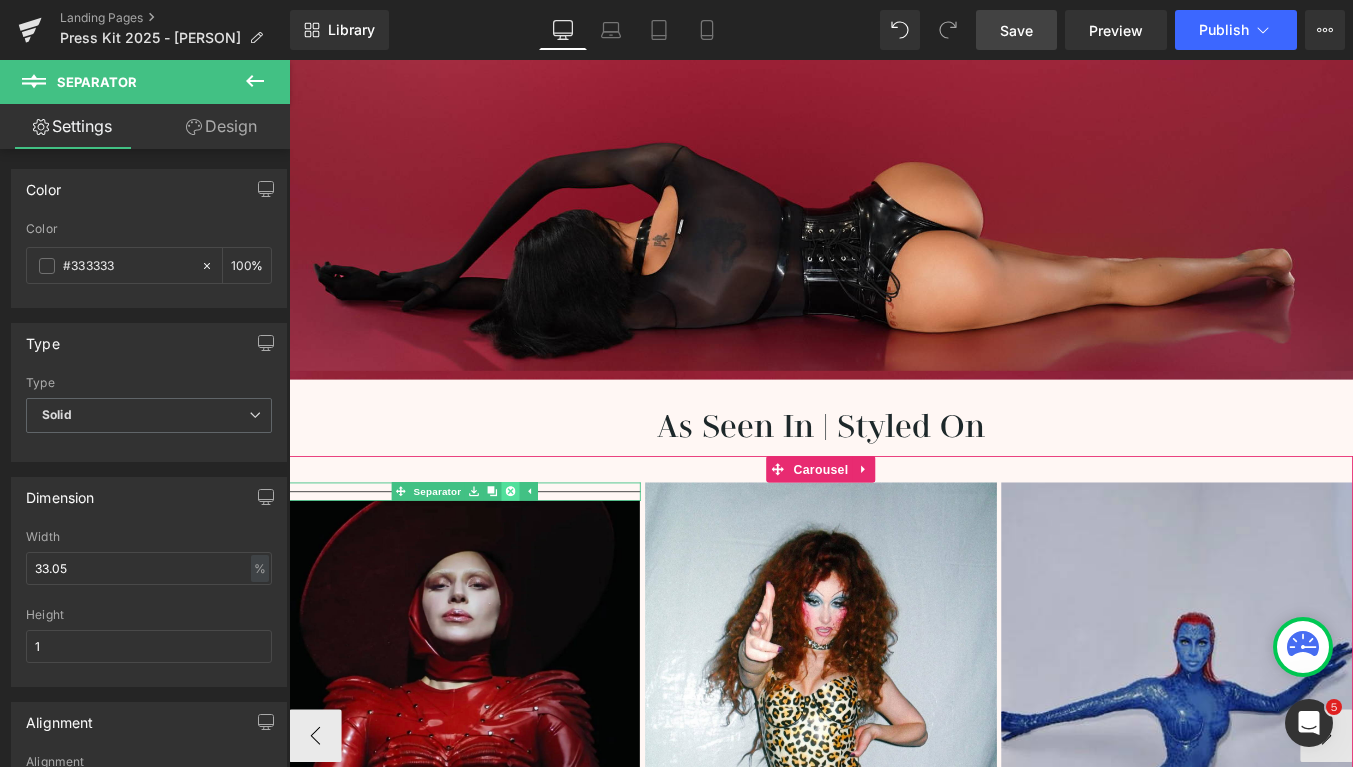 click 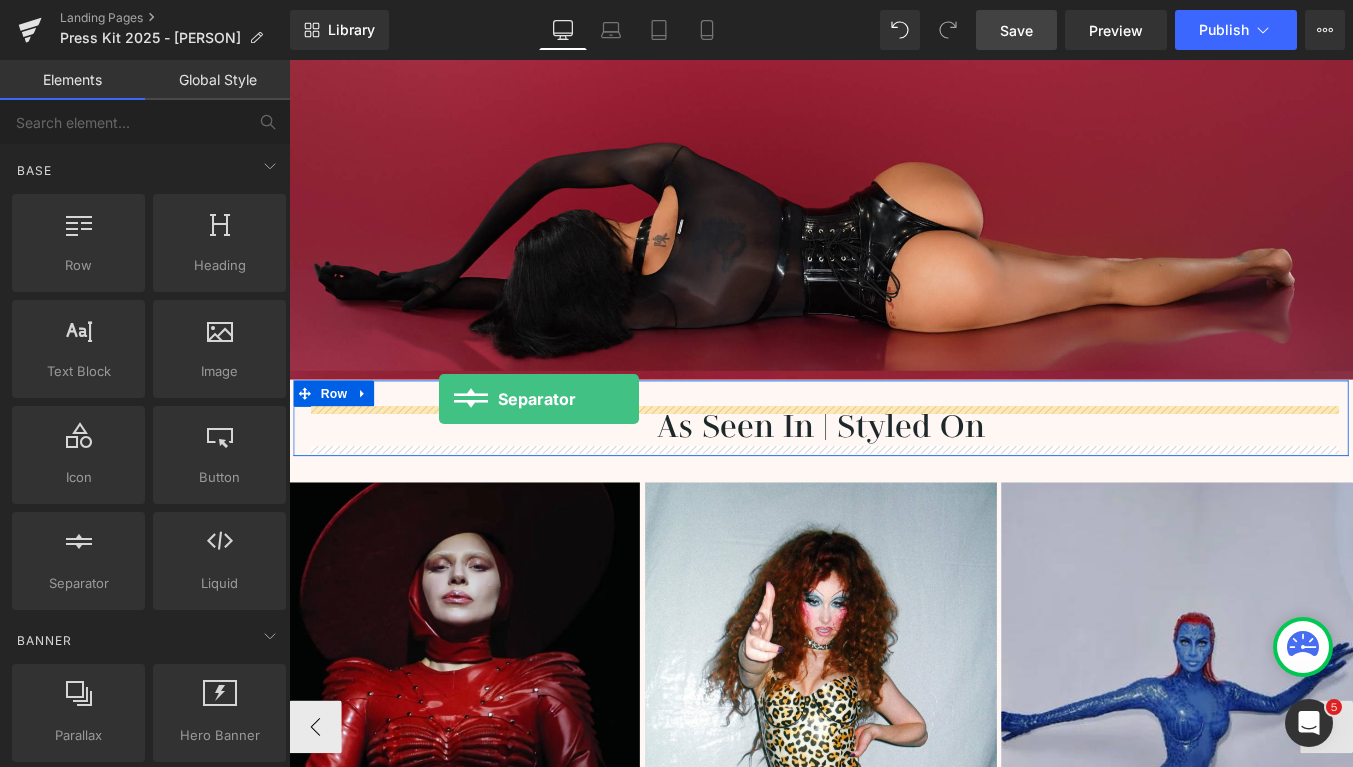 drag, startPoint x: 392, startPoint y: 627, endPoint x: 460, endPoint y: 446, distance: 193.352 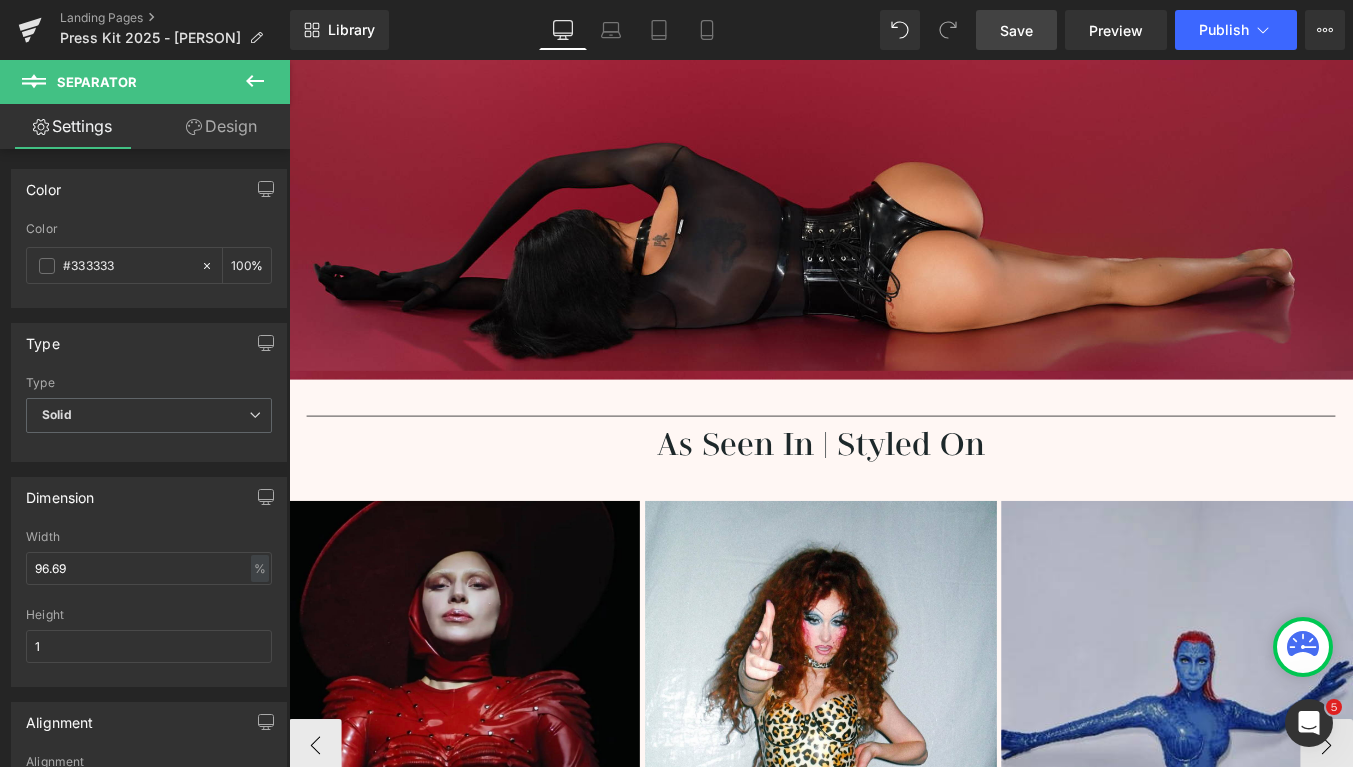 click 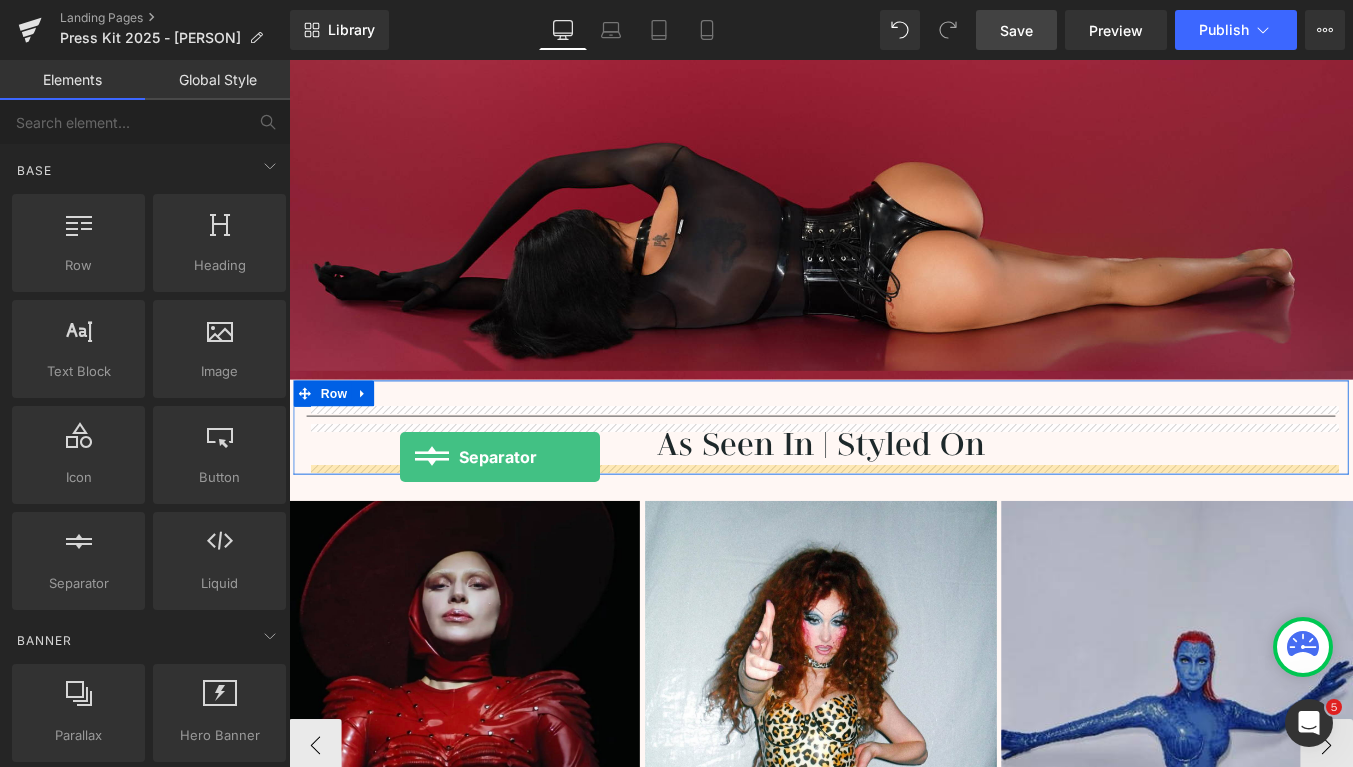 drag, startPoint x: 365, startPoint y: 619, endPoint x: 415, endPoint y: 512, distance: 118.10589 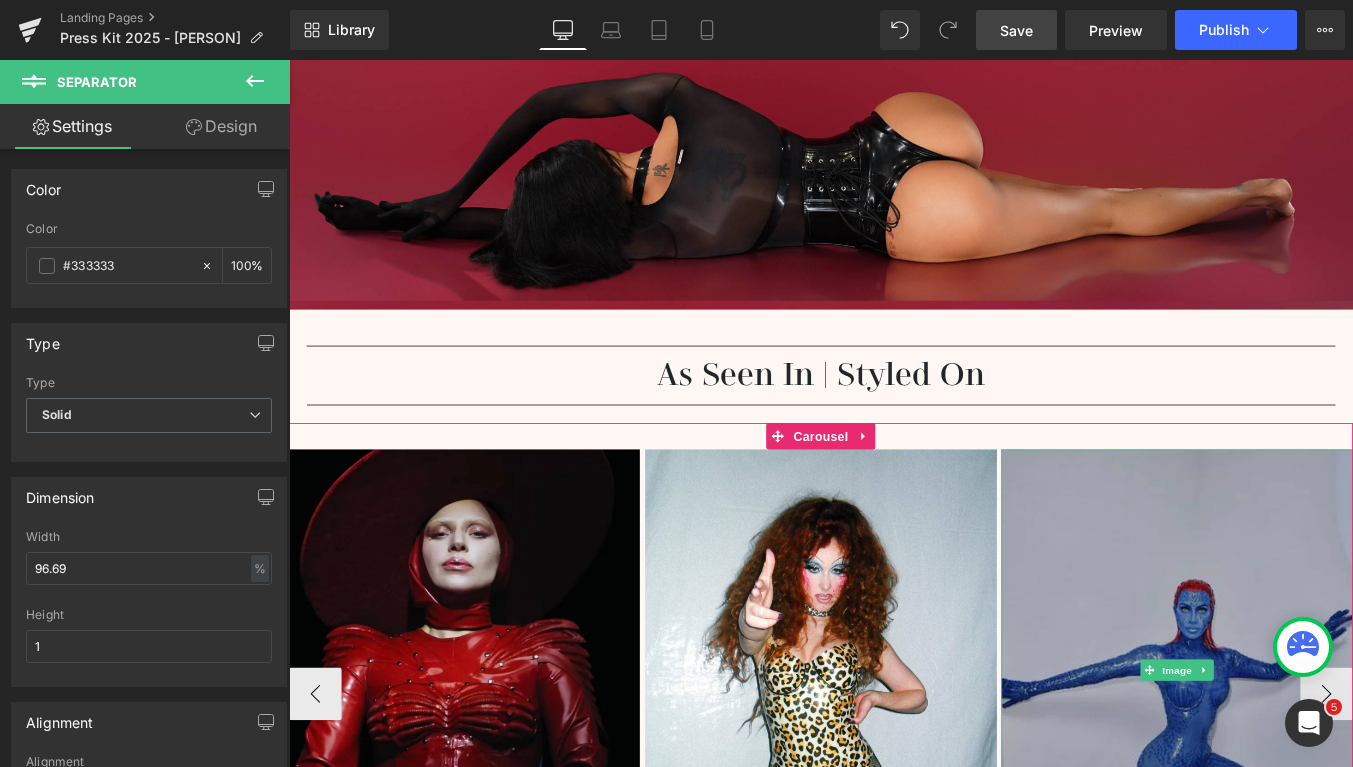 scroll, scrollTop: 688, scrollLeft: 0, axis: vertical 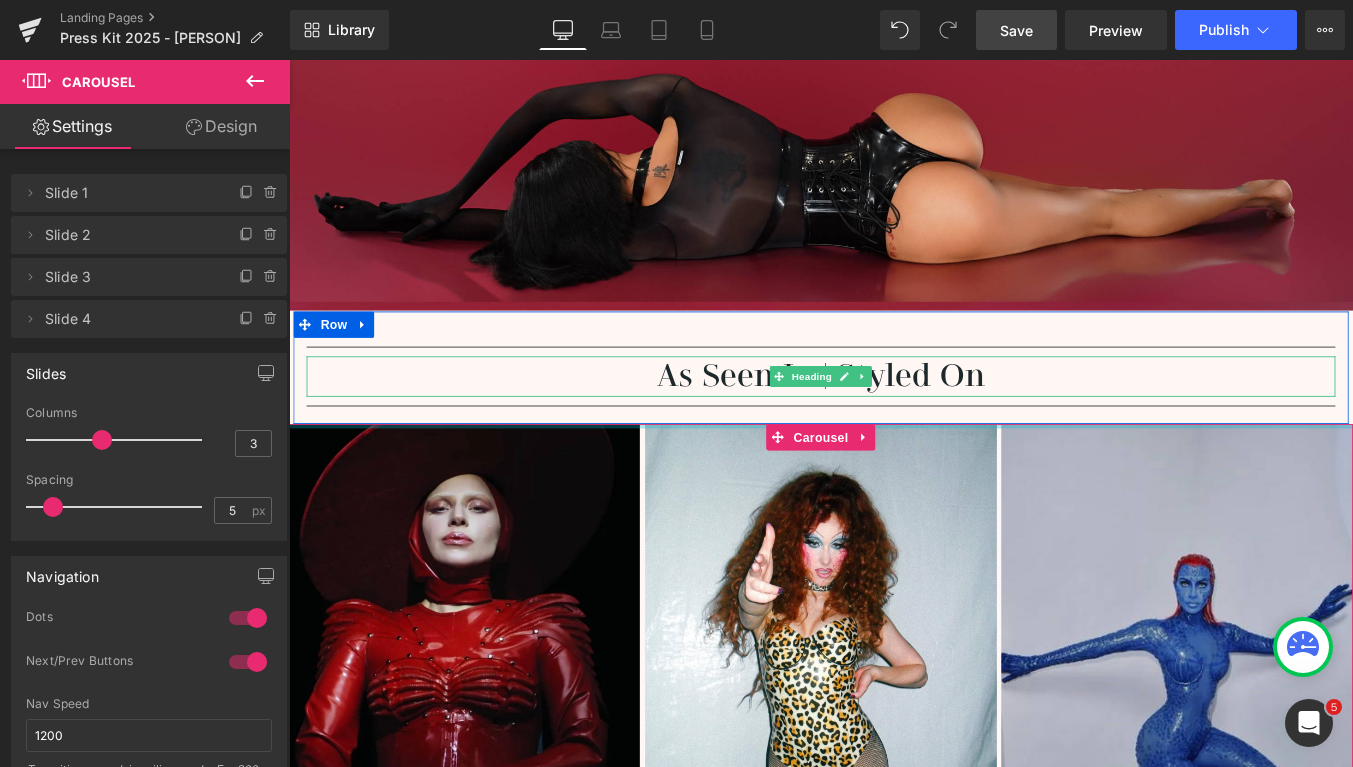 drag, startPoint x: 988, startPoint y: 474, endPoint x: 991, endPoint y: 428, distance: 46.09772 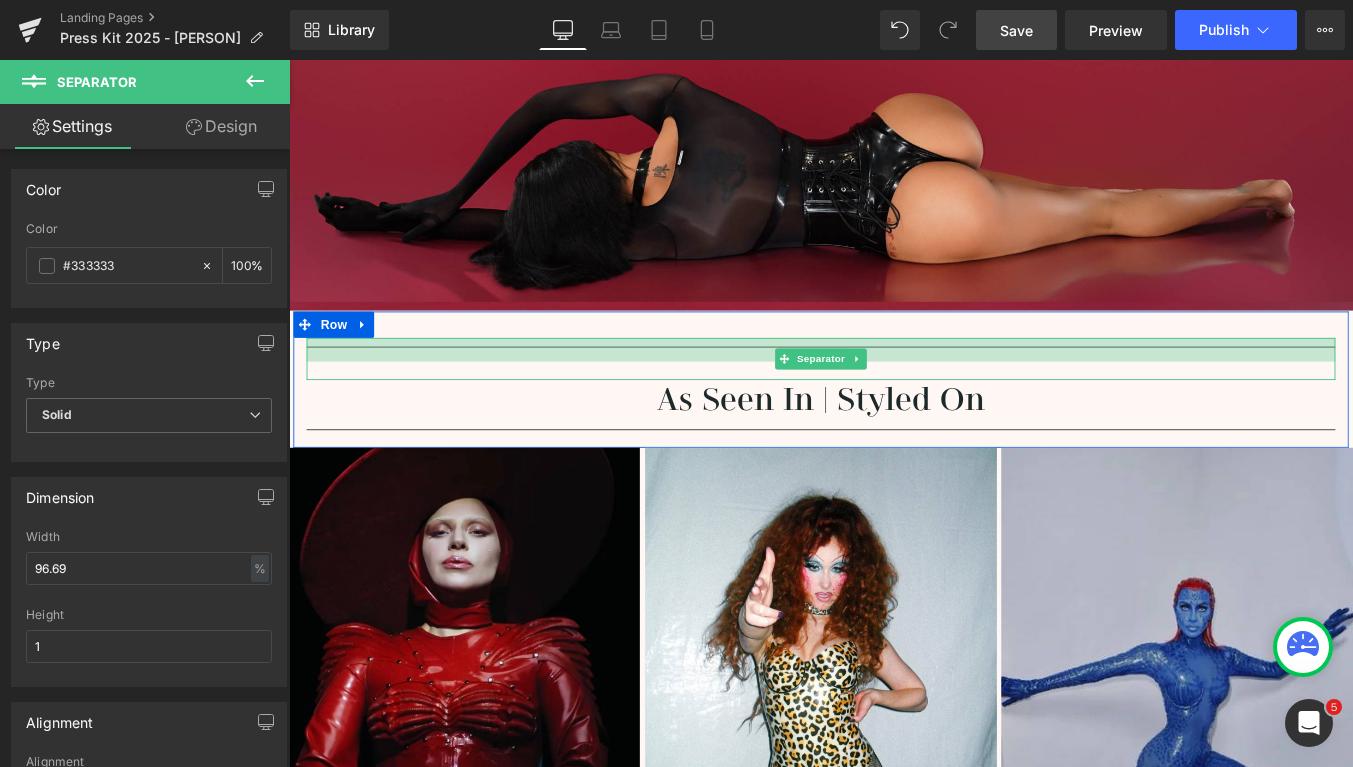 drag, startPoint x: 1161, startPoint y: 378, endPoint x: 1165, endPoint y: 405, distance: 27.294687 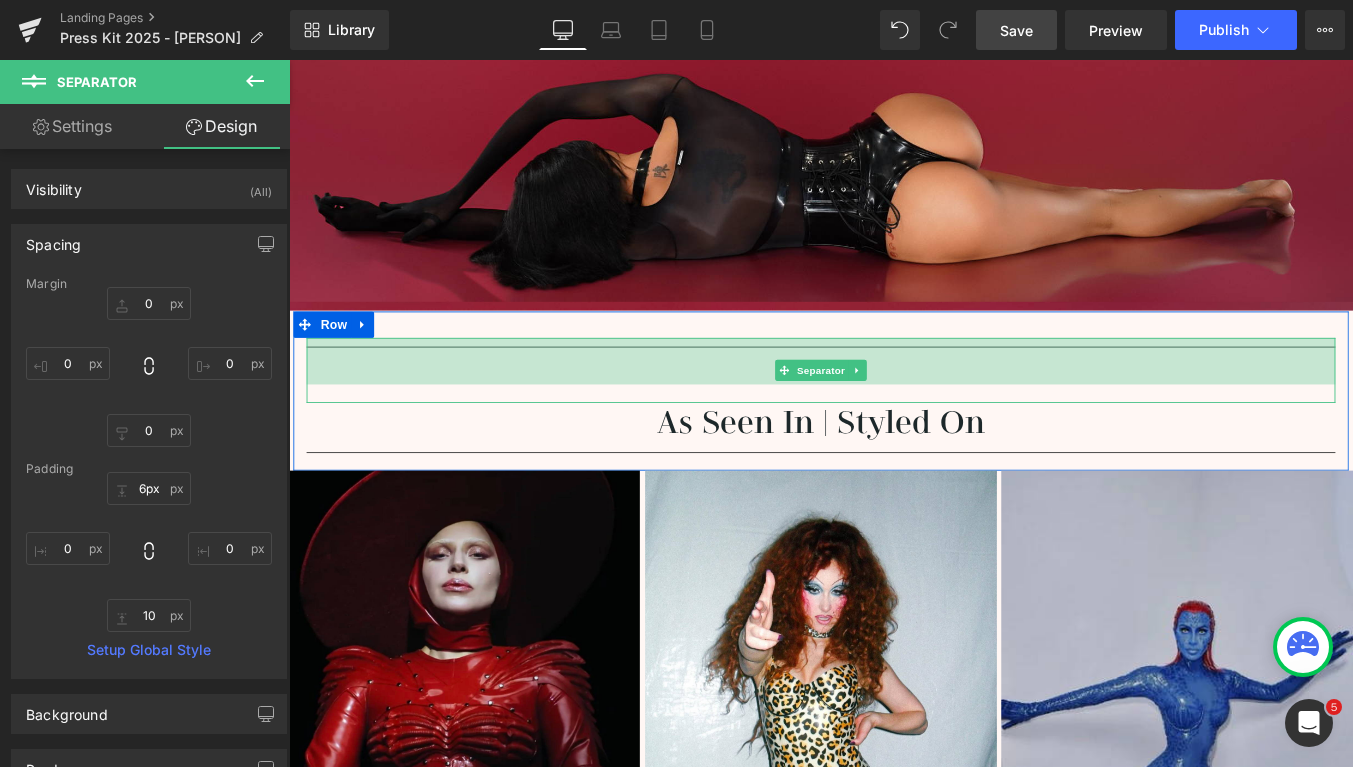 type on "0px" 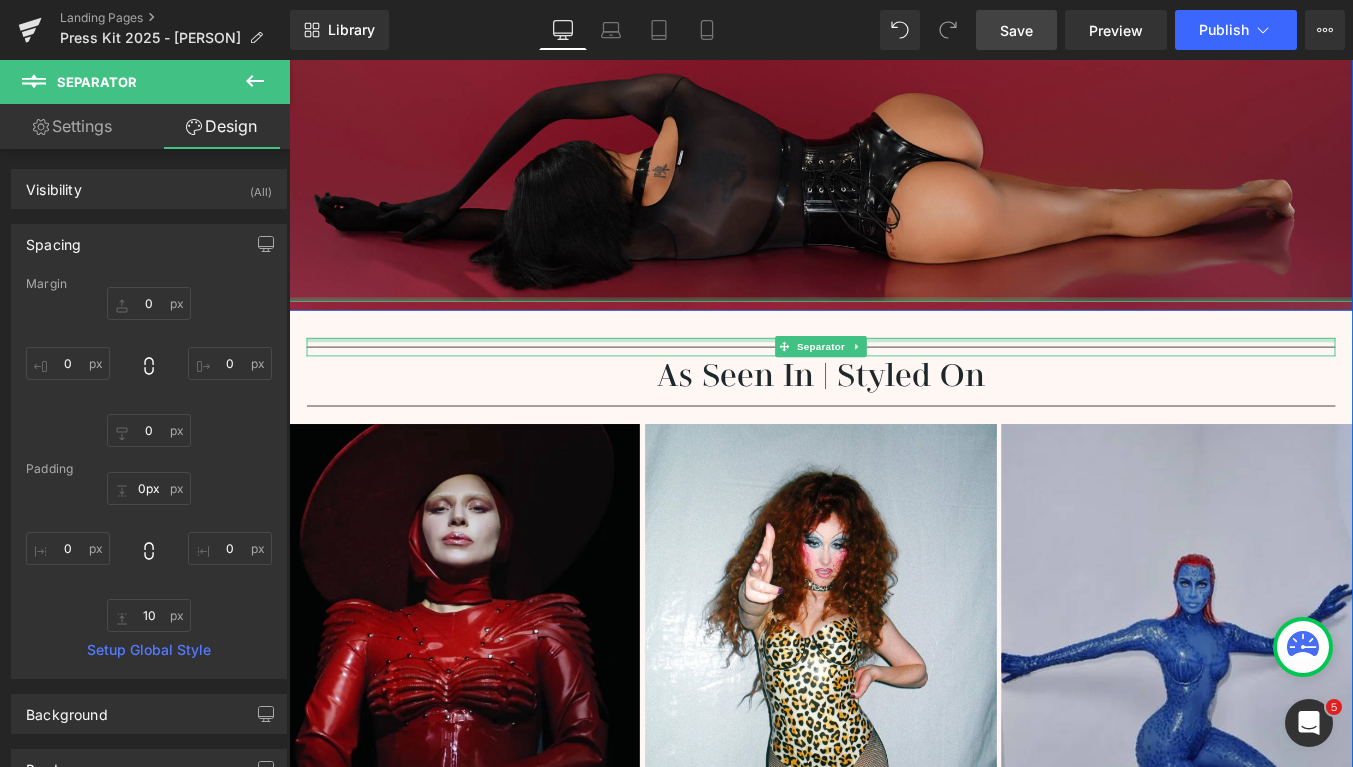 drag, startPoint x: 1011, startPoint y: 387, endPoint x: 1019, endPoint y: 327, distance: 60.530983 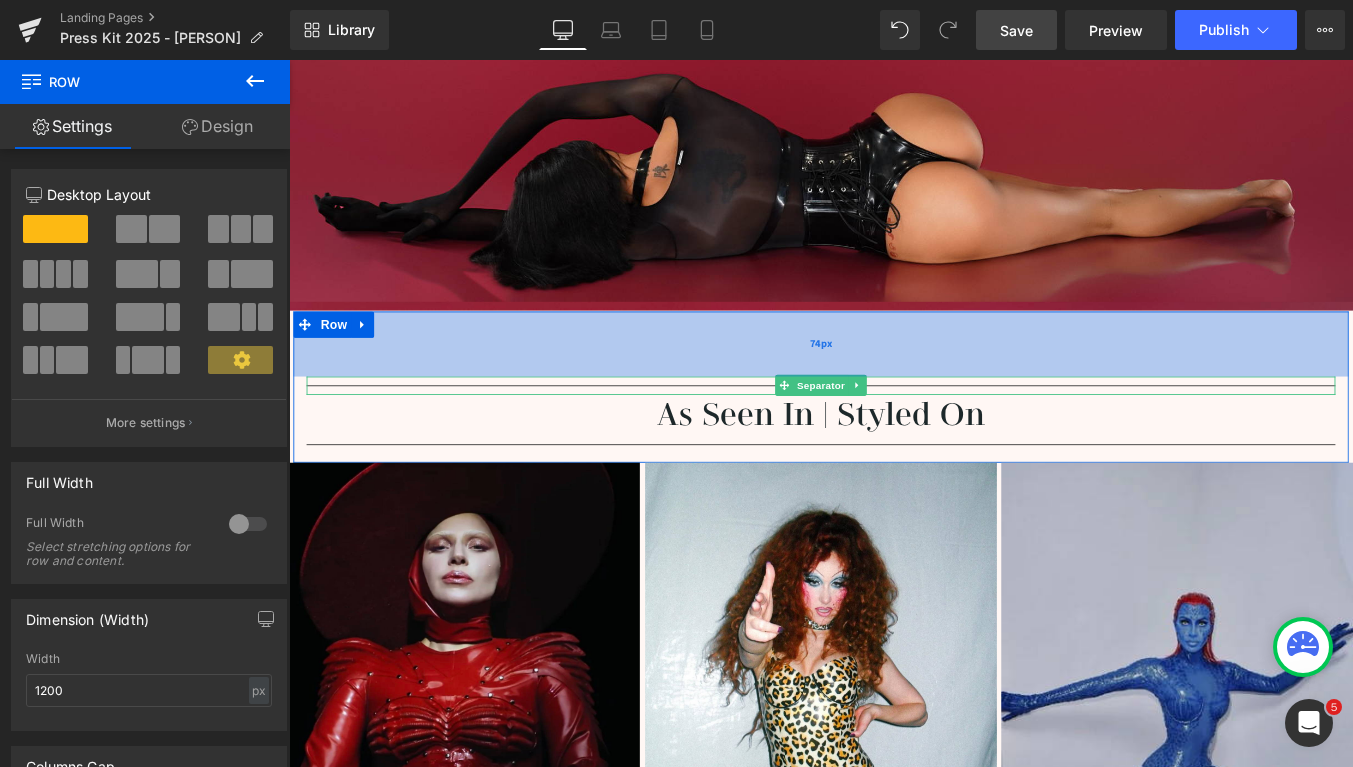 drag, startPoint x: 1000, startPoint y: 348, endPoint x: 1003, endPoint y: 391, distance: 43.104523 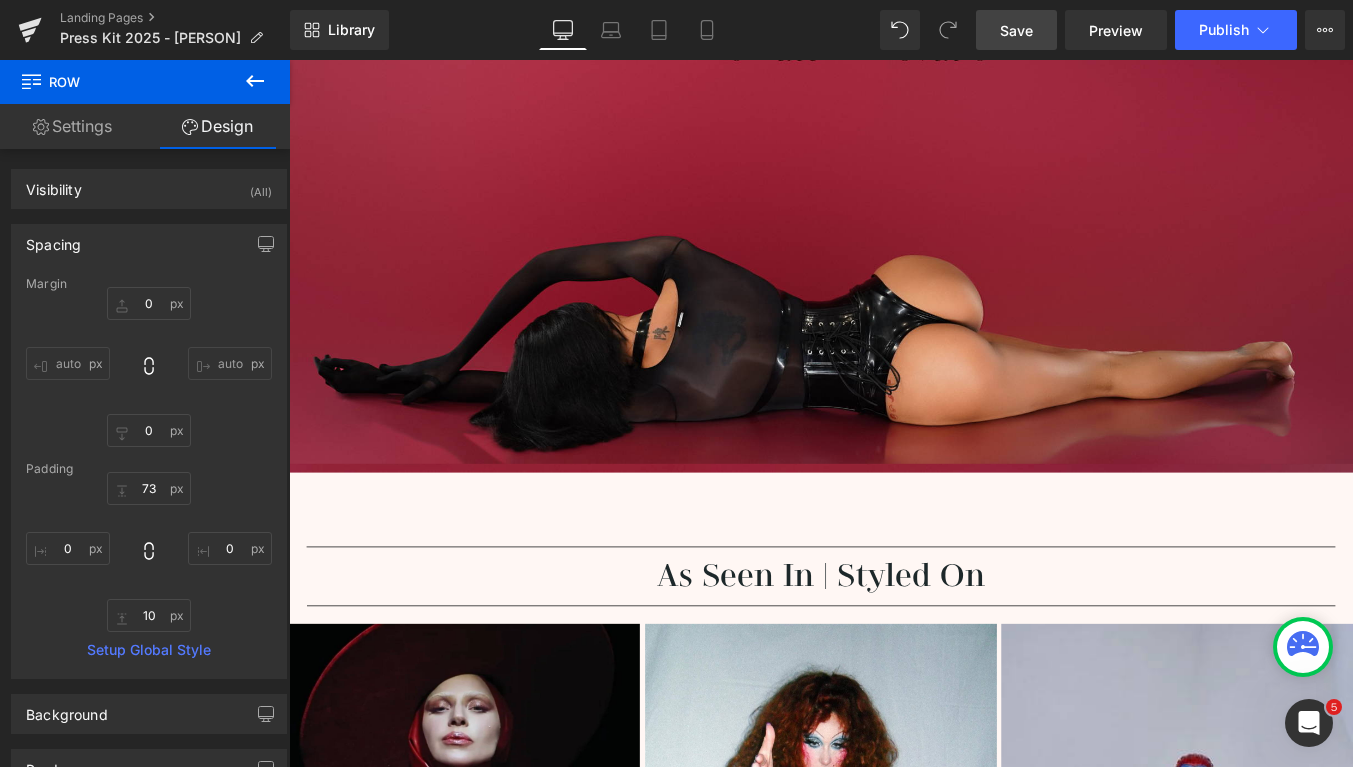 scroll, scrollTop: 0, scrollLeft: 0, axis: both 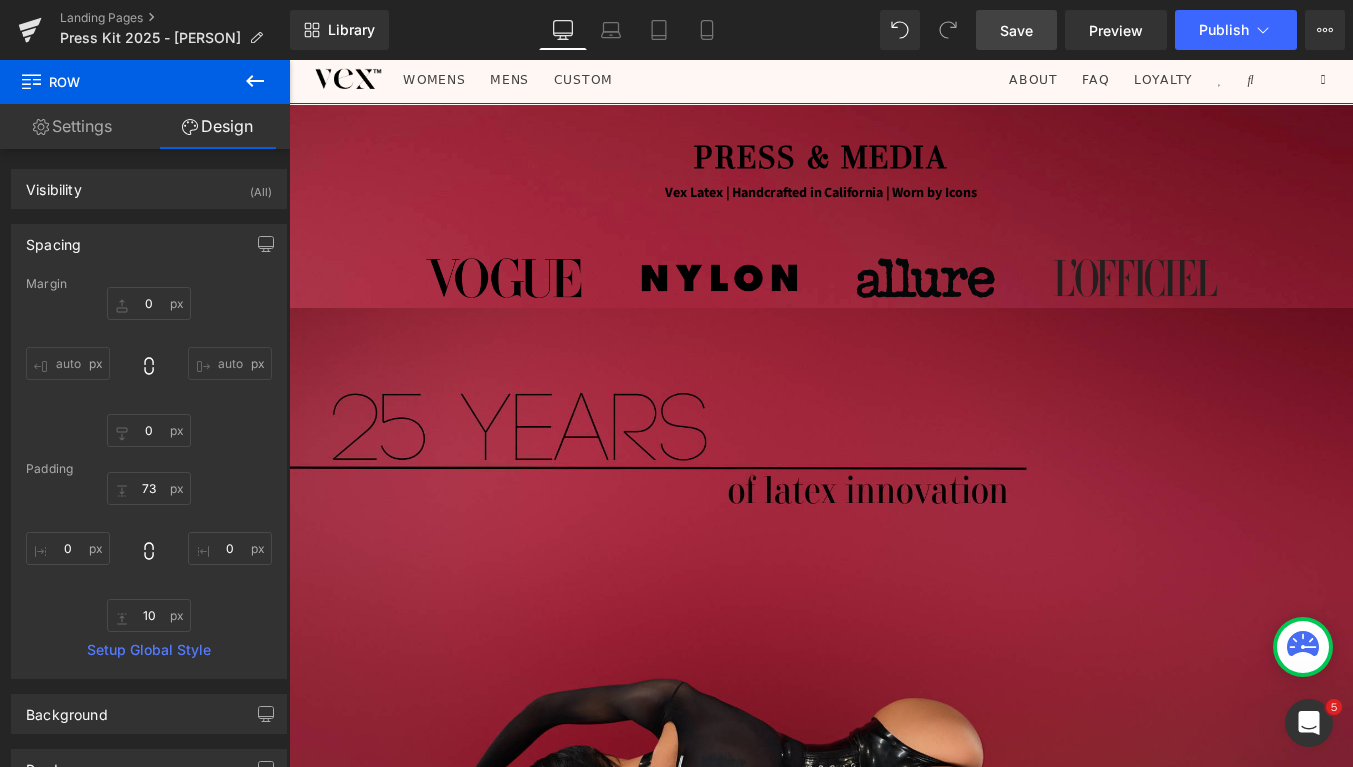 click 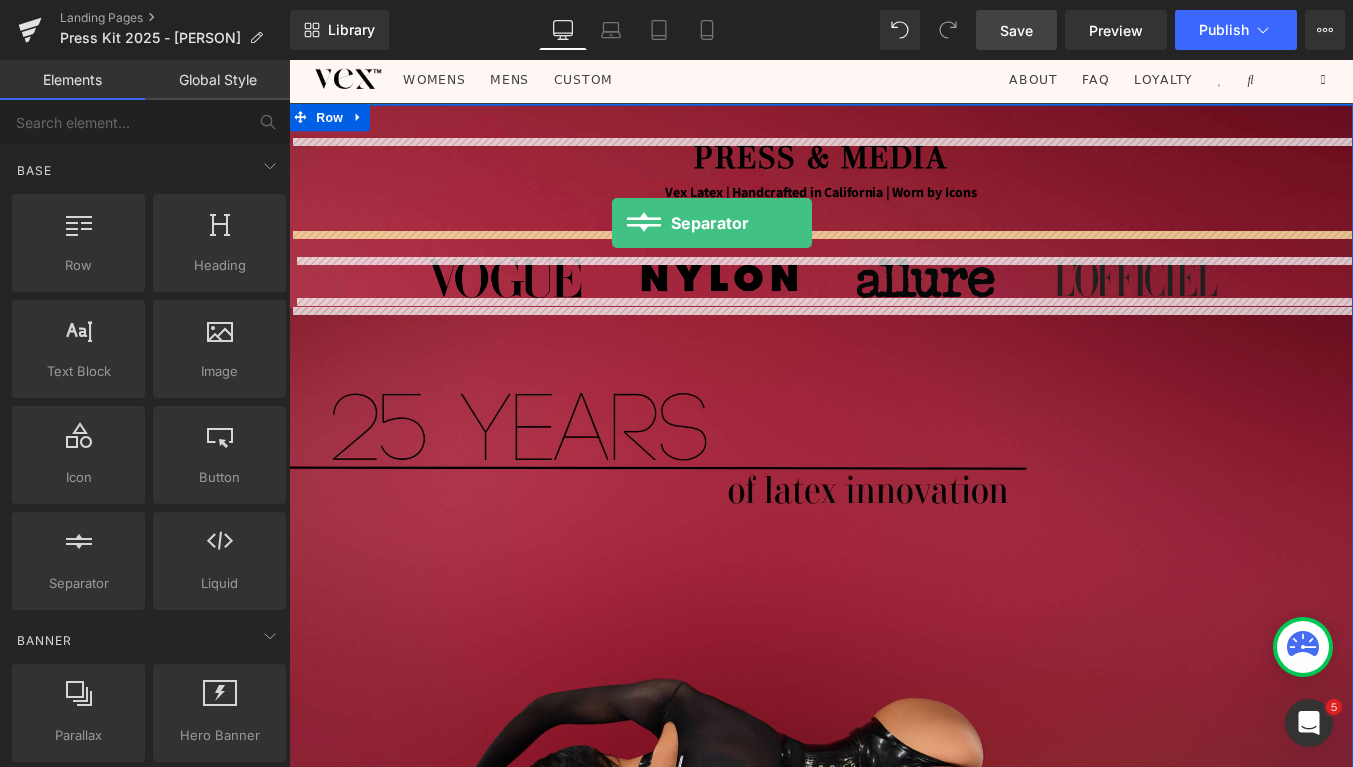drag, startPoint x: 388, startPoint y: 607, endPoint x: 656, endPoint y: 245, distance: 450.4087 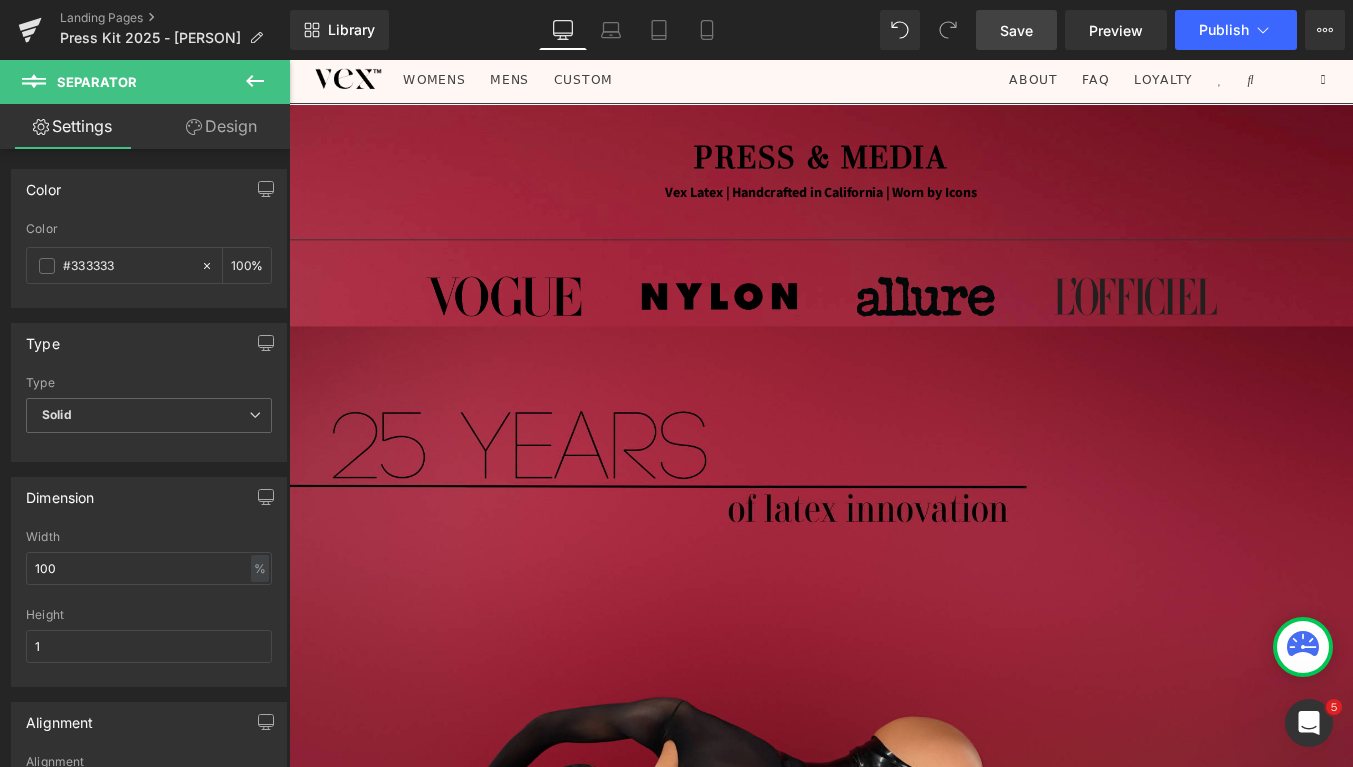 click 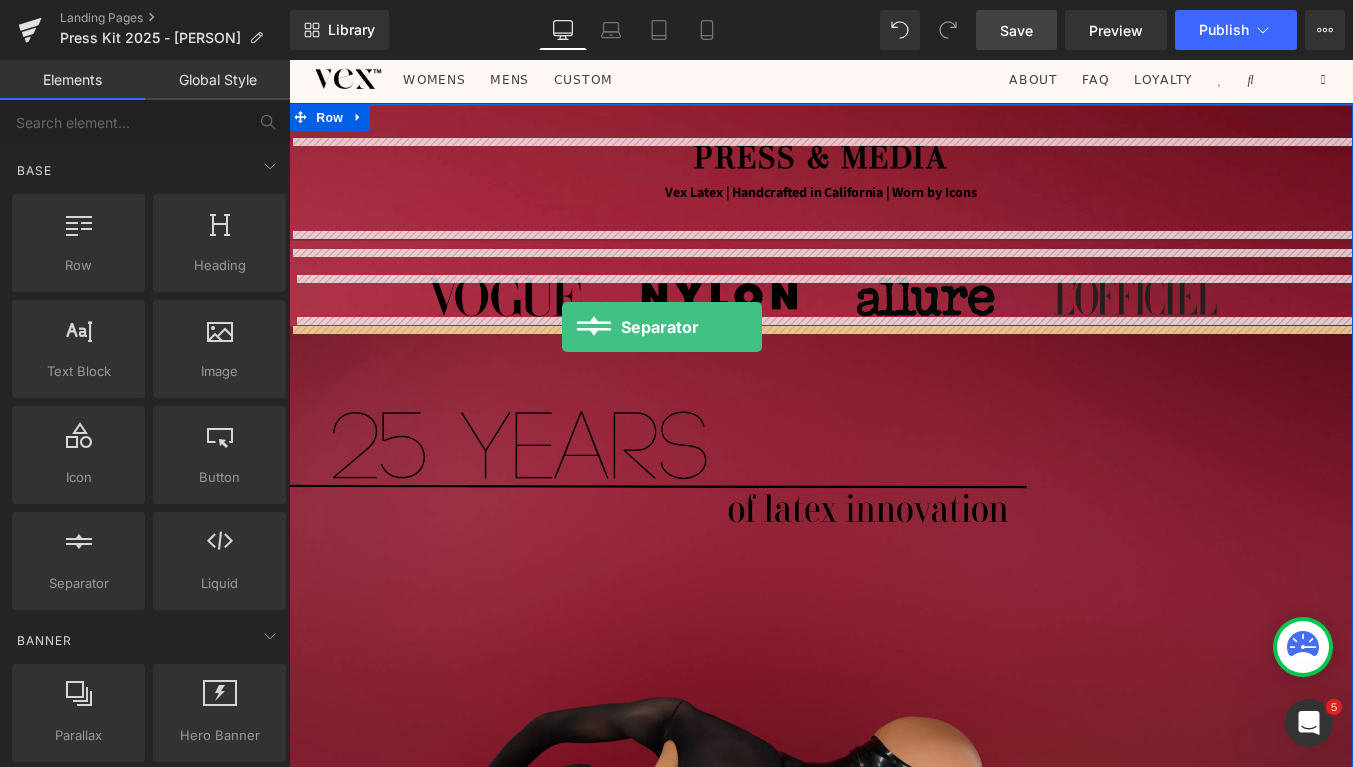 drag, startPoint x: 327, startPoint y: 626, endPoint x: 603, endPoint y: 364, distance: 380.55222 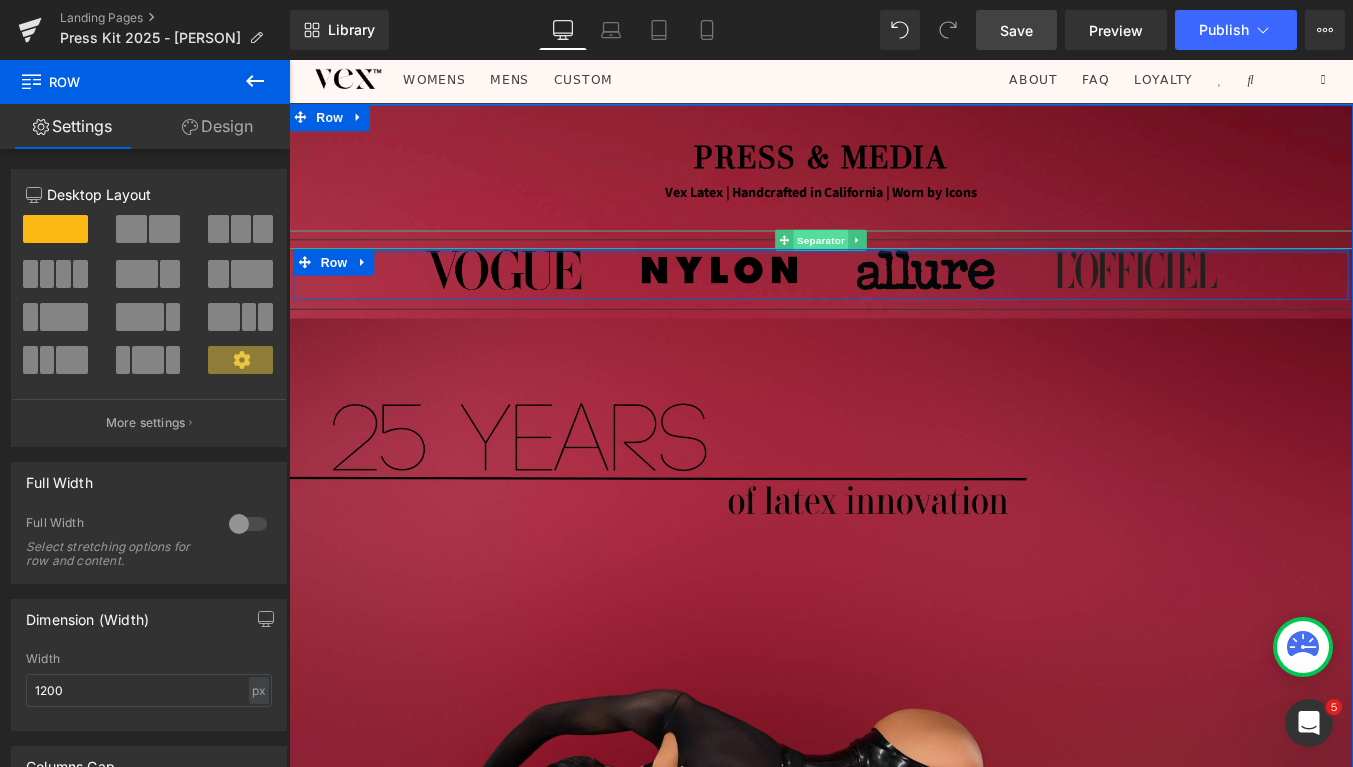 drag, startPoint x: 915, startPoint y: 295, endPoint x: 923, endPoint y: 257, distance: 38.832977 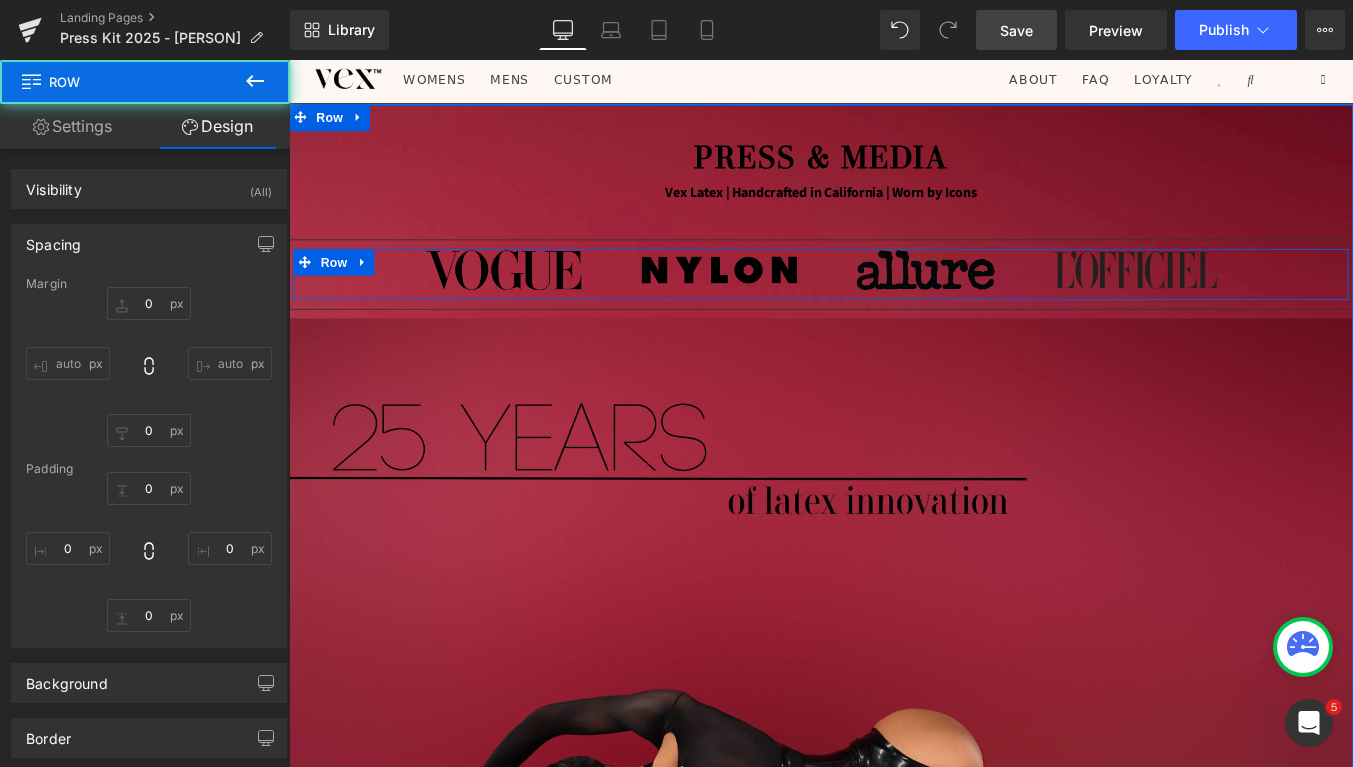 type on "0" 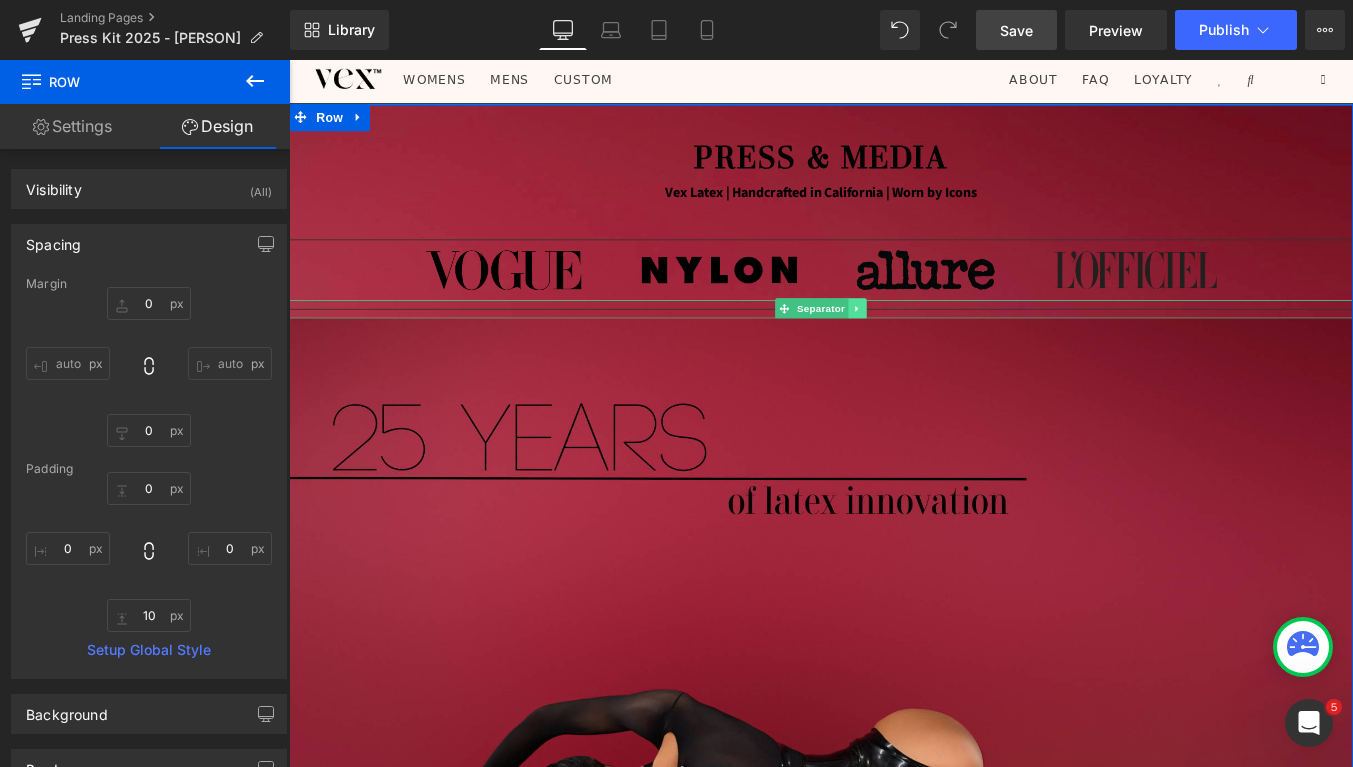 click 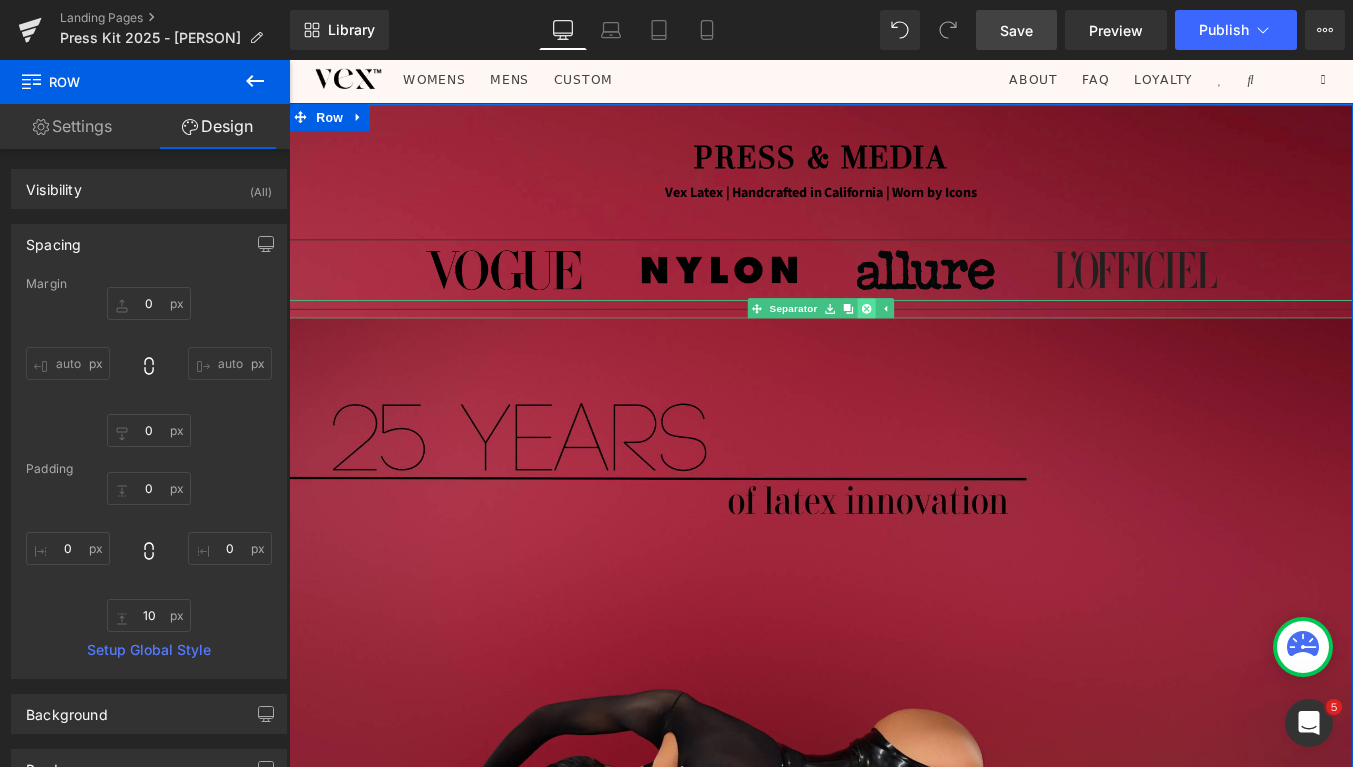 click 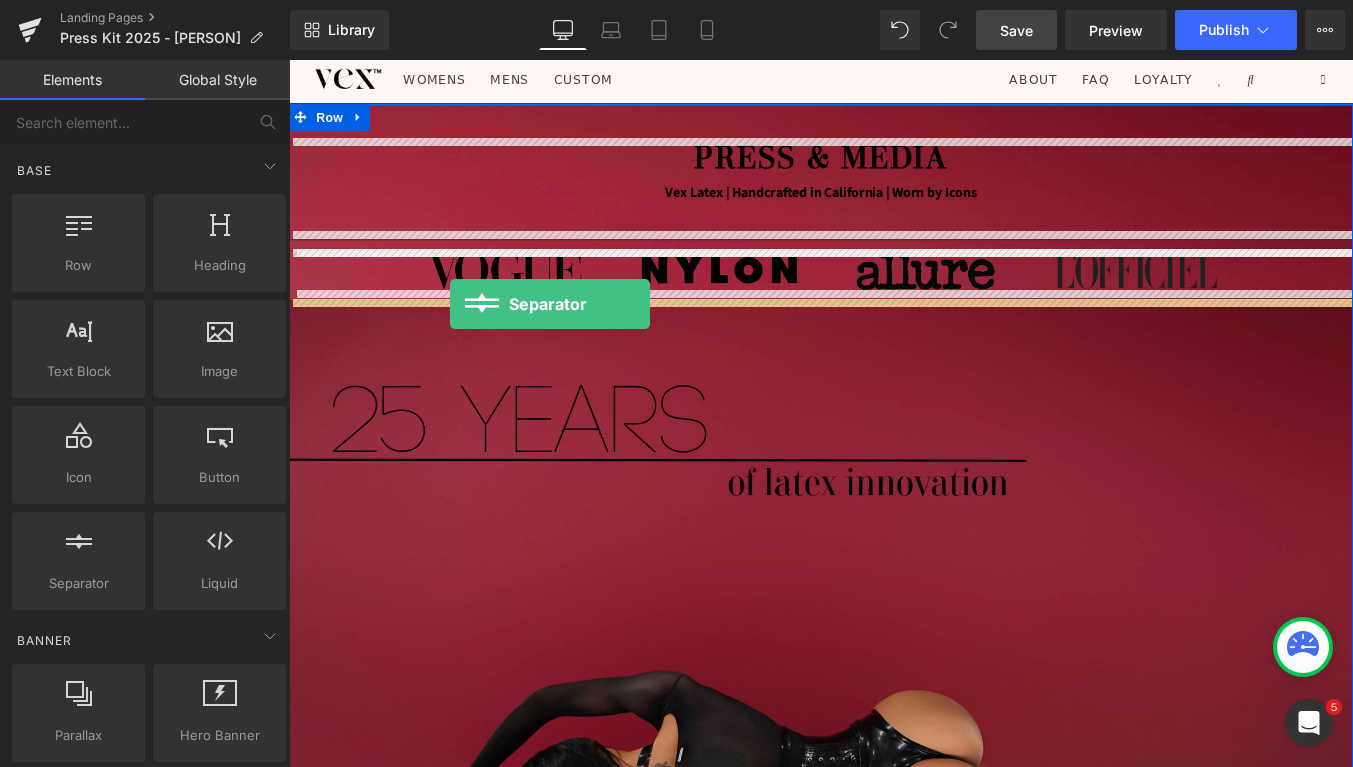 drag, startPoint x: 363, startPoint y: 628, endPoint x: 472, endPoint y: 338, distance: 309.808 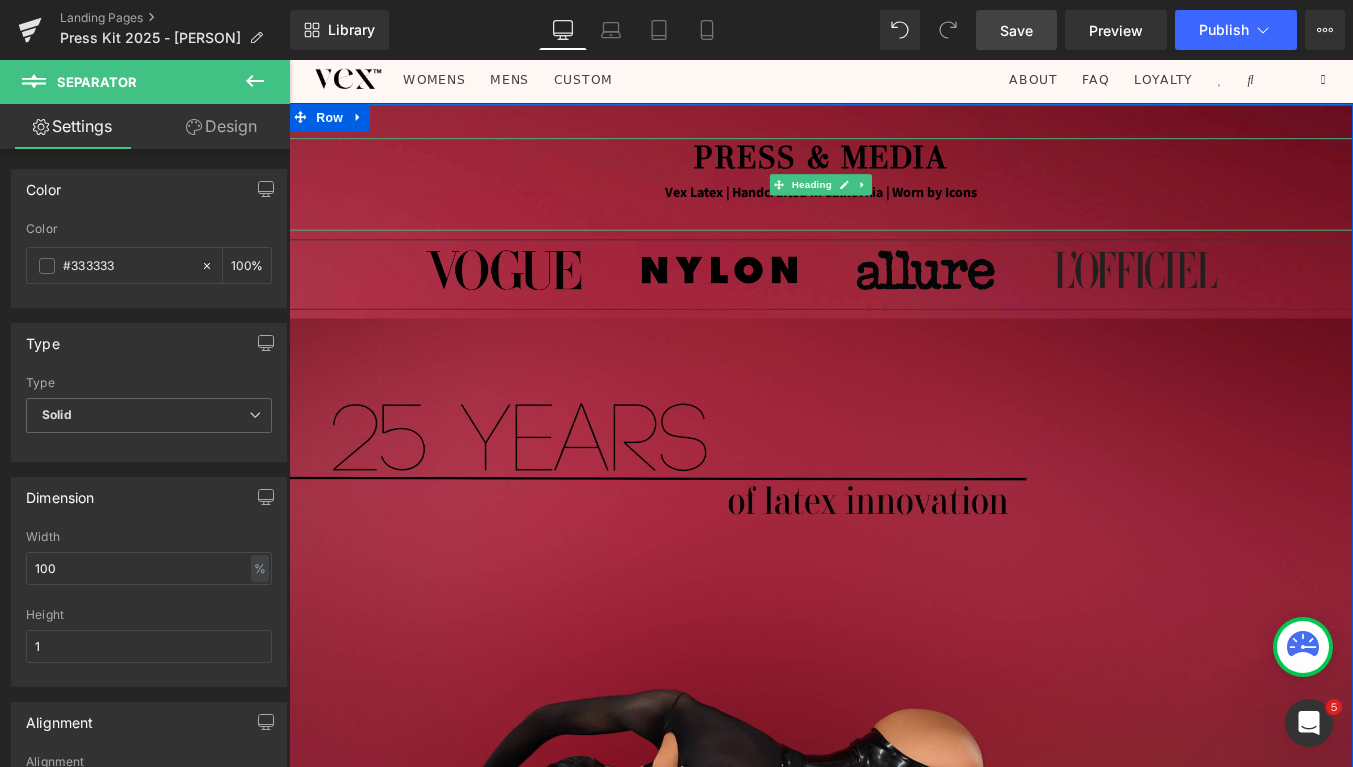 click on "Vex Latex | Handcrafted in California | Worn by Icons" at bounding box center [894, 211] 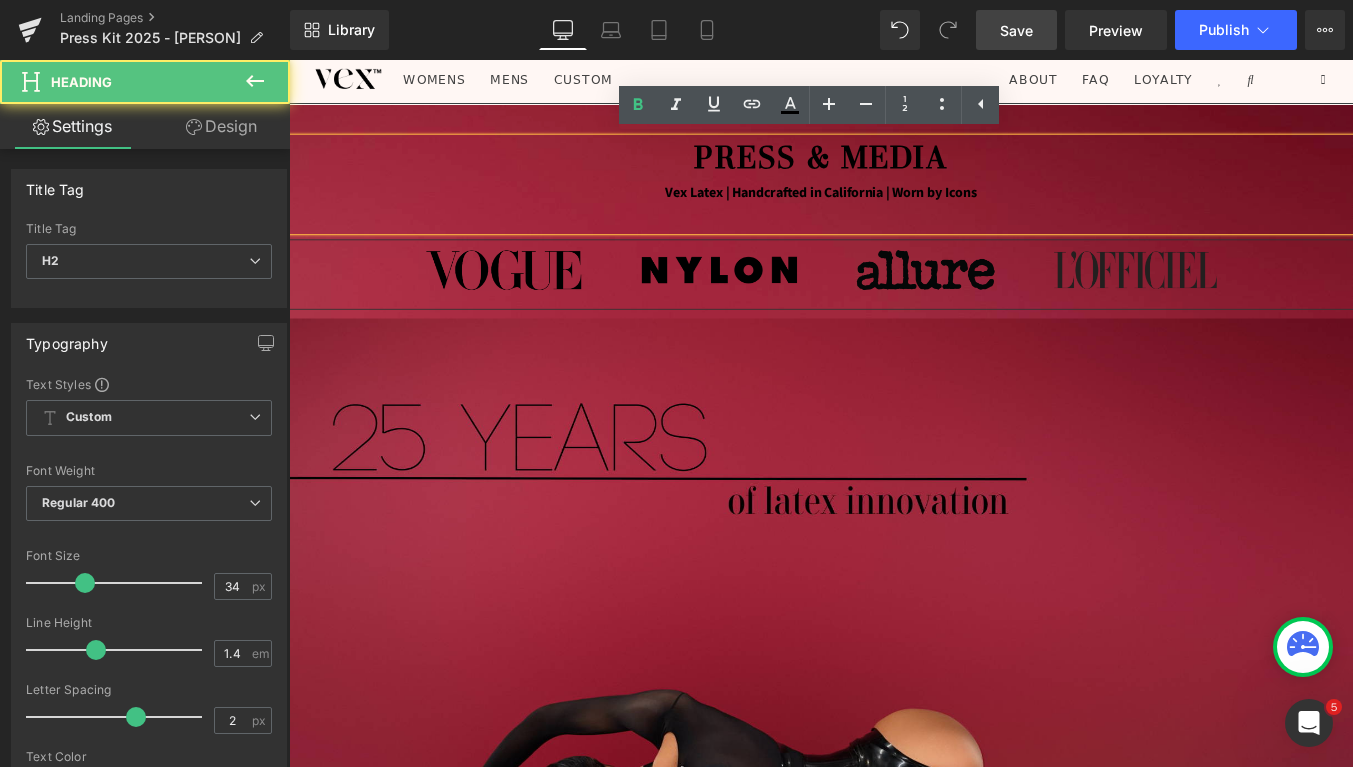 click on "Vex Latex | Handcrafted in California | Worn by Icons" at bounding box center [894, 211] 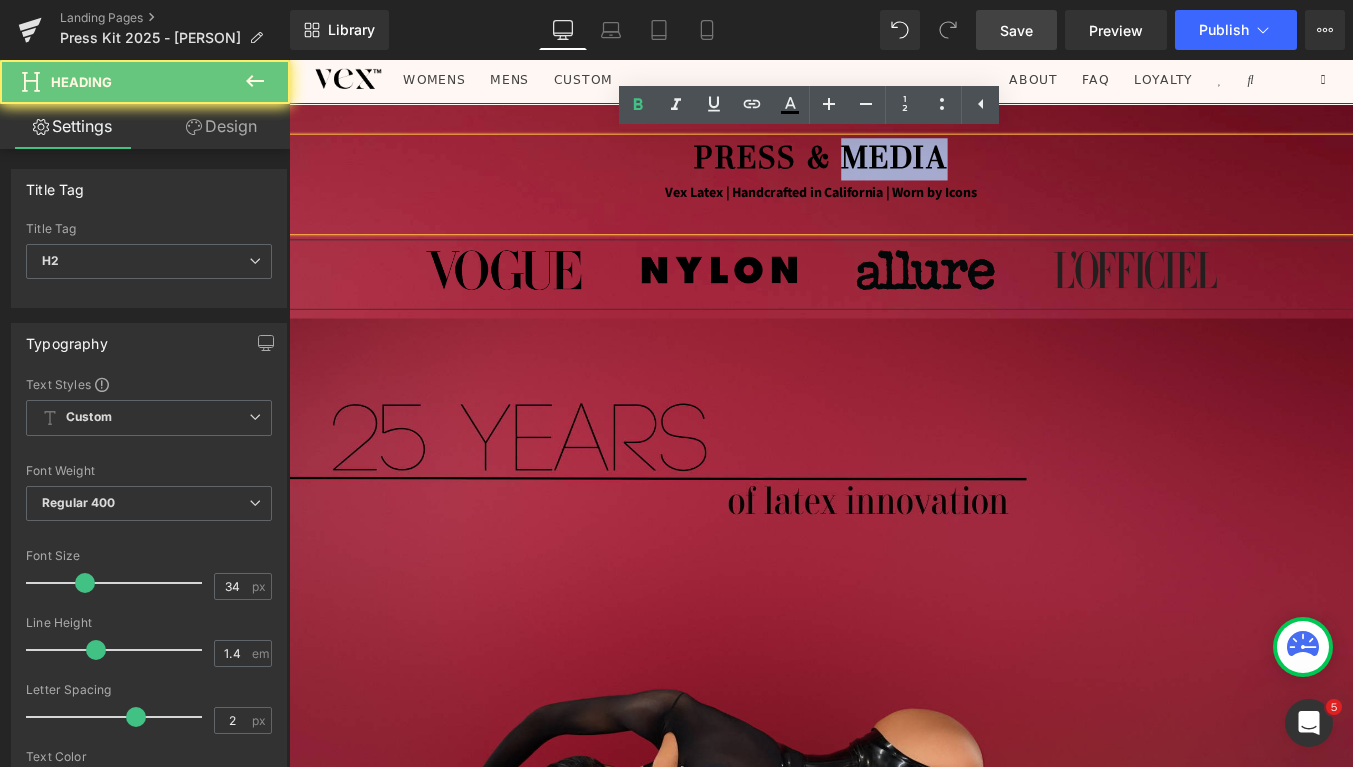 click on "Press & Media" at bounding box center [894, 172] 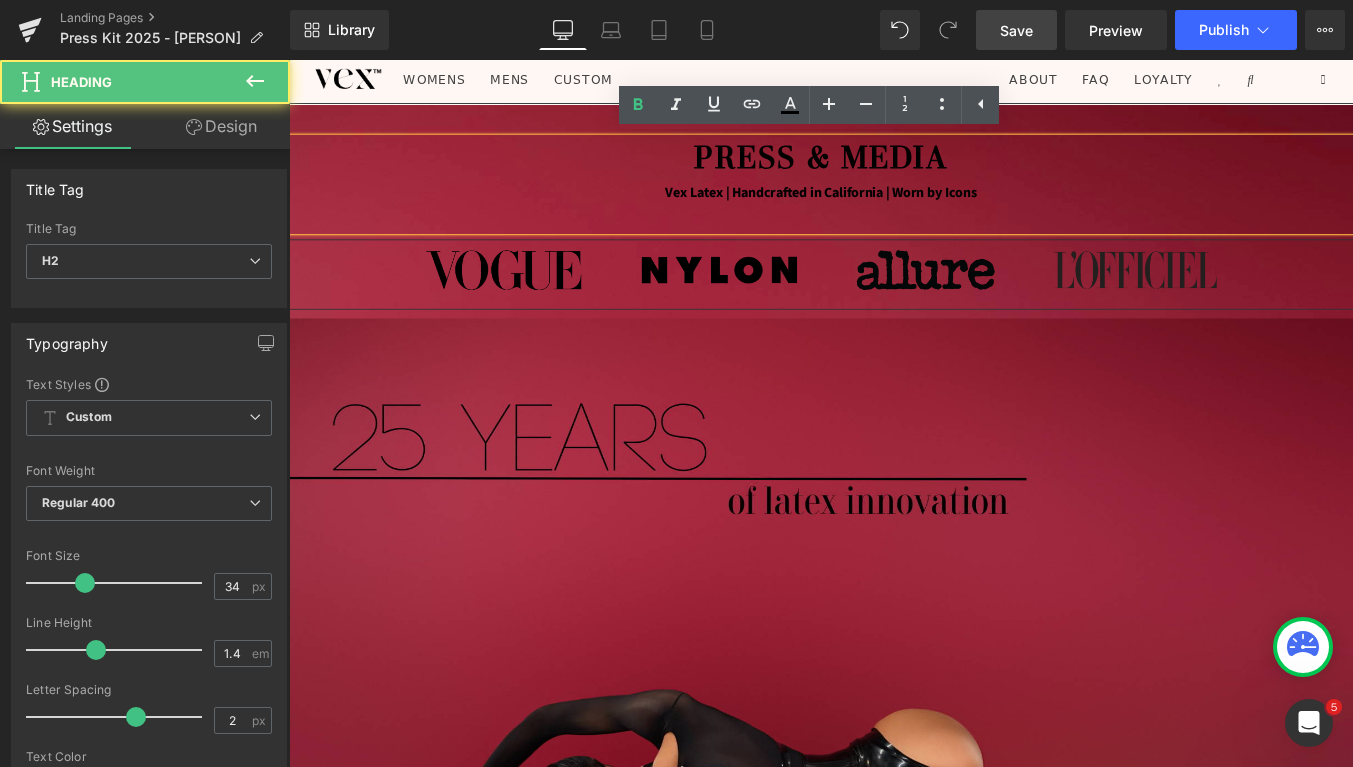 click on "Vex Latex | Handcrafted in California | Worn by Icons" at bounding box center (894, 211) 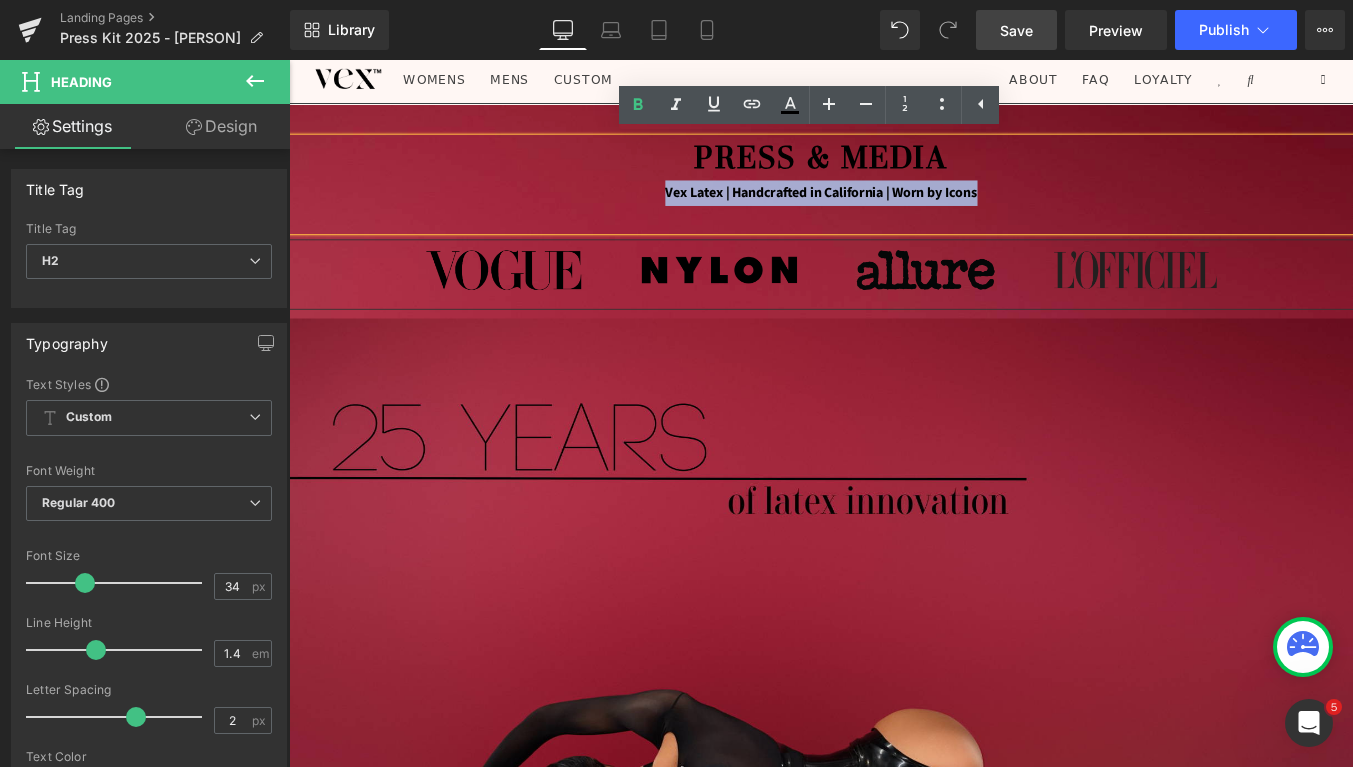 drag, startPoint x: 1078, startPoint y: 211, endPoint x: 709, endPoint y: 206, distance: 369.03387 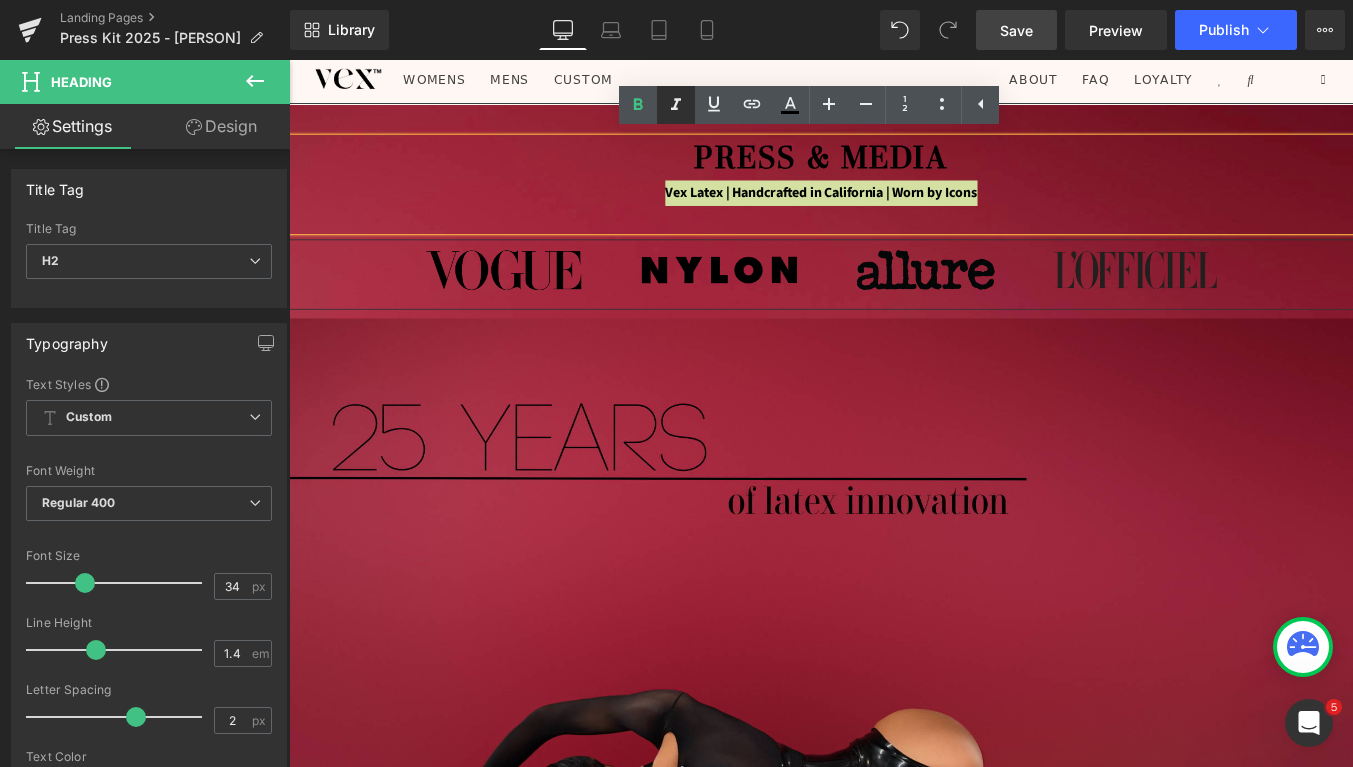click 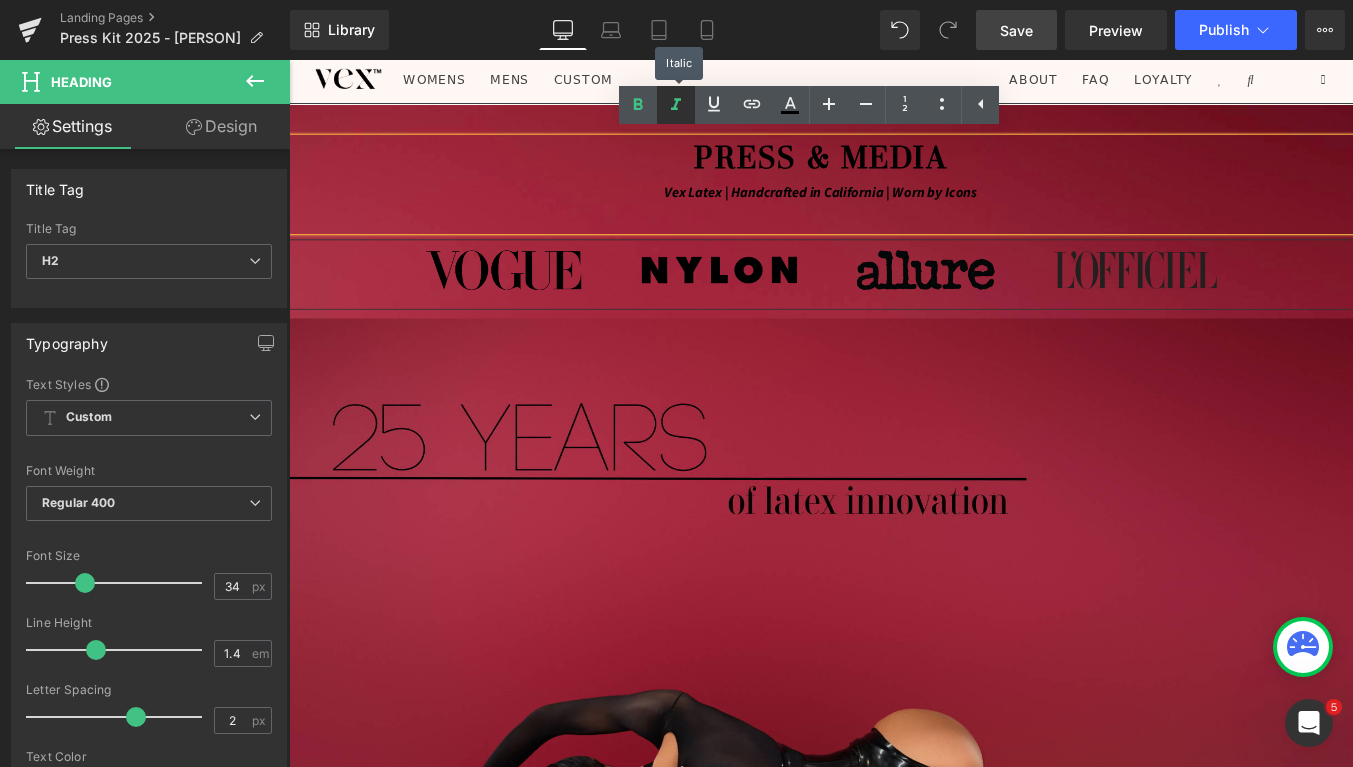 click 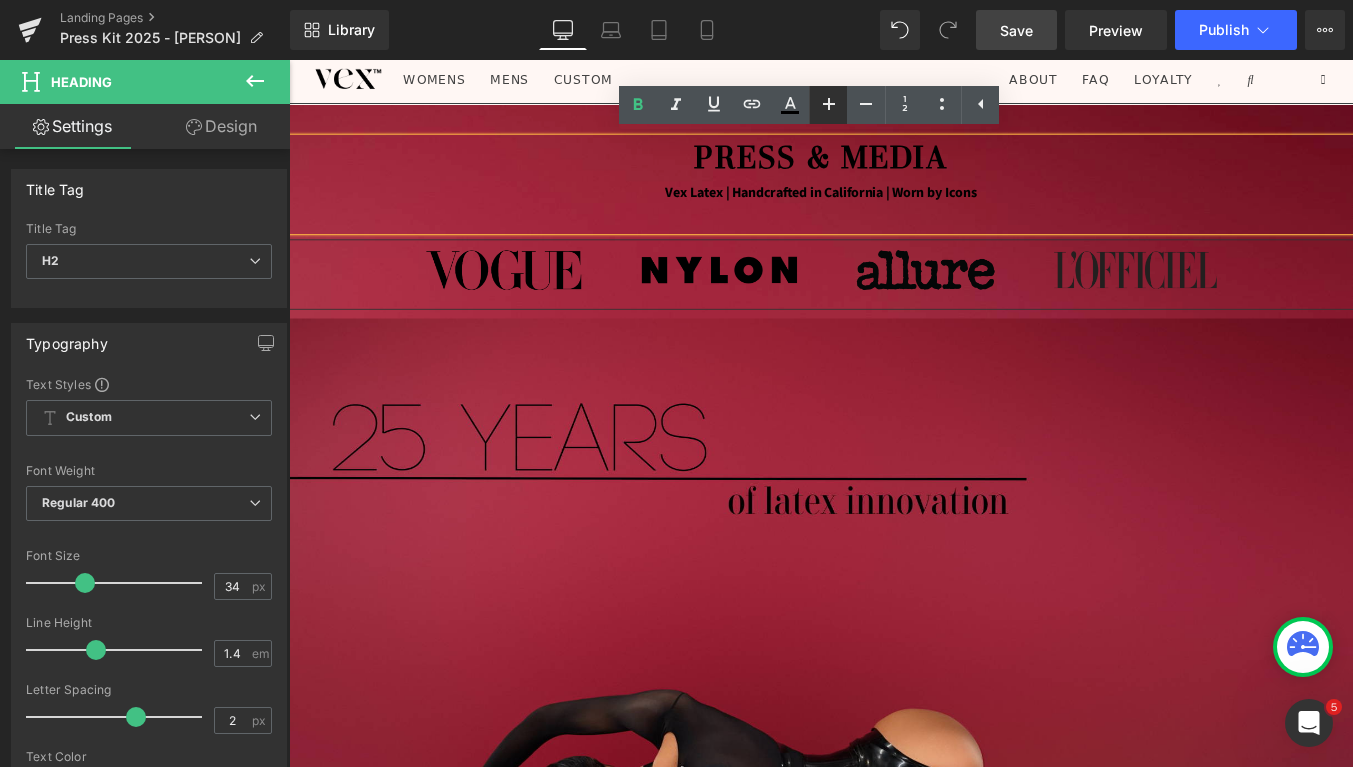 click 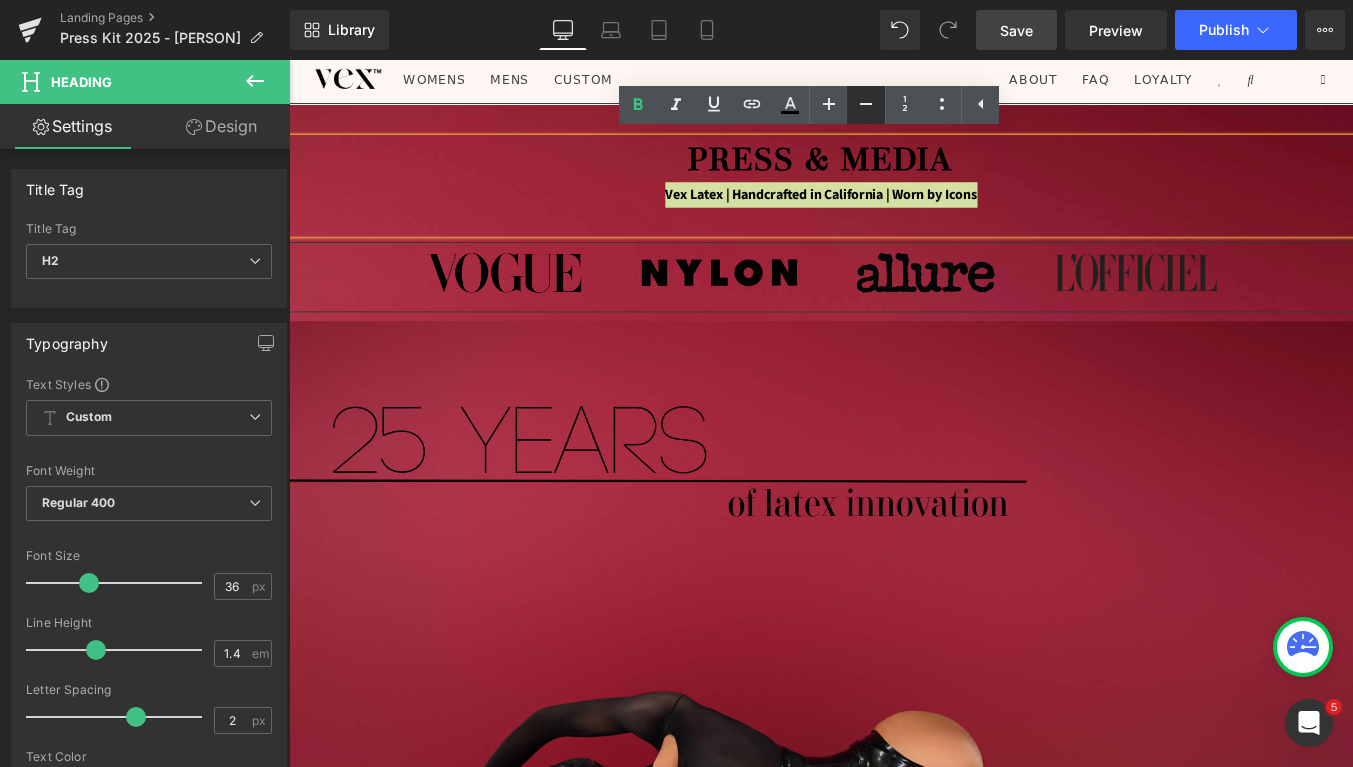 click 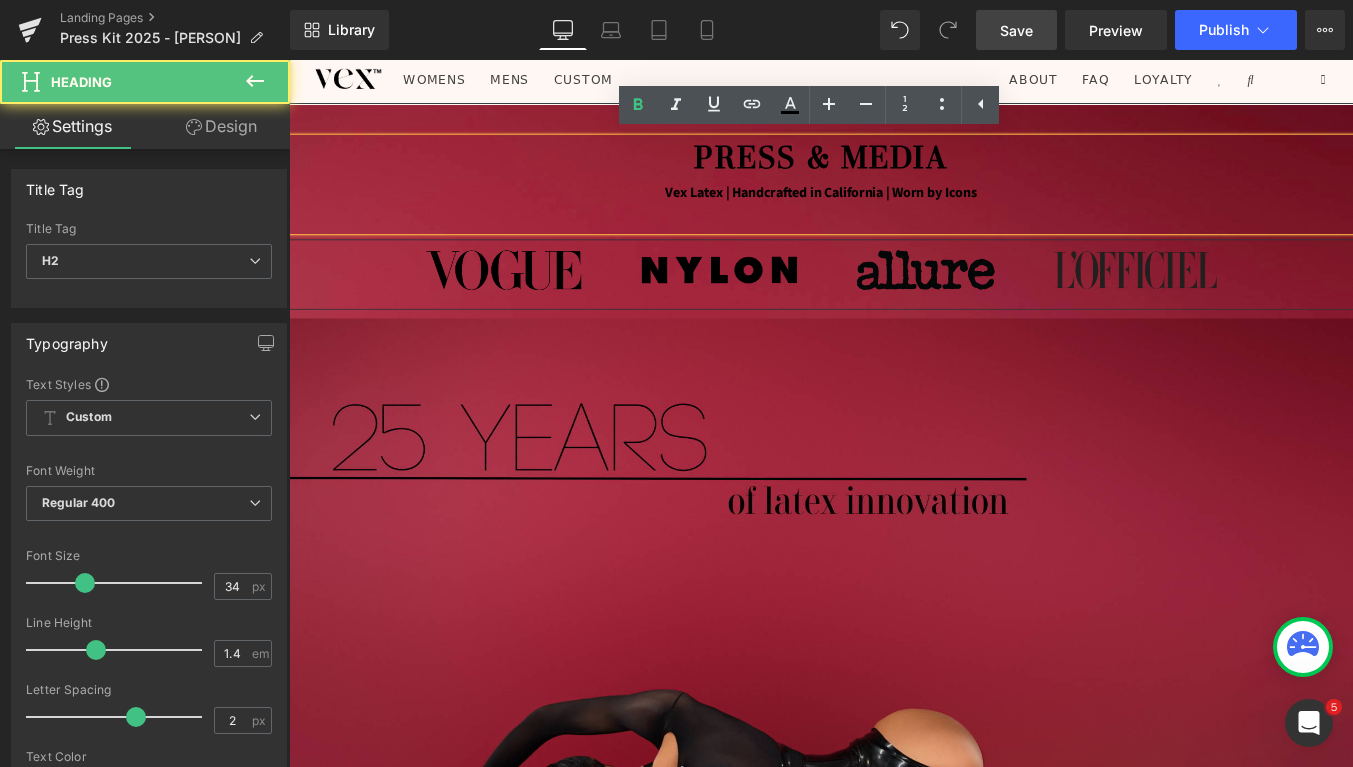 click on "Vex Latex | Handcrafted in California | Worn by Icons" at bounding box center (894, 211) 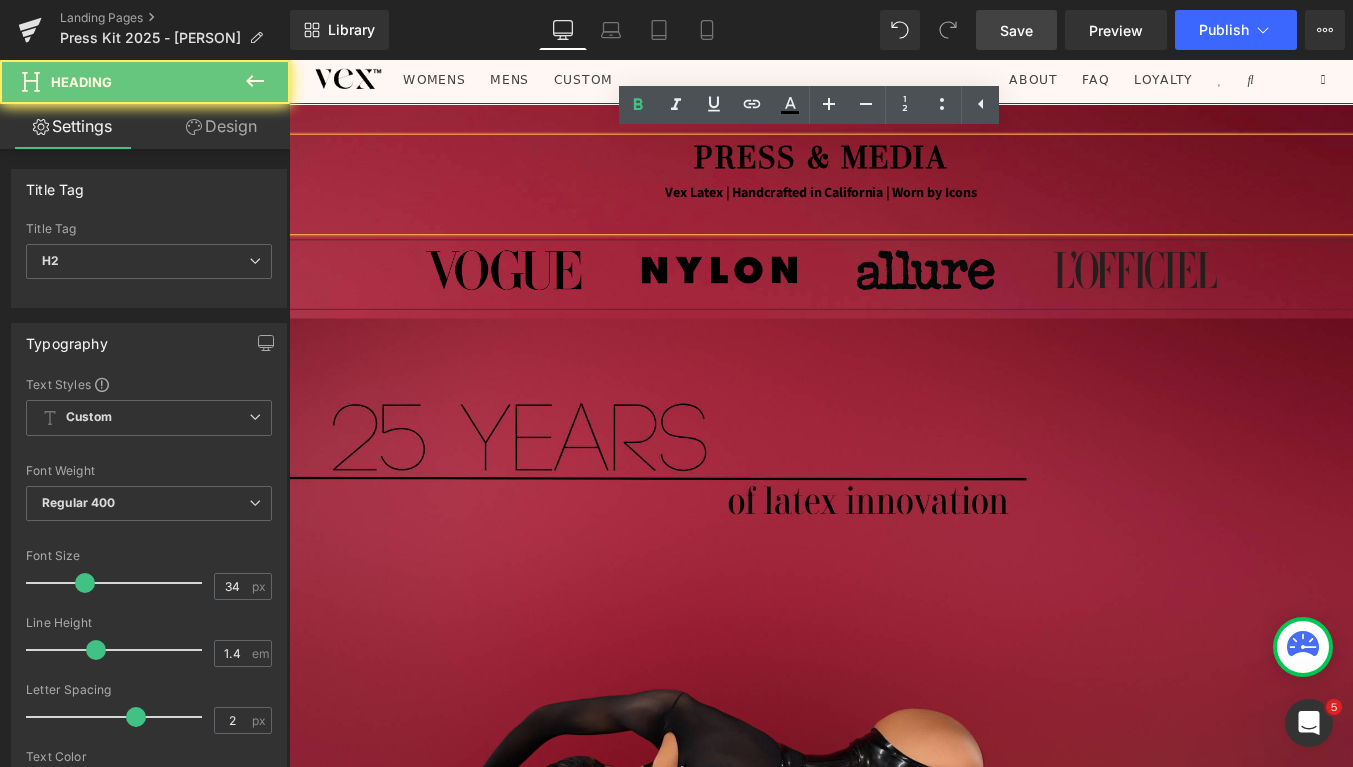 click on "Vex Latex | Handcrafted in California | Worn by Icons" at bounding box center (894, 211) 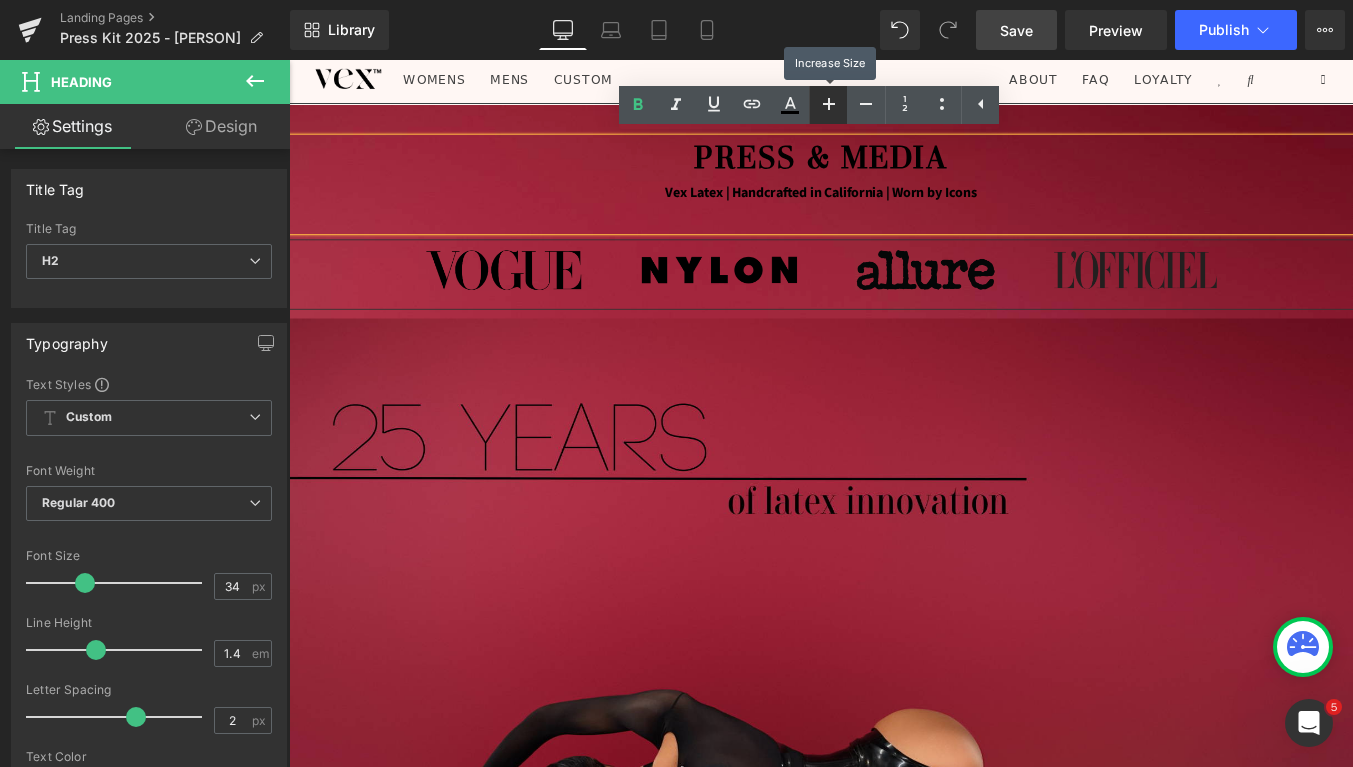 click 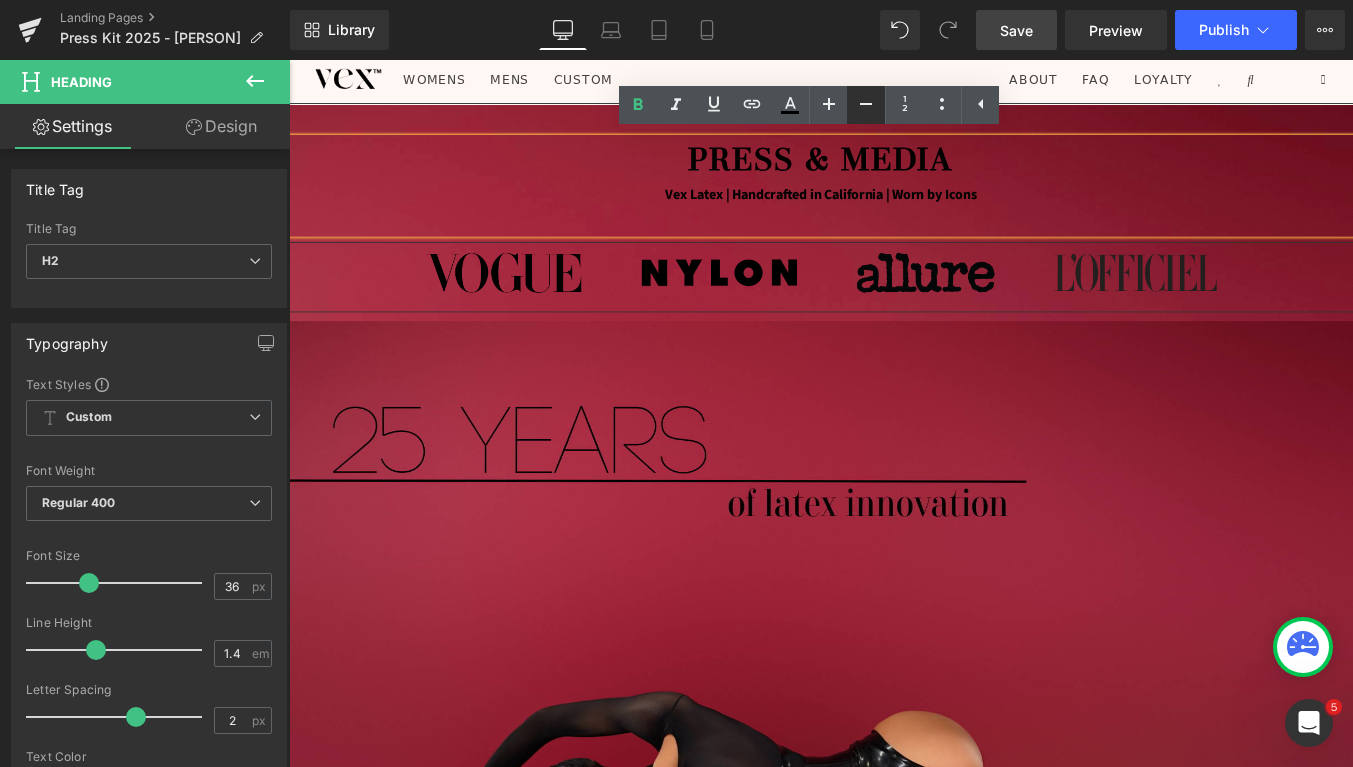 click 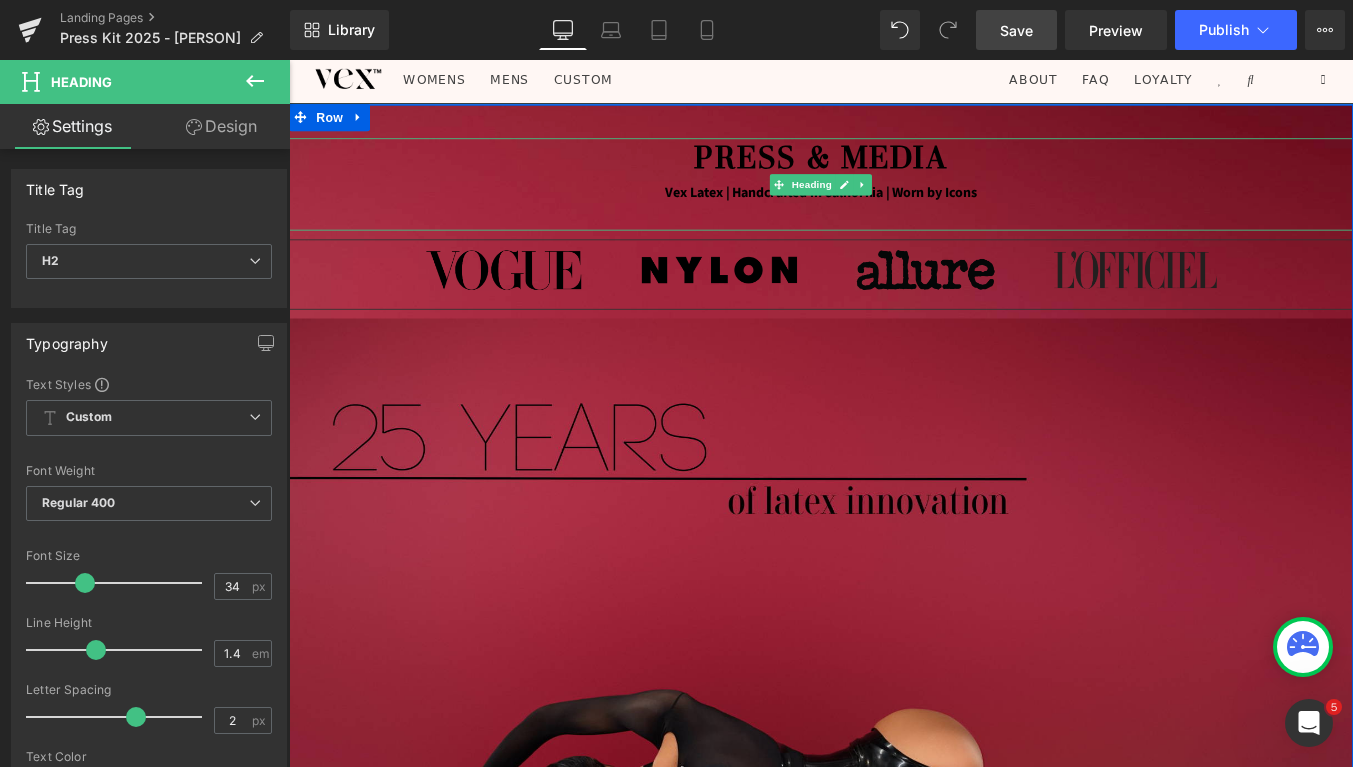 click at bounding box center (894, 239) 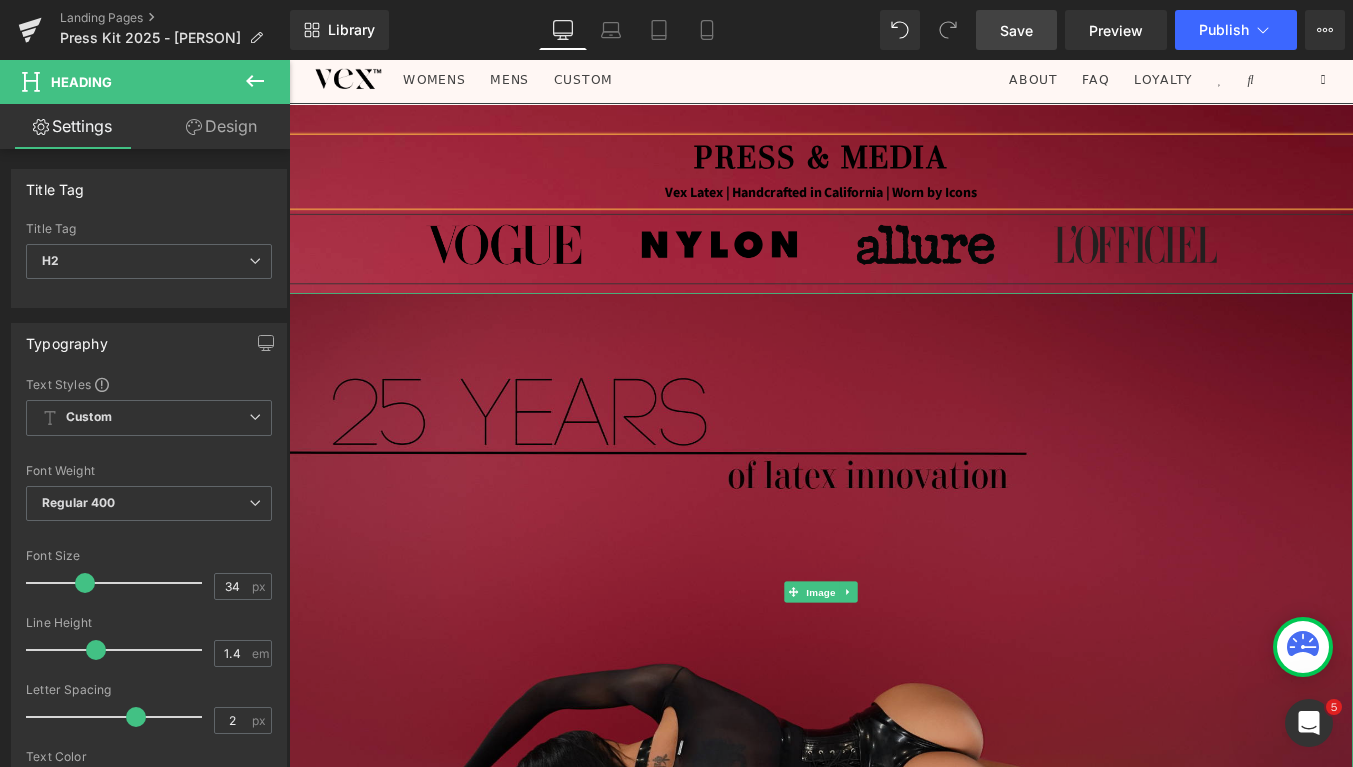 click at bounding box center (894, 665) 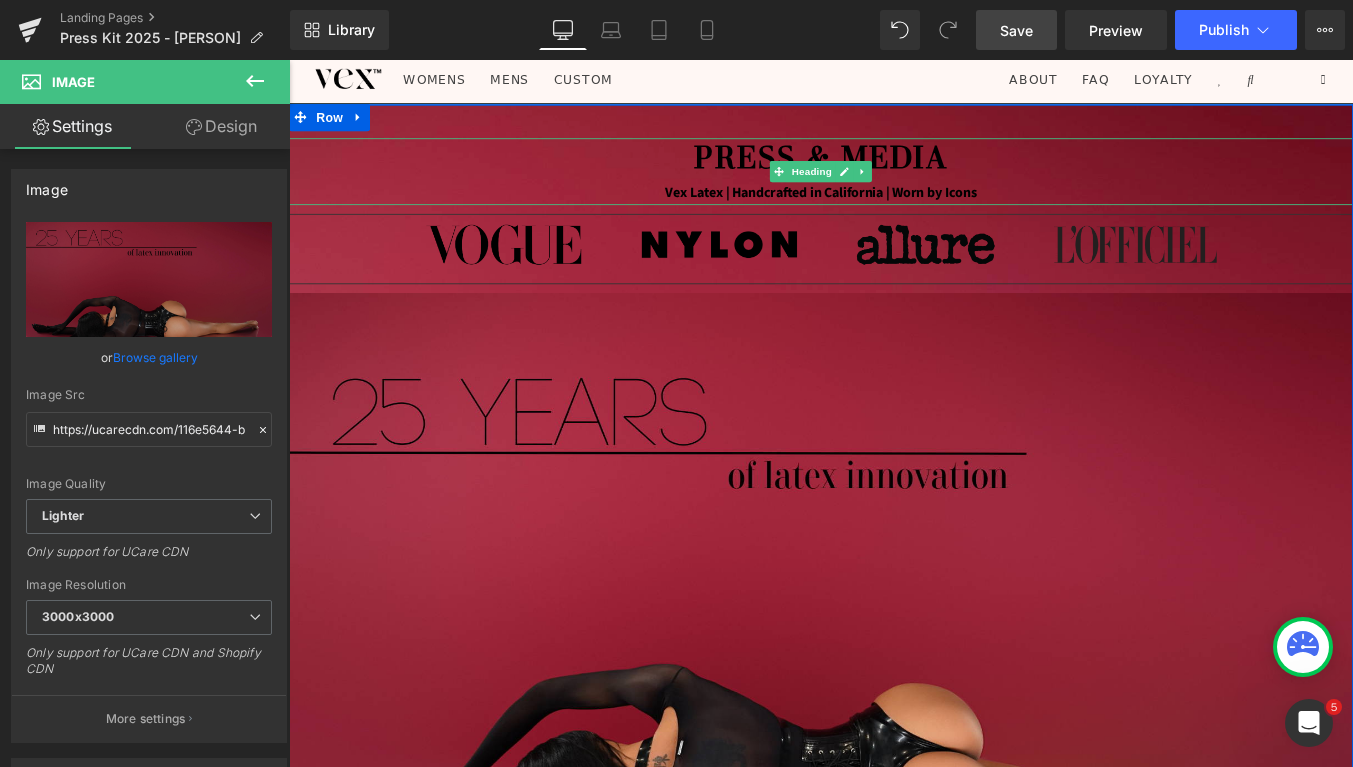 click on "Vex Latex | Handcrafted in California | Worn by Icons" at bounding box center [894, 211] 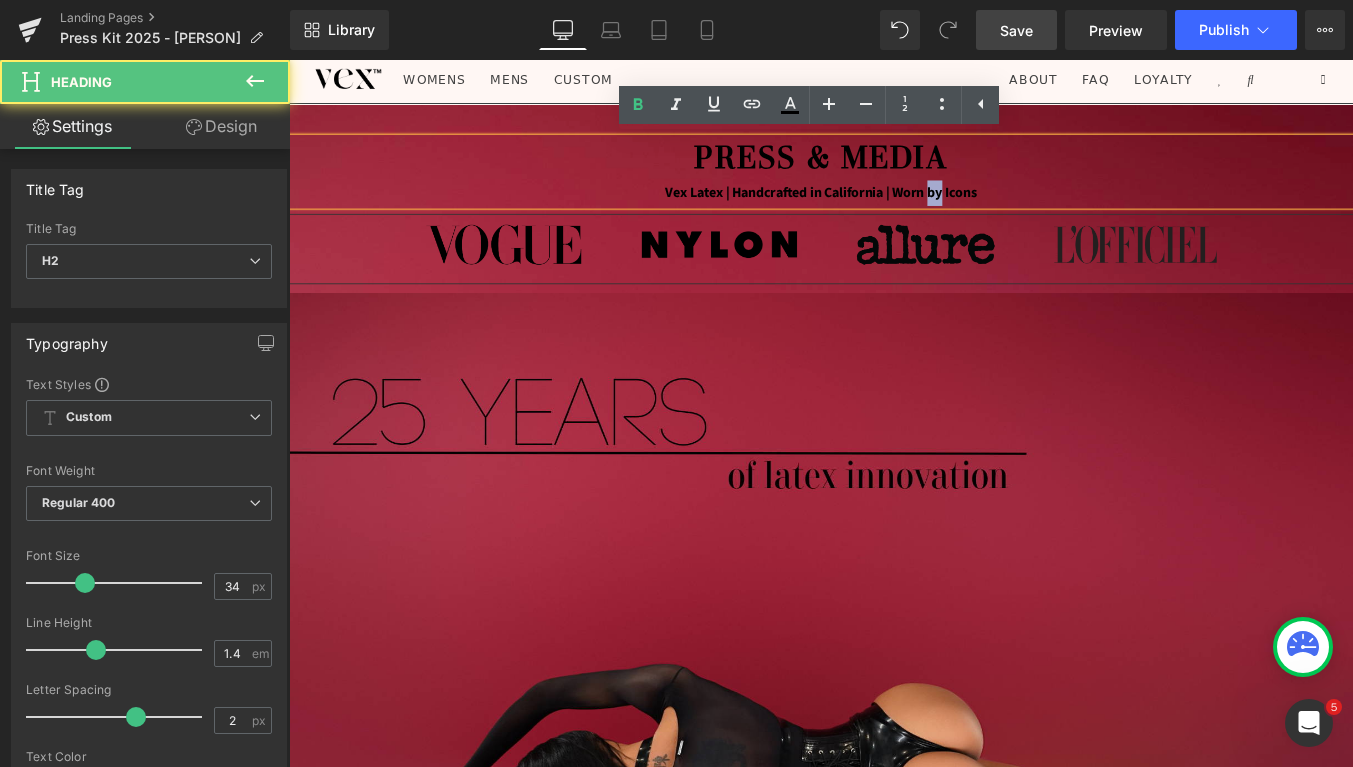 click on "Vex Latex | Handcrafted in California | Worn by Icons" at bounding box center [894, 211] 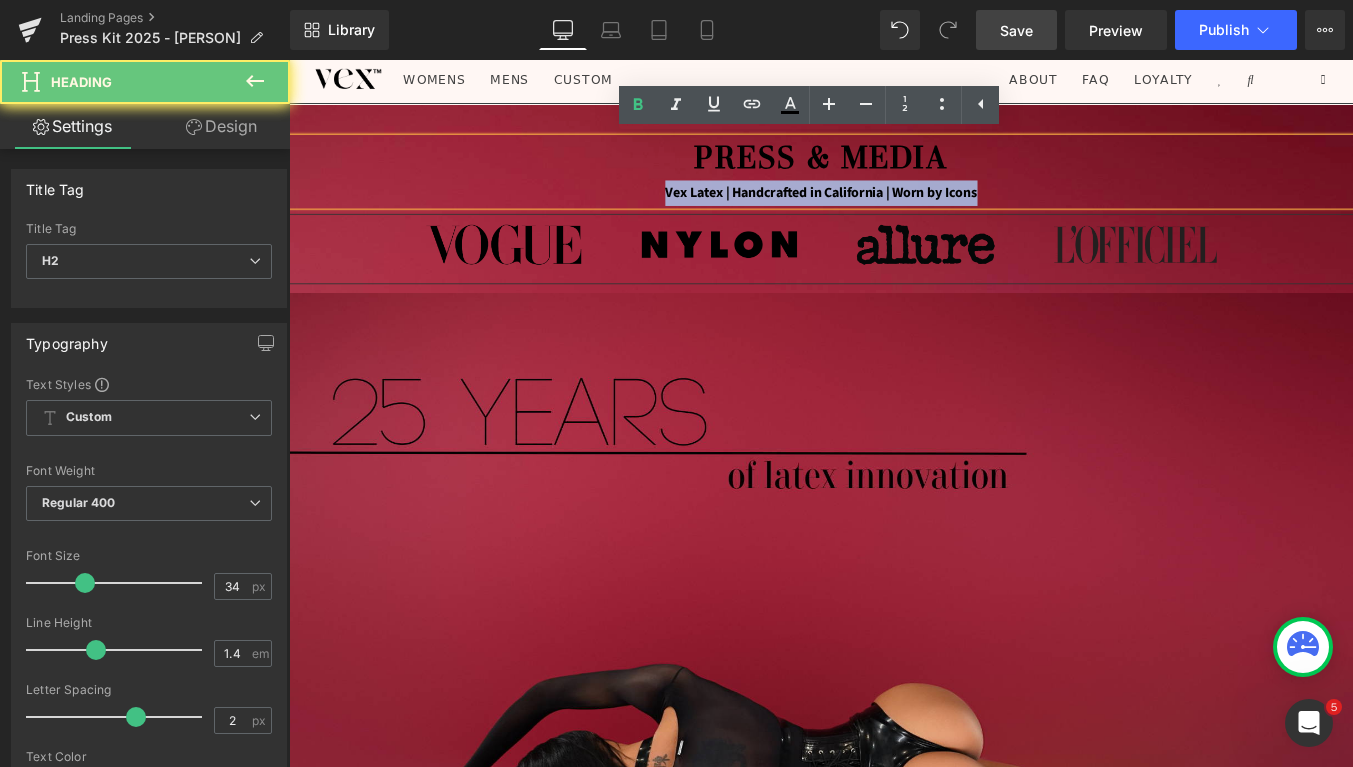 click on "Vex Latex | Handcrafted in California | Worn by Icons" at bounding box center (894, 211) 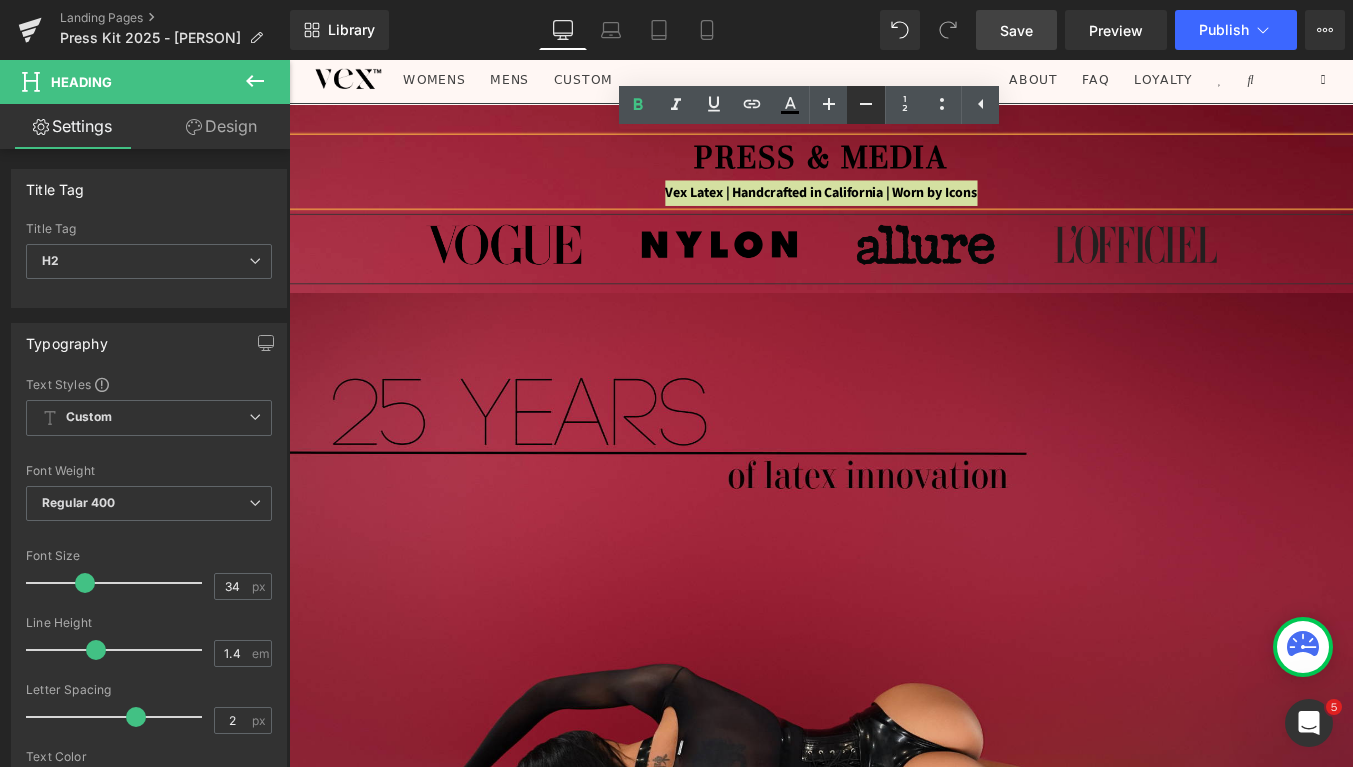click 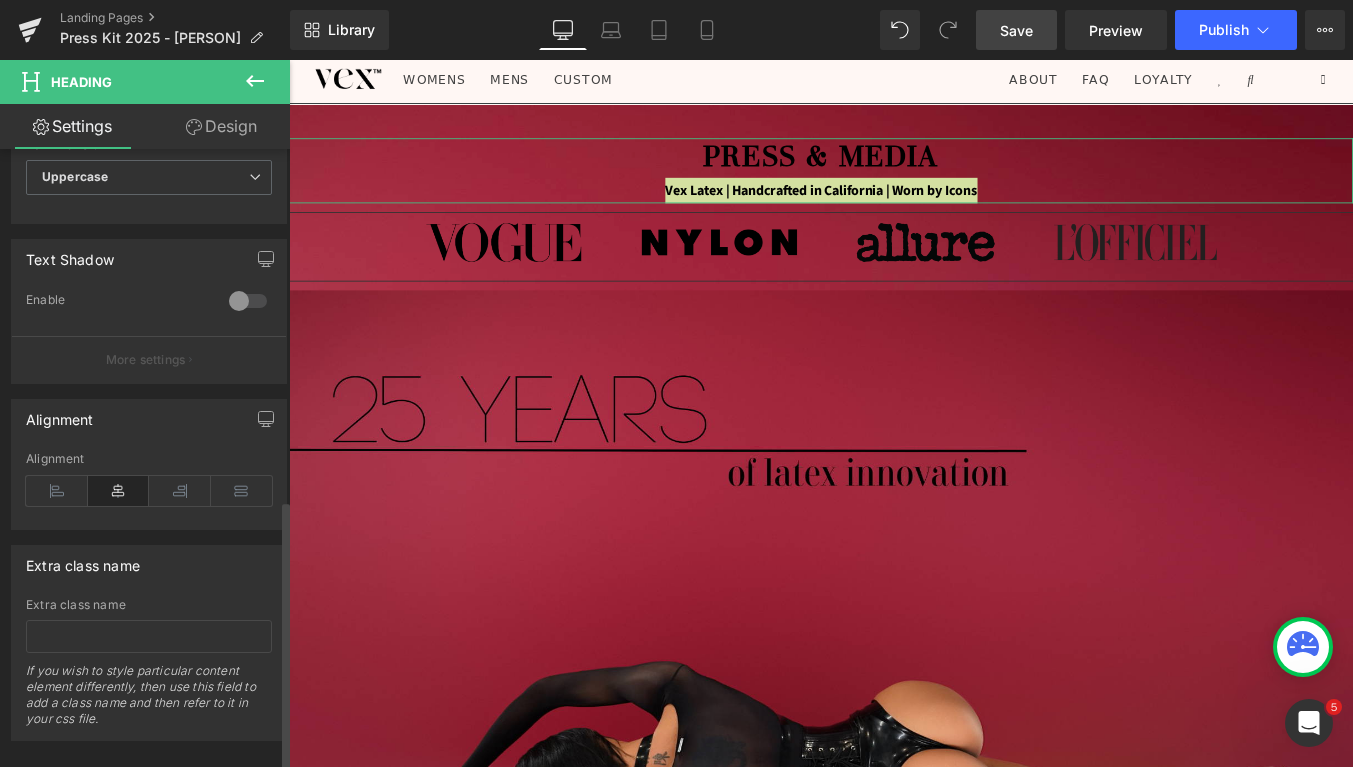 scroll, scrollTop: 801, scrollLeft: 0, axis: vertical 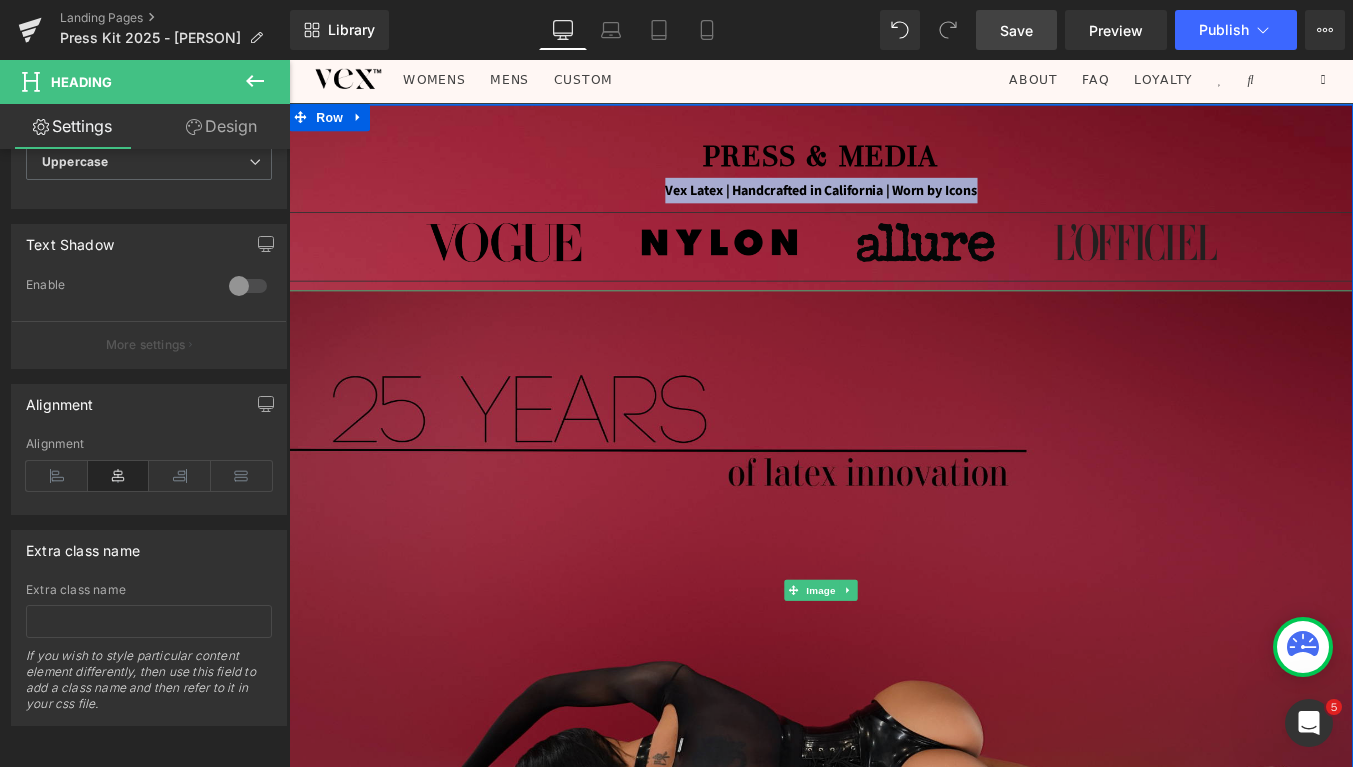 click at bounding box center (894, 662) 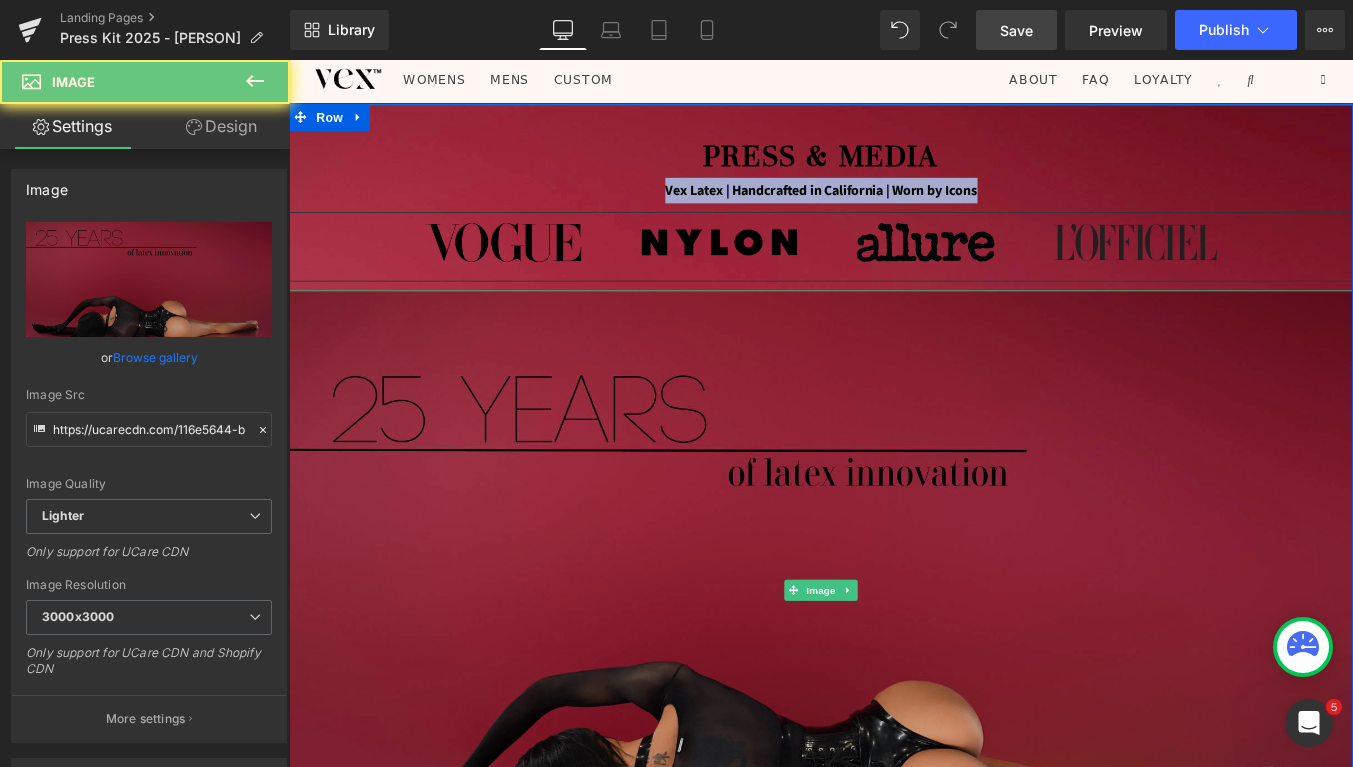 click at bounding box center [894, 662] 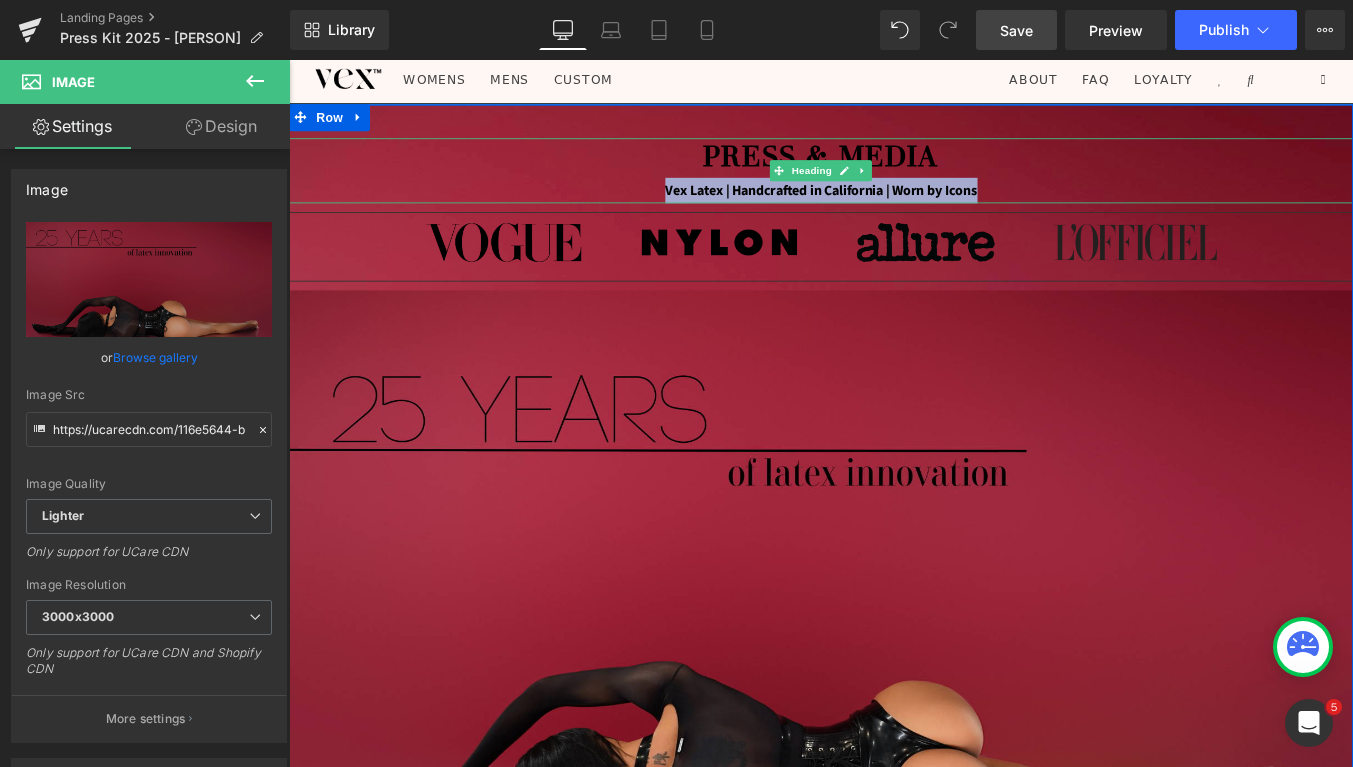 click on "Press & Media" at bounding box center [894, 171] 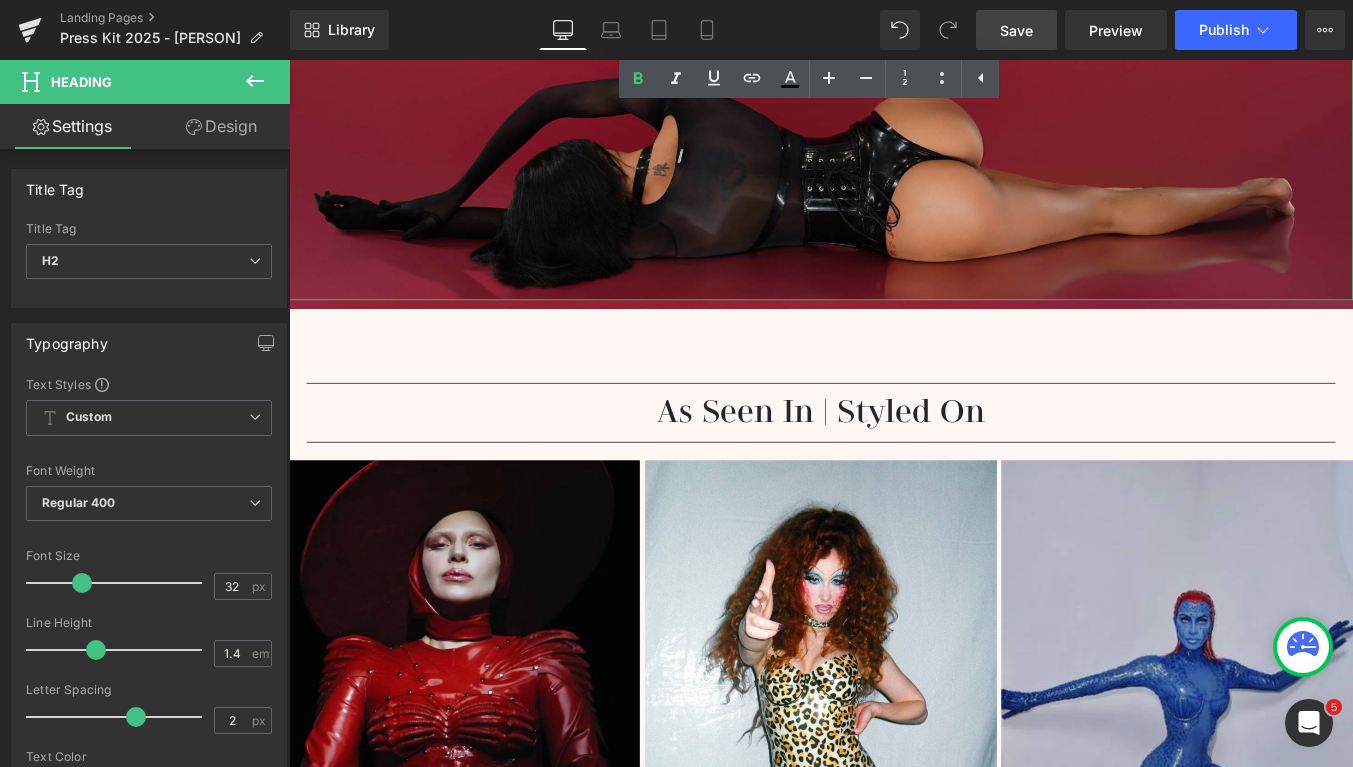 scroll, scrollTop: 746, scrollLeft: 0, axis: vertical 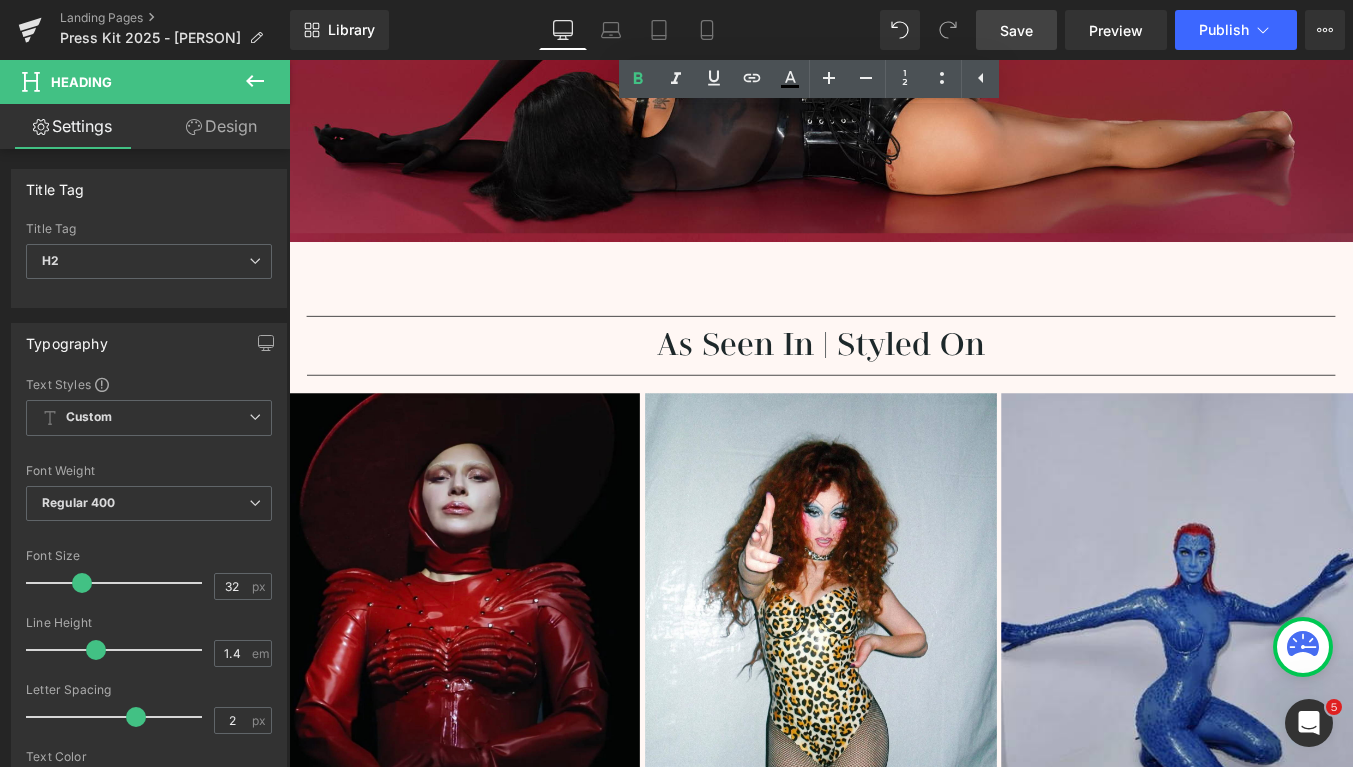 click on "Save" at bounding box center [1016, 30] 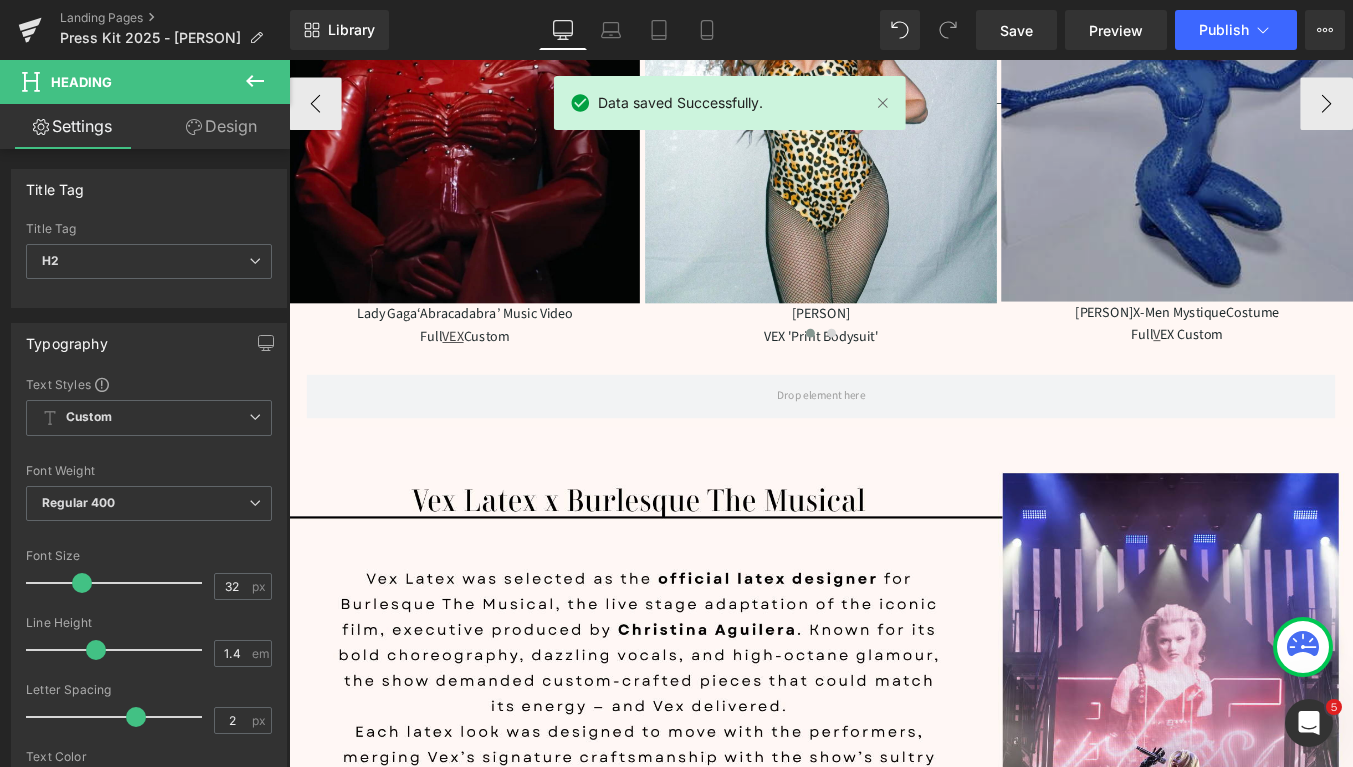 scroll, scrollTop: 1351, scrollLeft: 0, axis: vertical 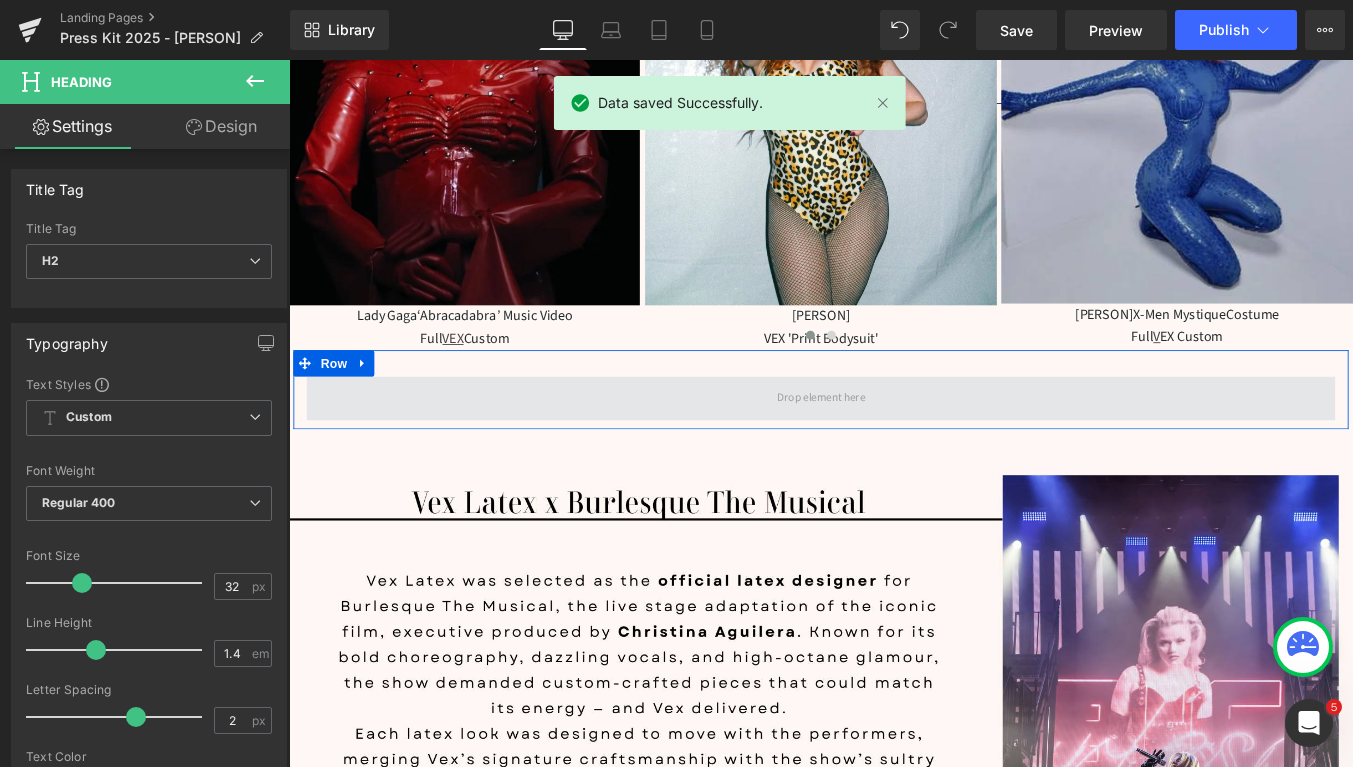 click at bounding box center [894, 445] 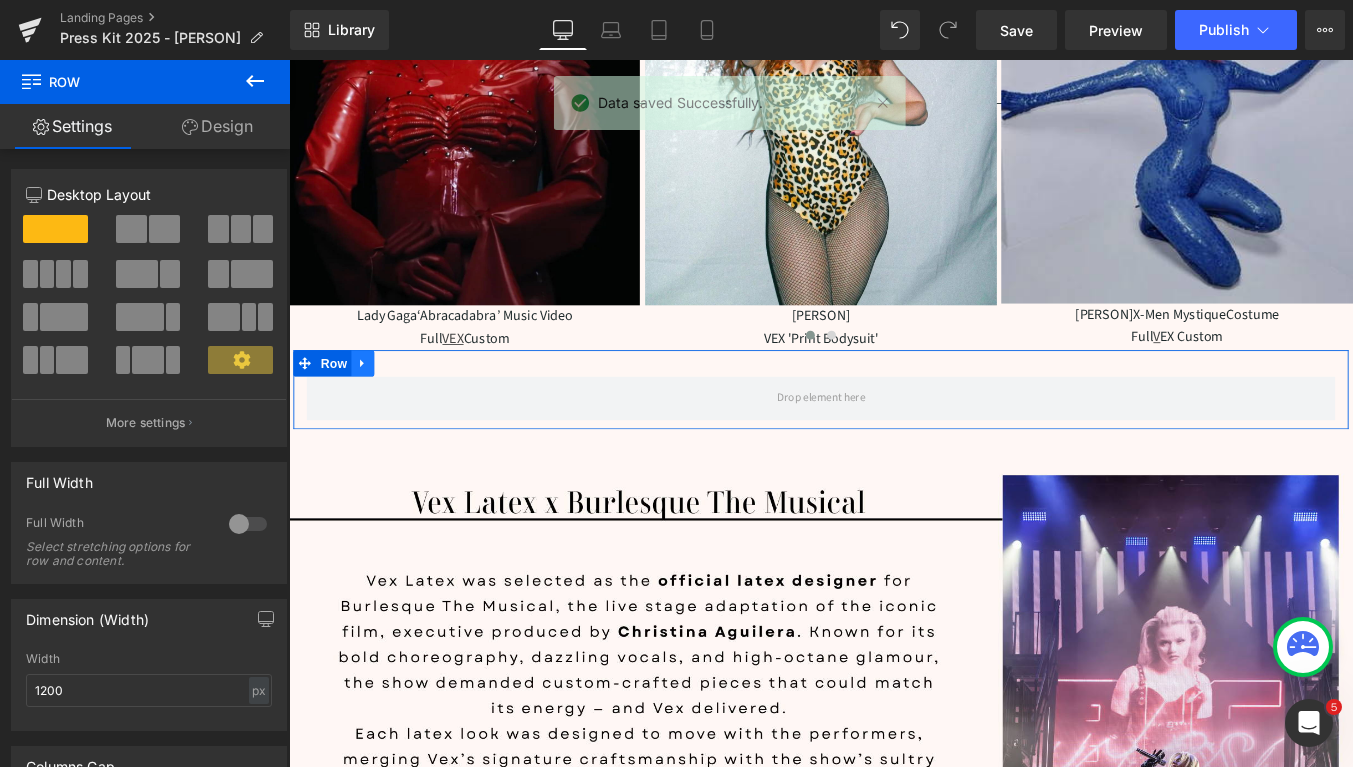 click 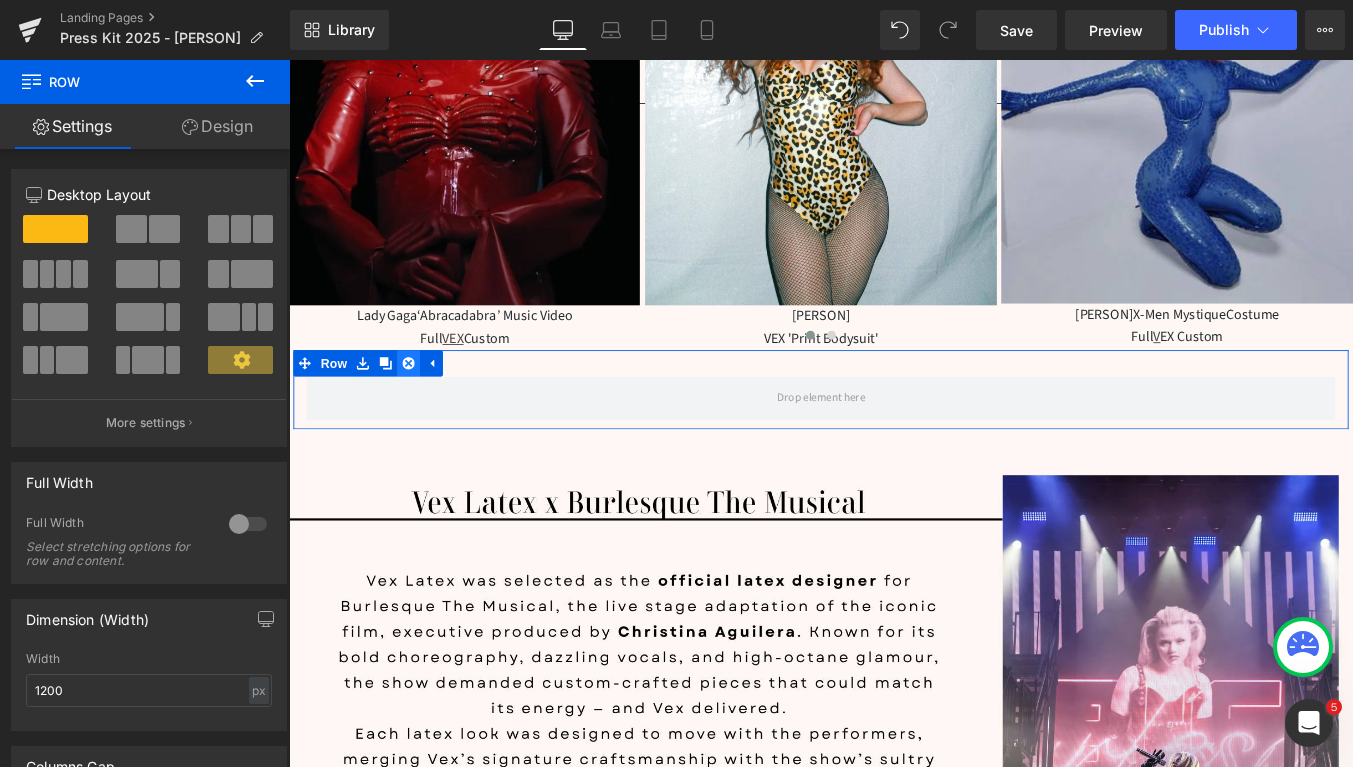 click 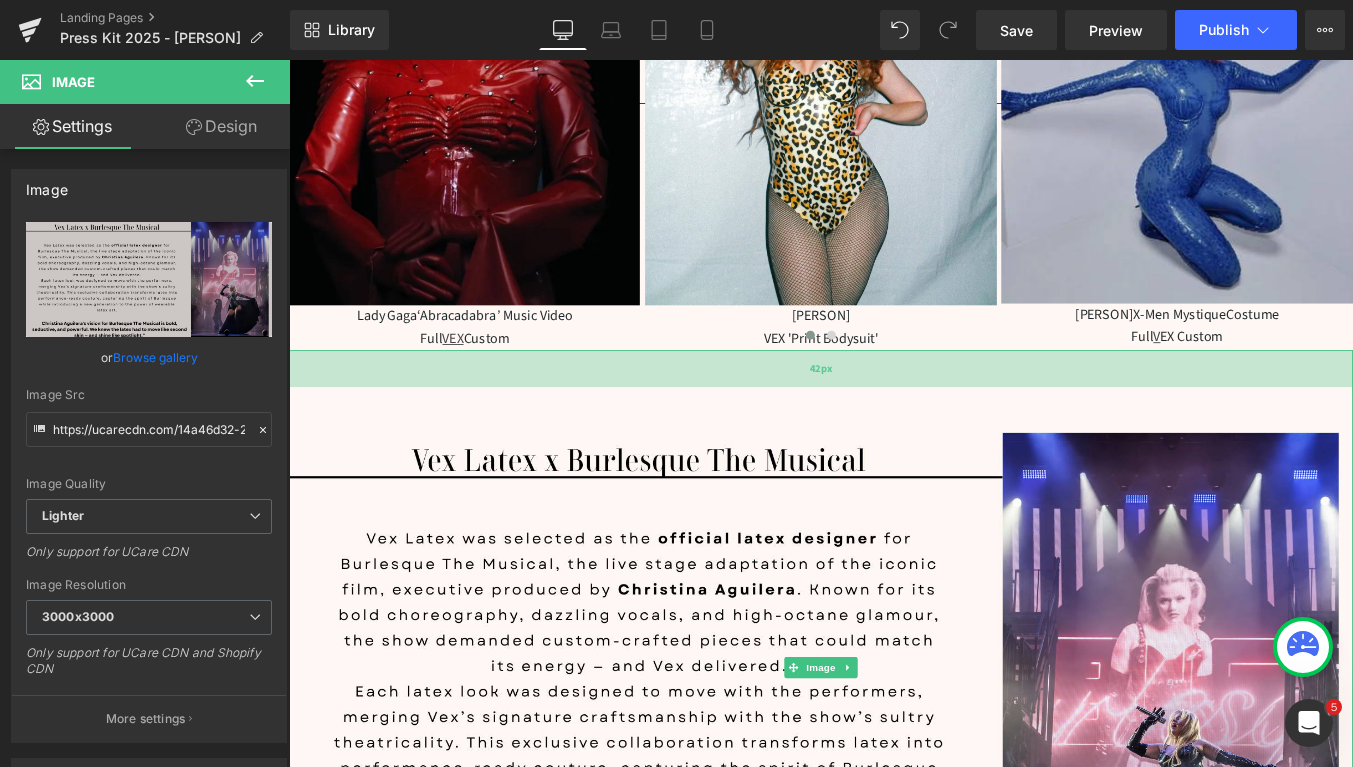 drag, startPoint x: 591, startPoint y: 390, endPoint x: 591, endPoint y: 432, distance: 42 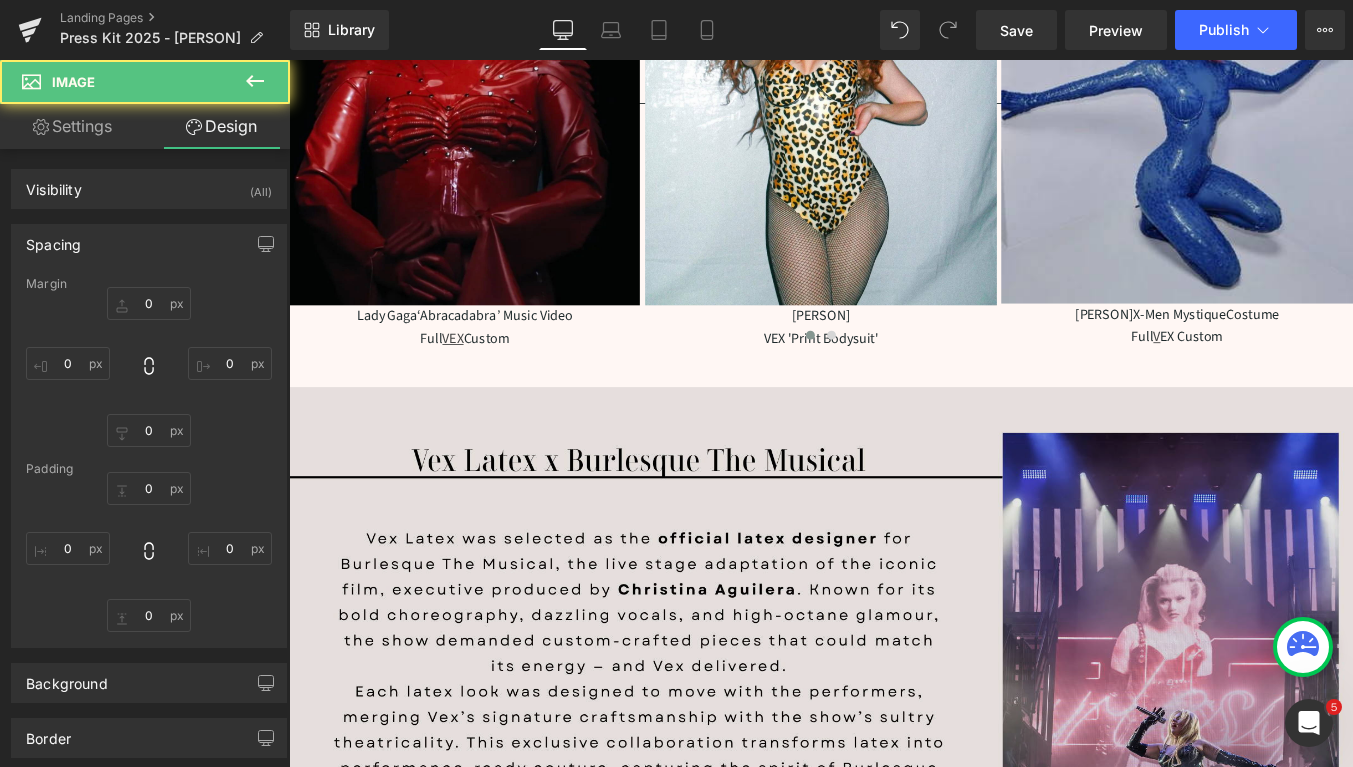 type on "0" 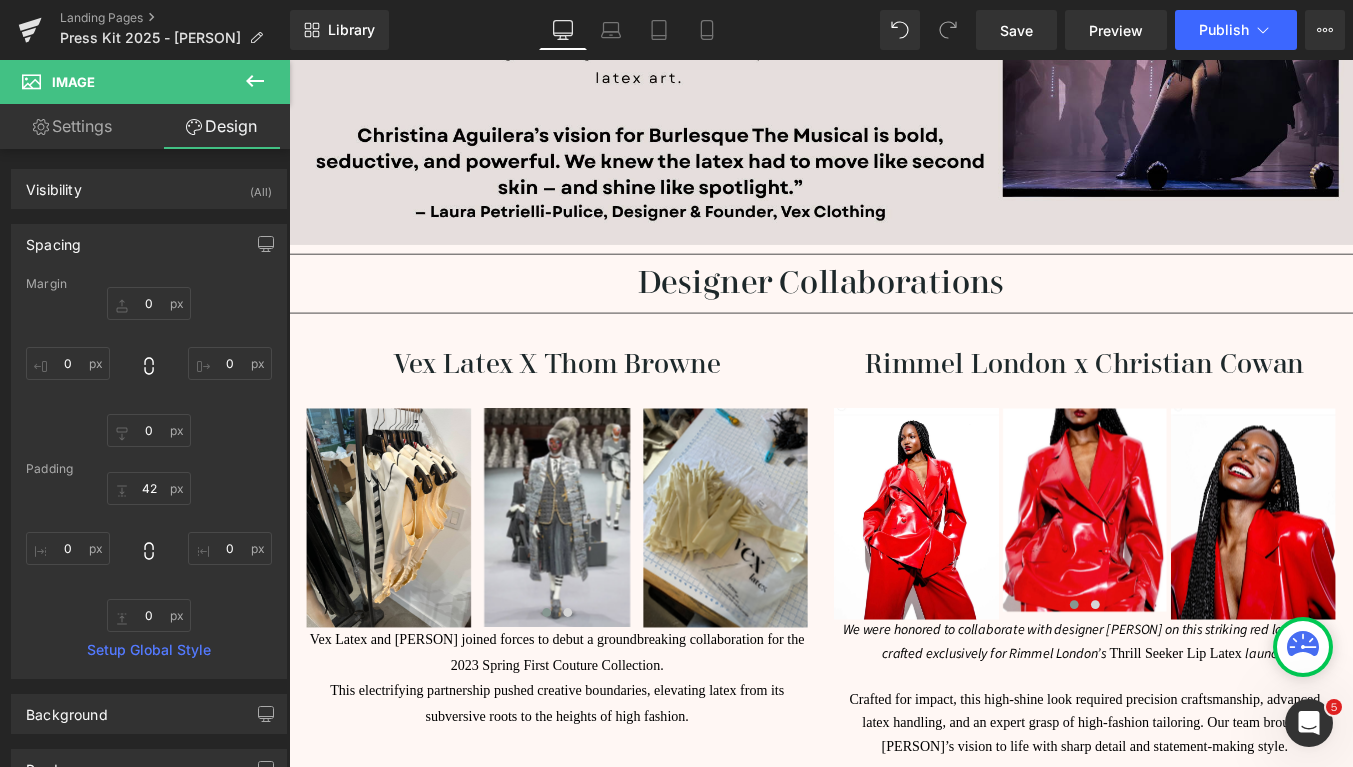 scroll, scrollTop: 2240, scrollLeft: 0, axis: vertical 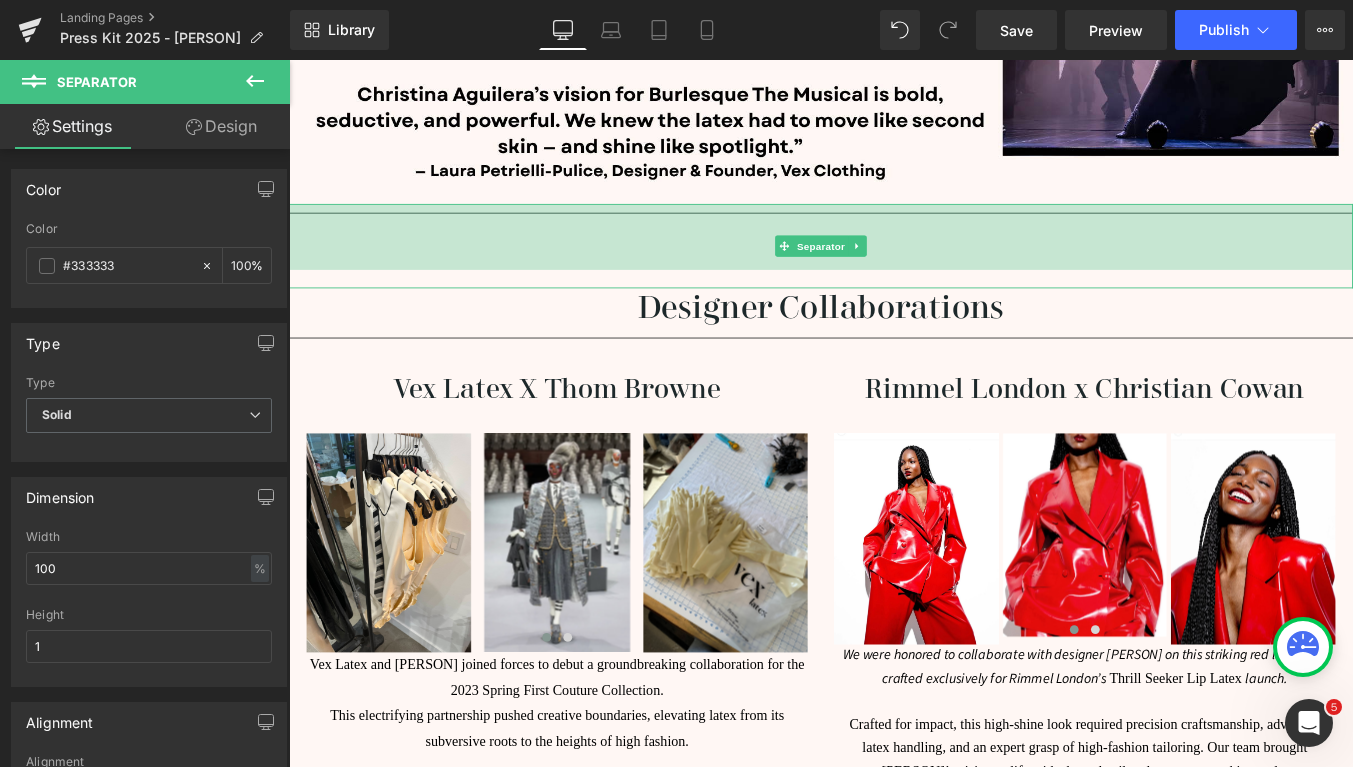 drag, startPoint x: 1108, startPoint y: 225, endPoint x: 1107, endPoint y: 300, distance: 75.00667 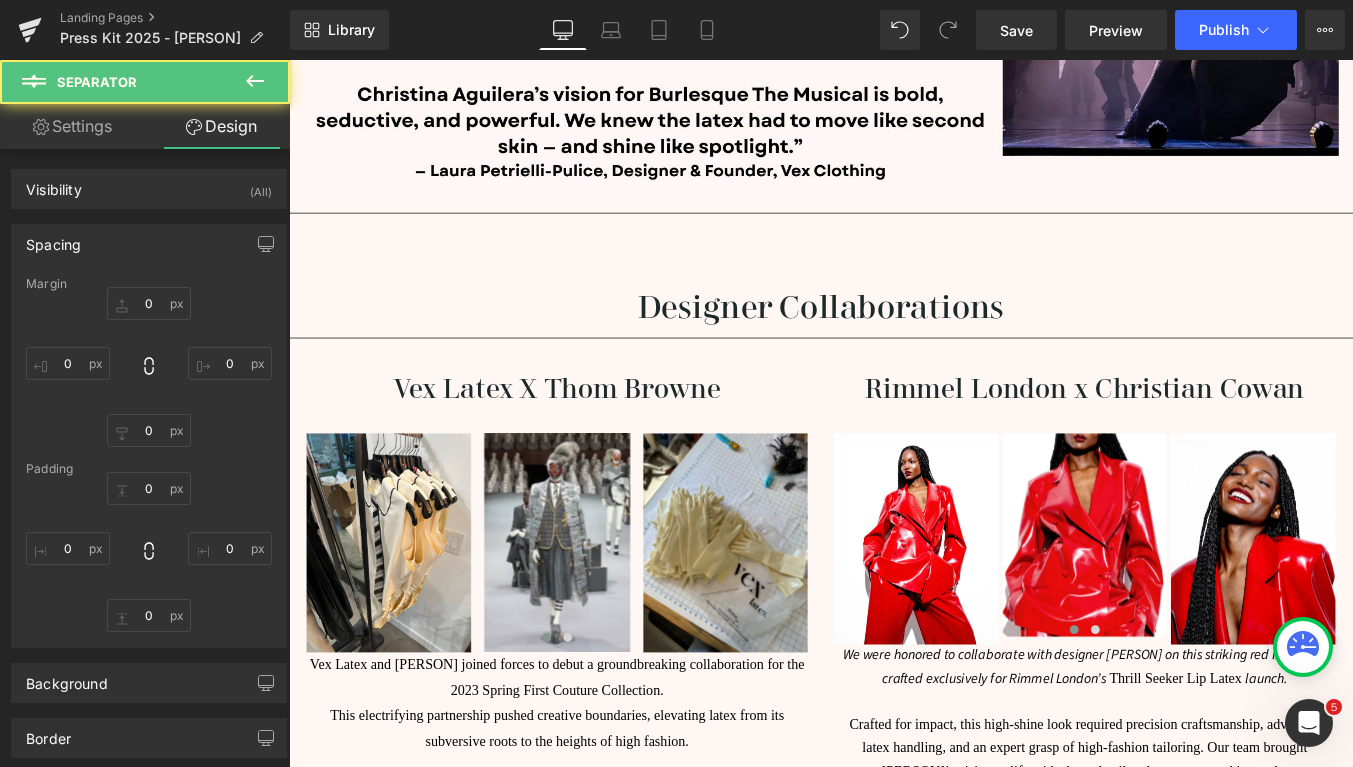type on "0" 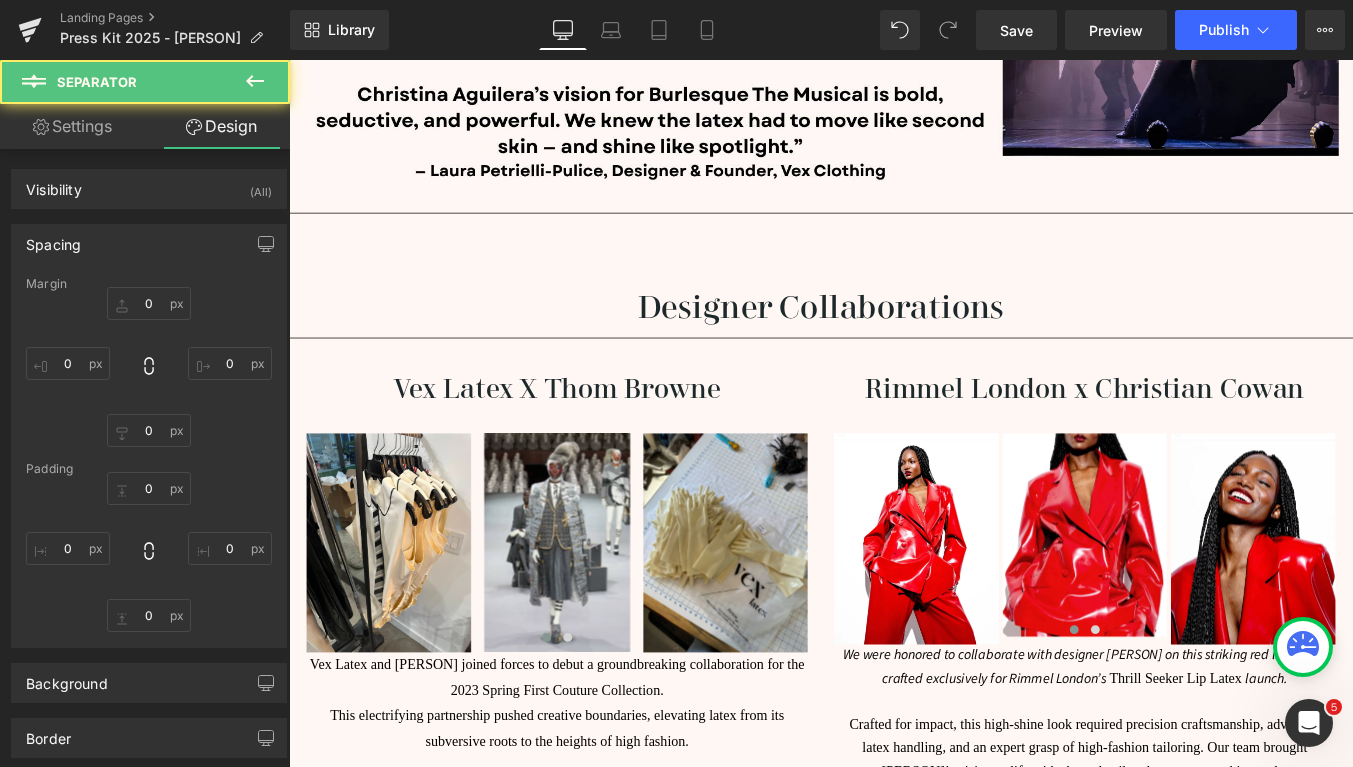 type on "0" 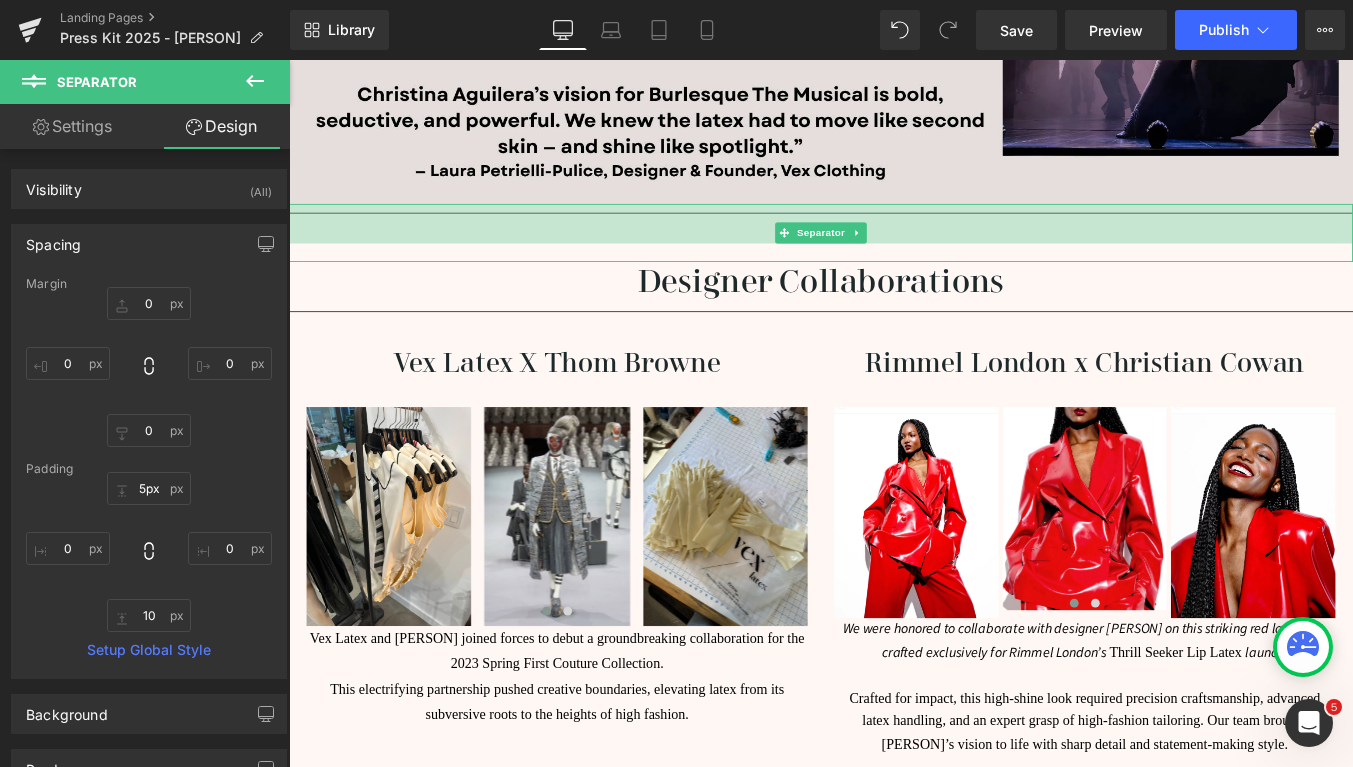 type on "0px" 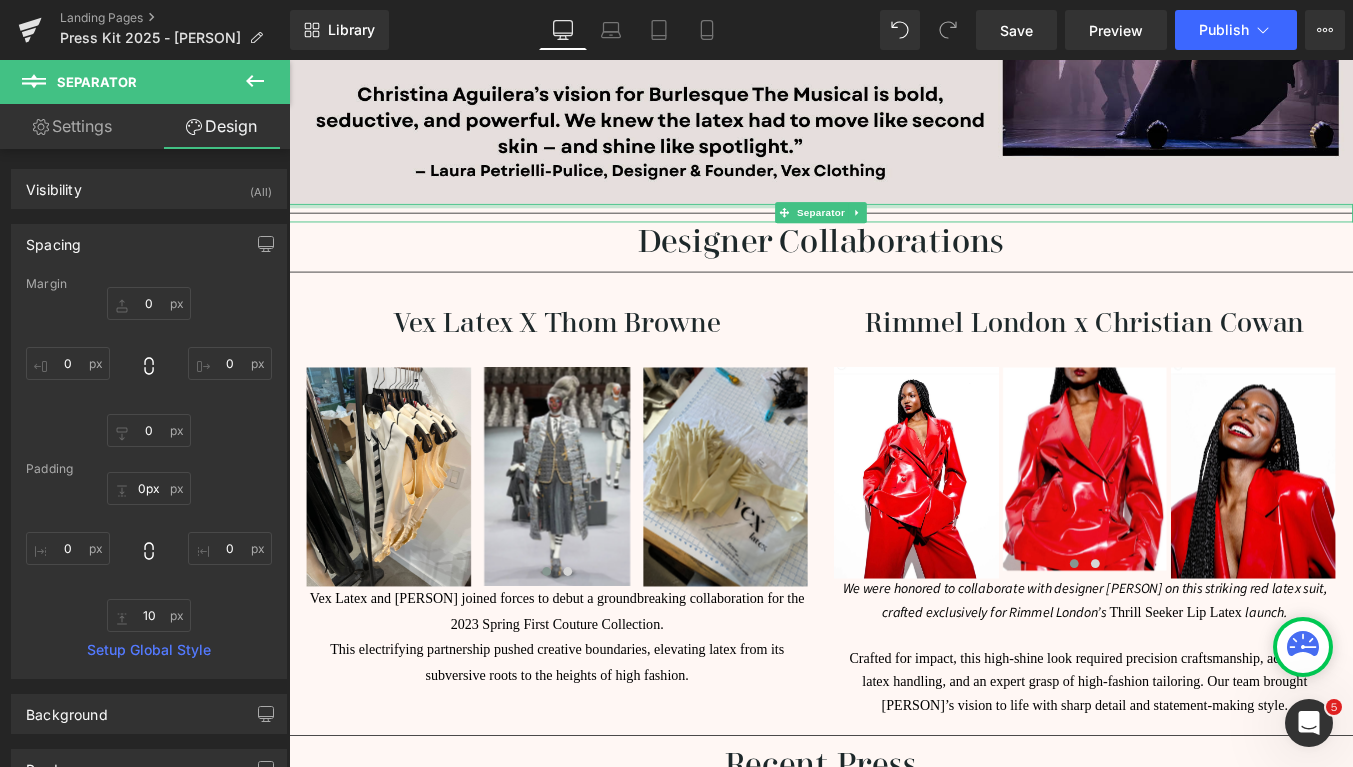 drag, startPoint x: 1150, startPoint y: 293, endPoint x: 1154, endPoint y: 193, distance: 100.07997 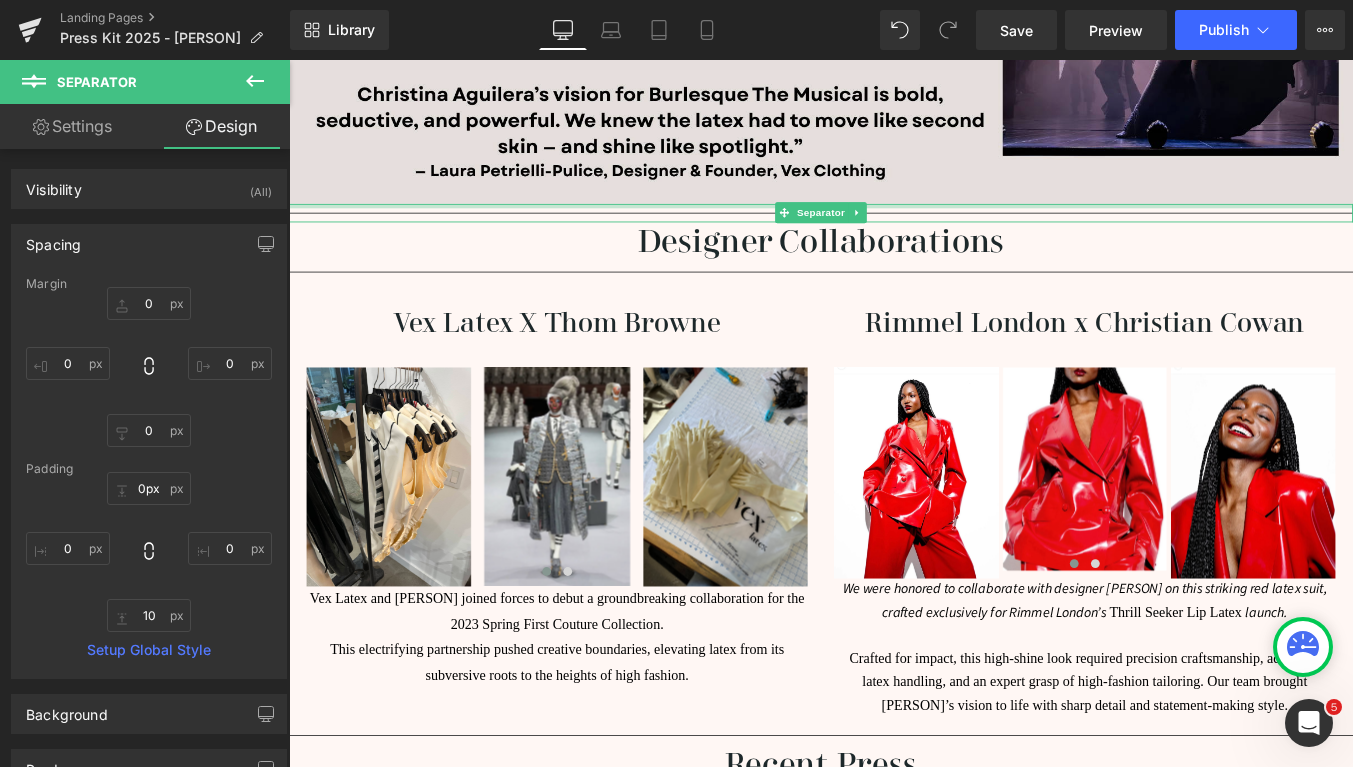 click on "Press & Media Vex Latex | Handcrafted in California | Worn by Icons Heading Row Image Row Separator Image Row Separator Image Row Row 50px 50px Separator As Seen In | Styled On Heading Row Image Lady Gaga ‘Abracadabra’ Music Video Full VEX Custom Text Block Image Chappell Roan VEX 'Print Bodysuit' Text Block" at bounding box center [894, 66] 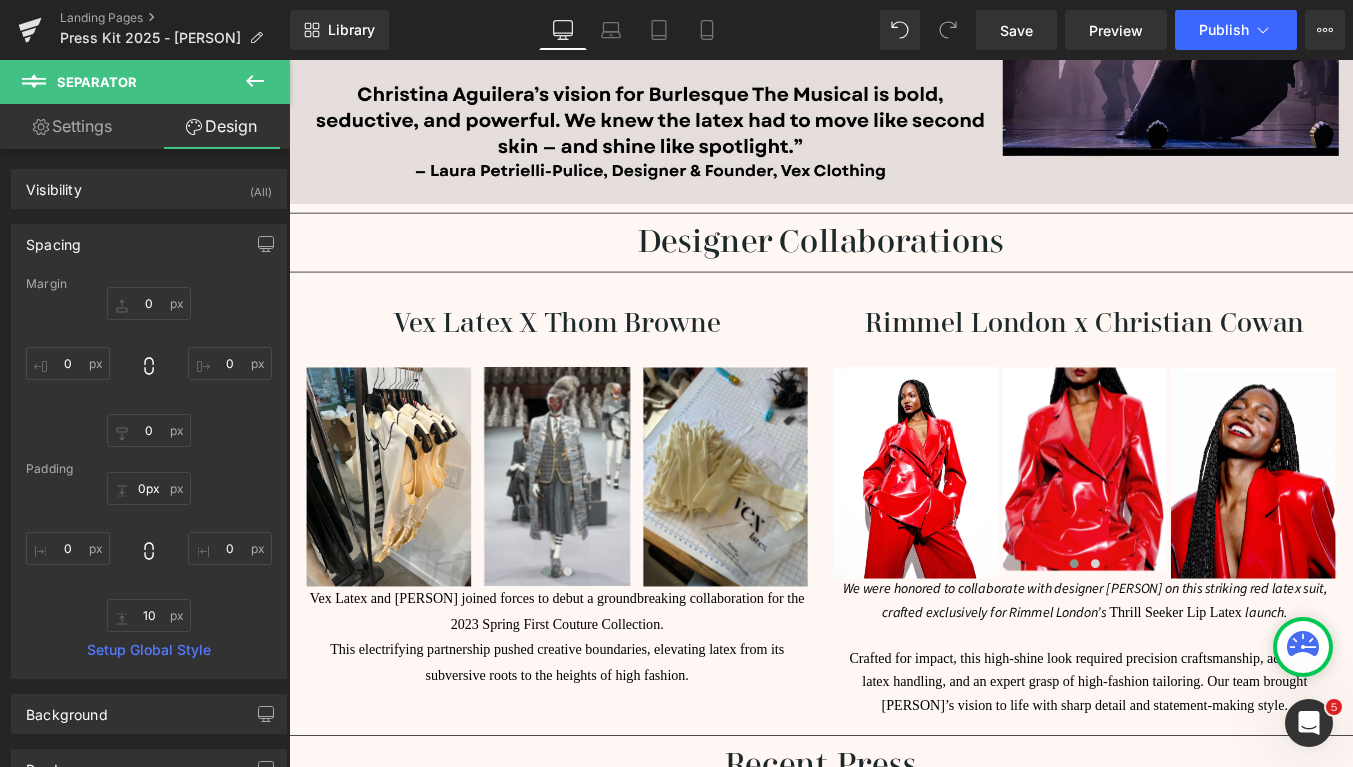 click at bounding box center [894, -138] 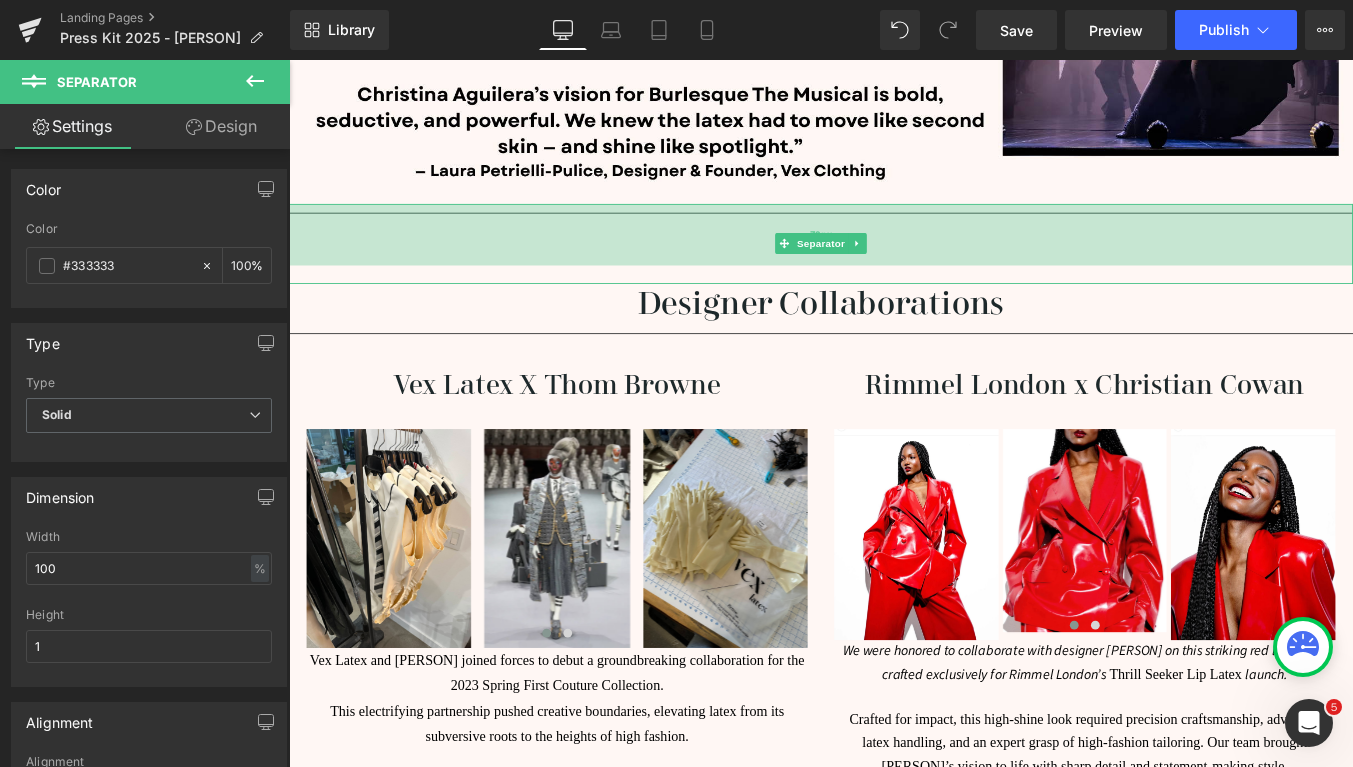 drag, startPoint x: 1052, startPoint y: 224, endPoint x: 1058, endPoint y: 289, distance: 65.27634 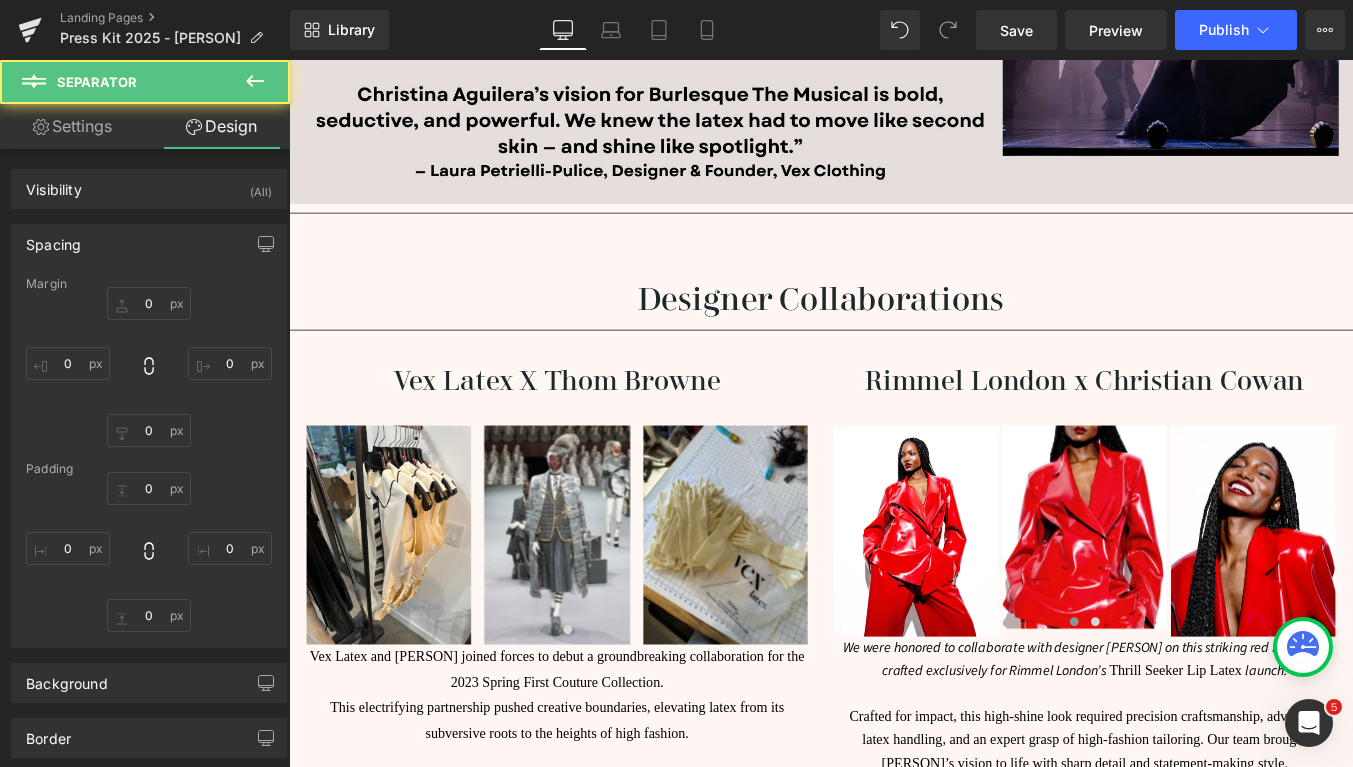type on "0" 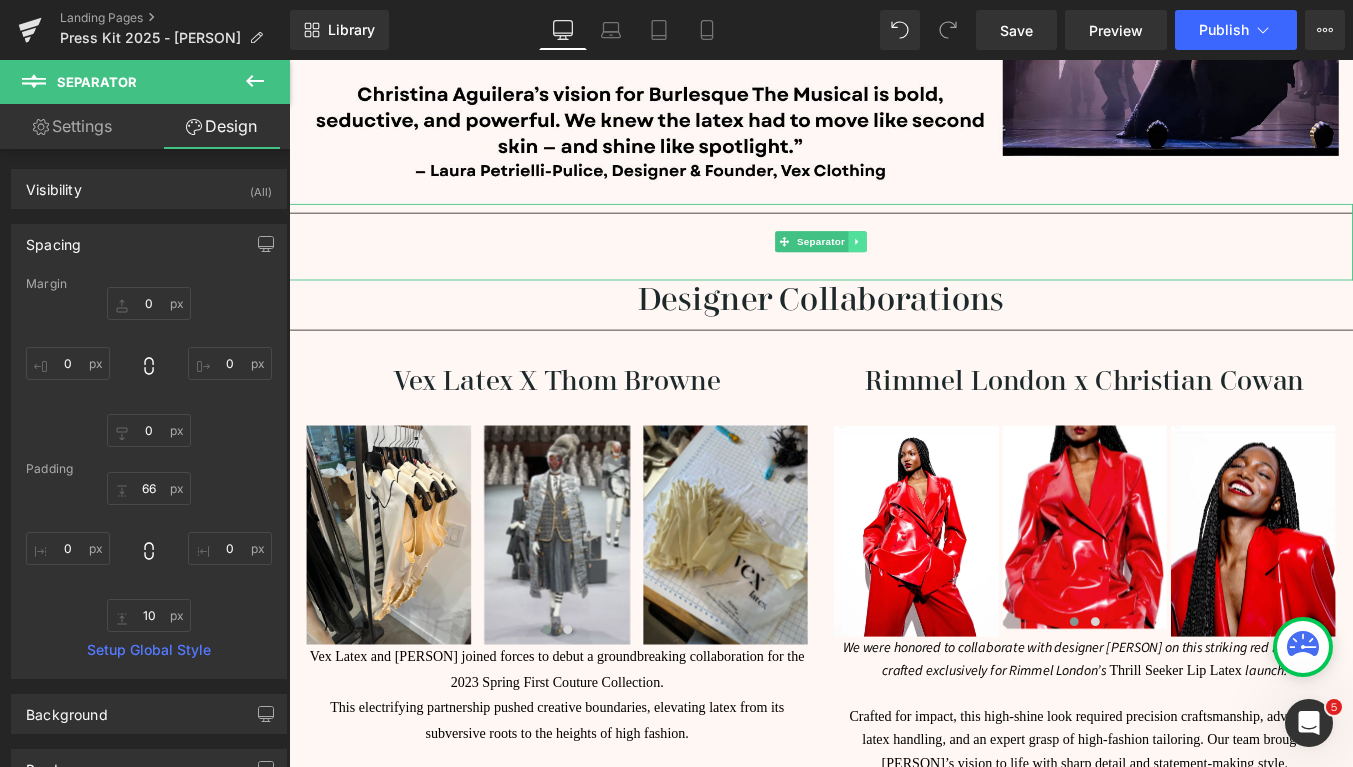 click 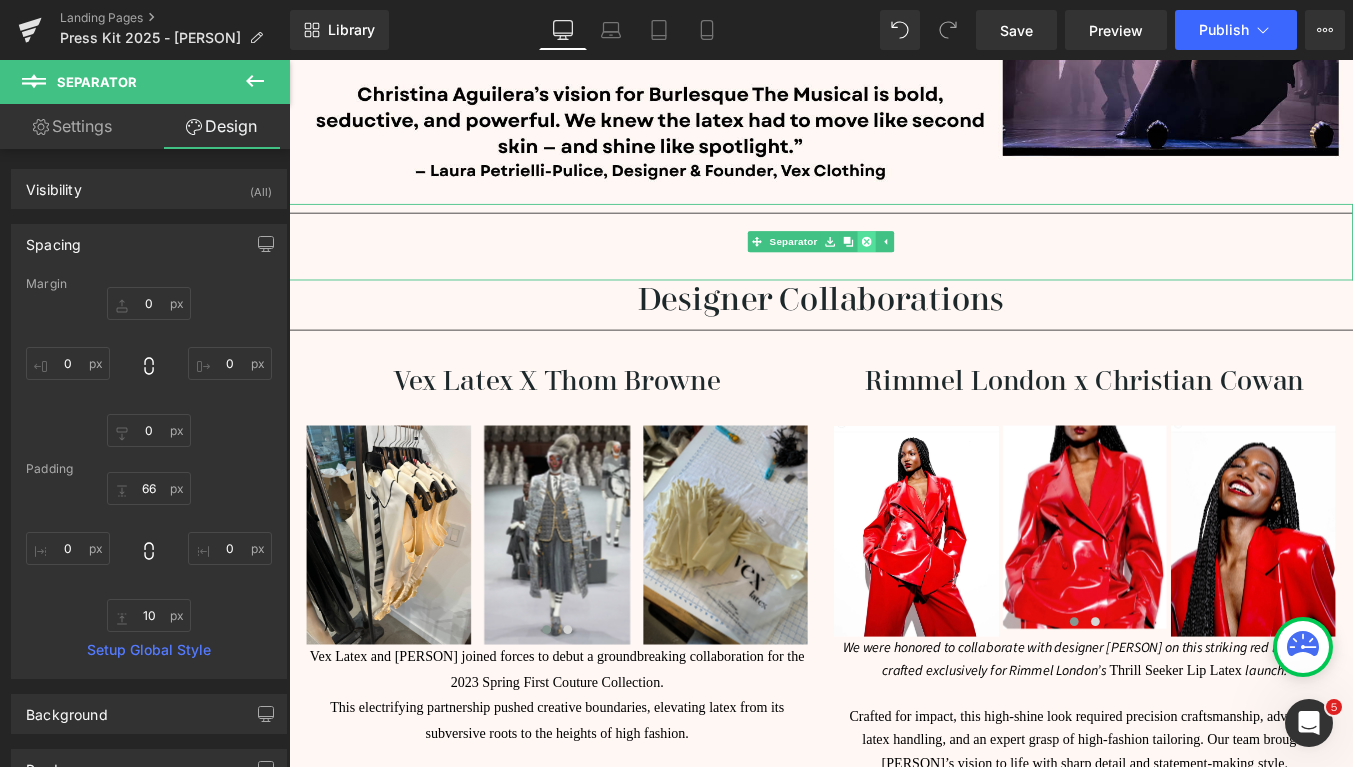 click 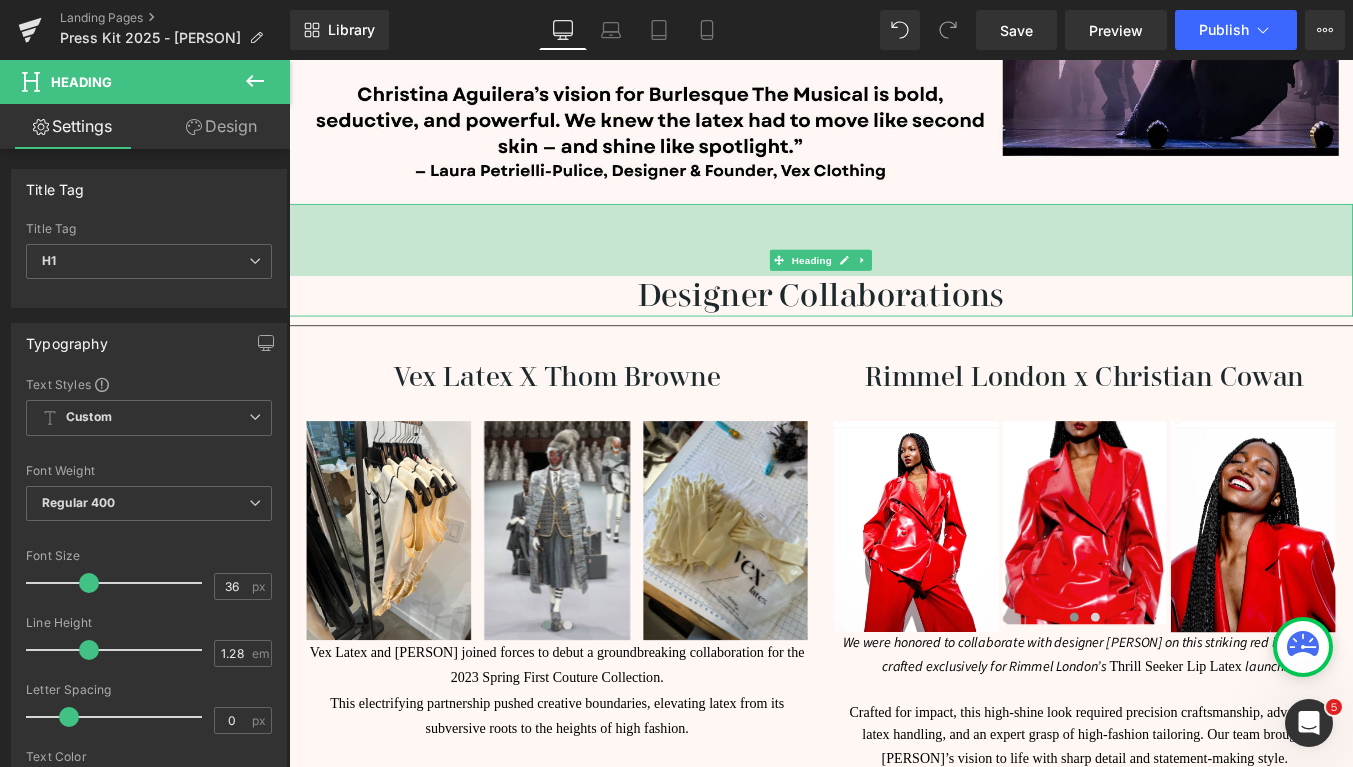 drag, startPoint x: 1124, startPoint y: 224, endPoint x: 1125, endPoint y: 306, distance: 82.006096 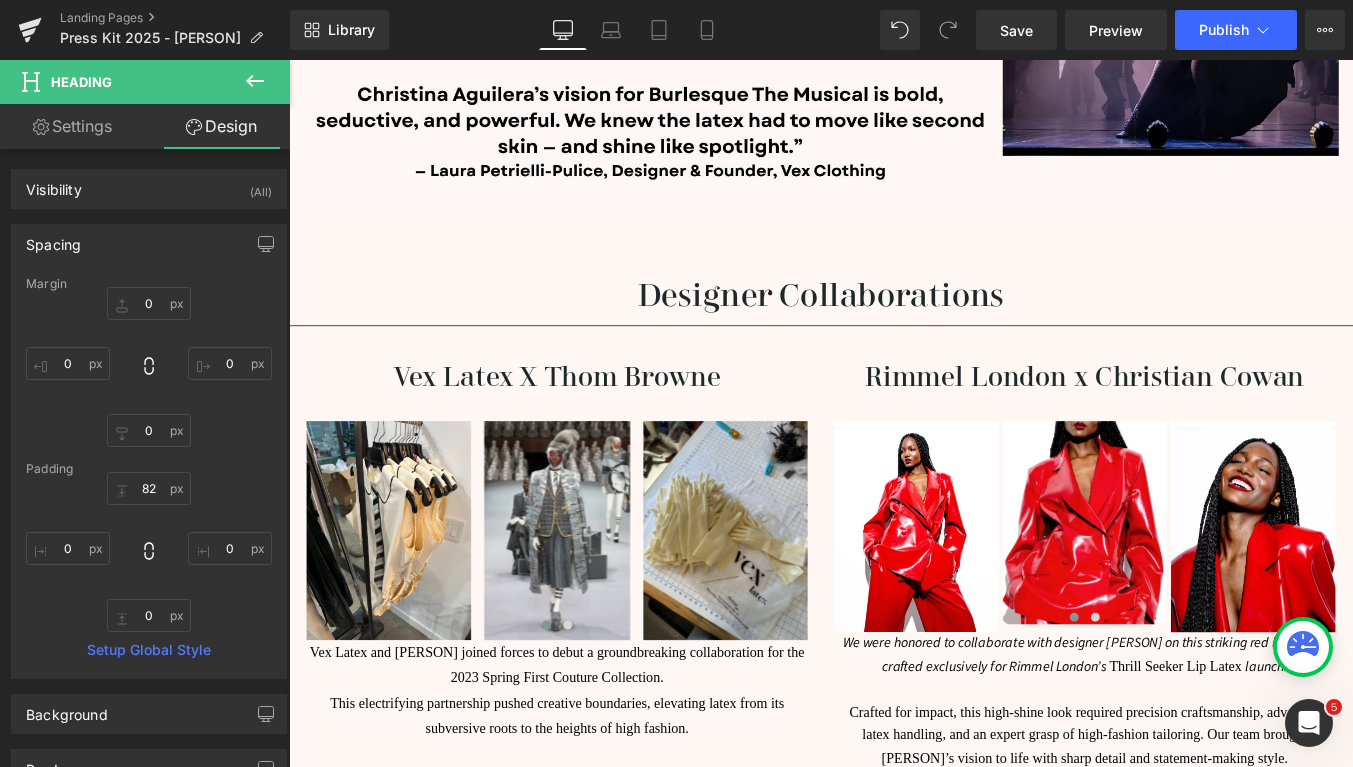 click 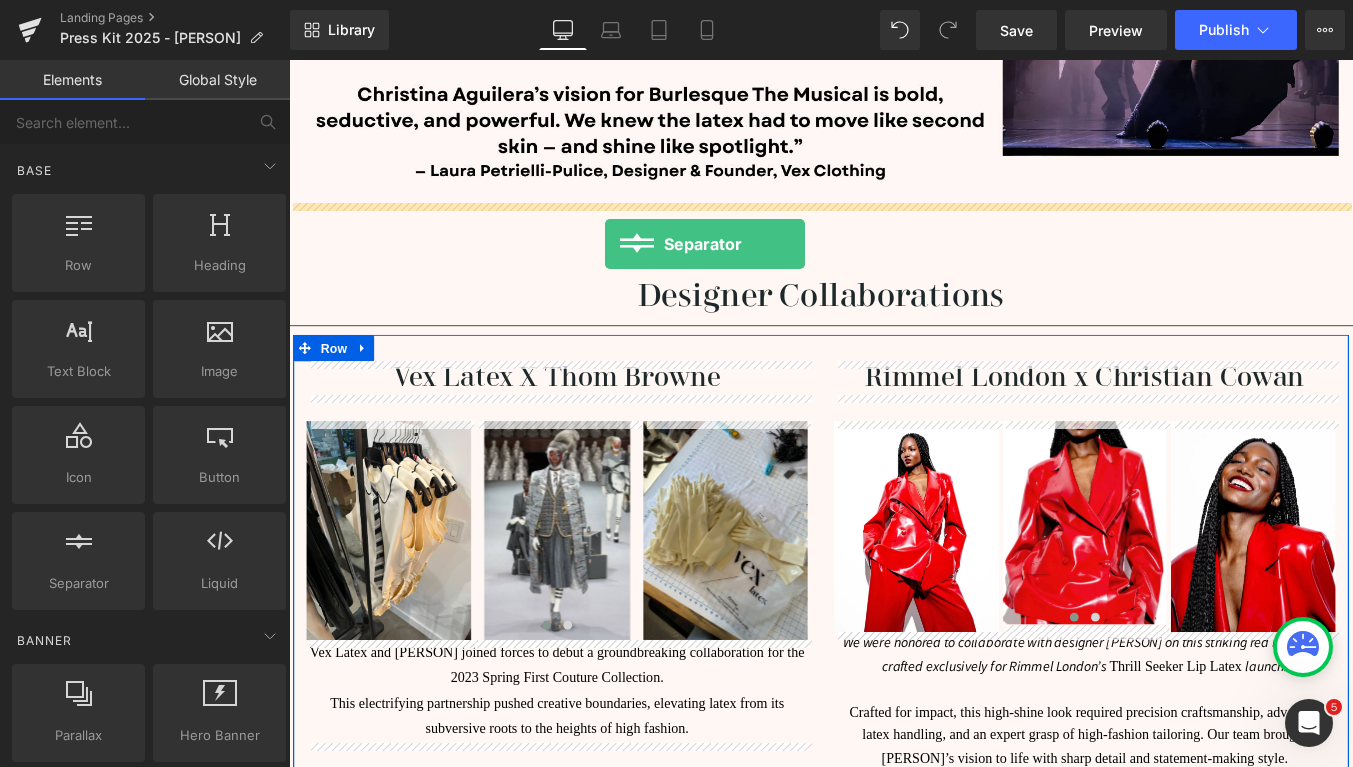 drag, startPoint x: 392, startPoint y: 632, endPoint x: 648, endPoint y: 269, distance: 444.19028 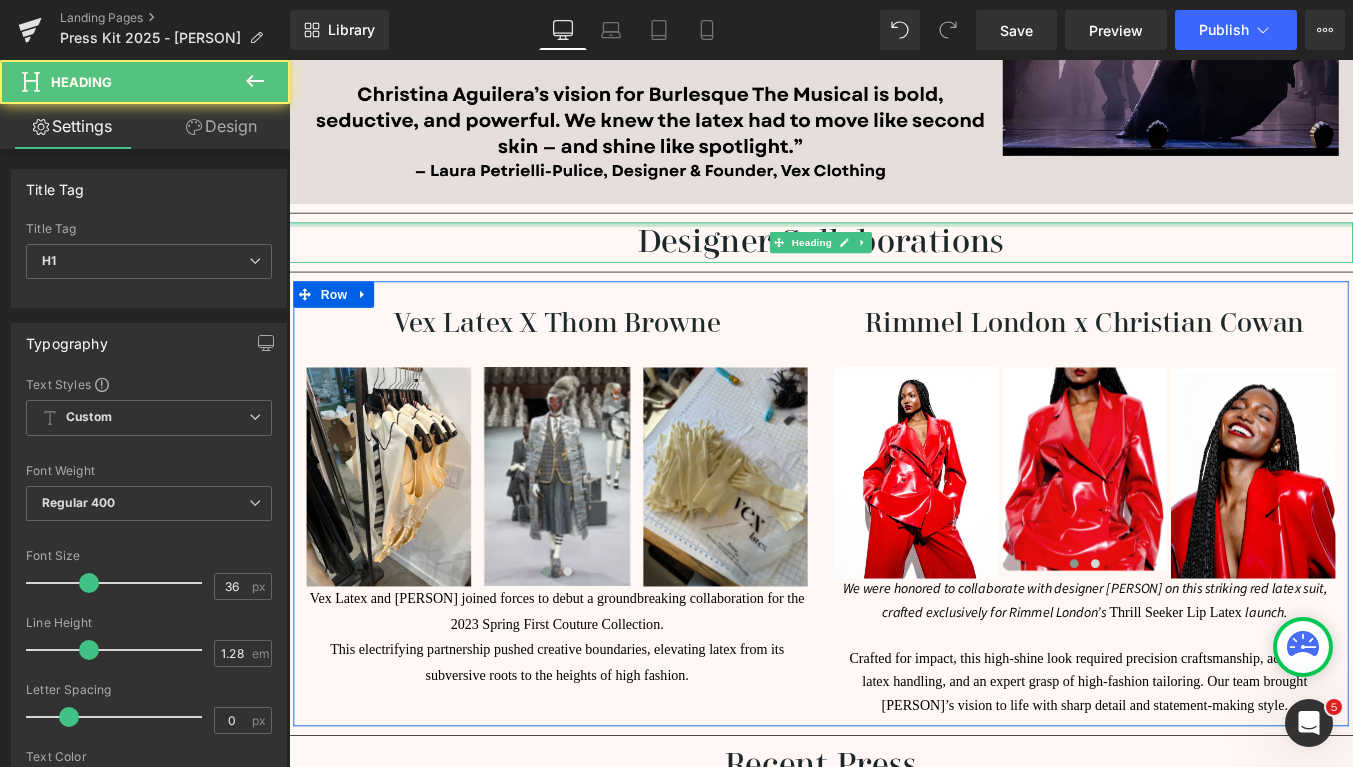 drag, startPoint x: 1007, startPoint y: 283, endPoint x: 1011, endPoint y: 191, distance: 92.086914 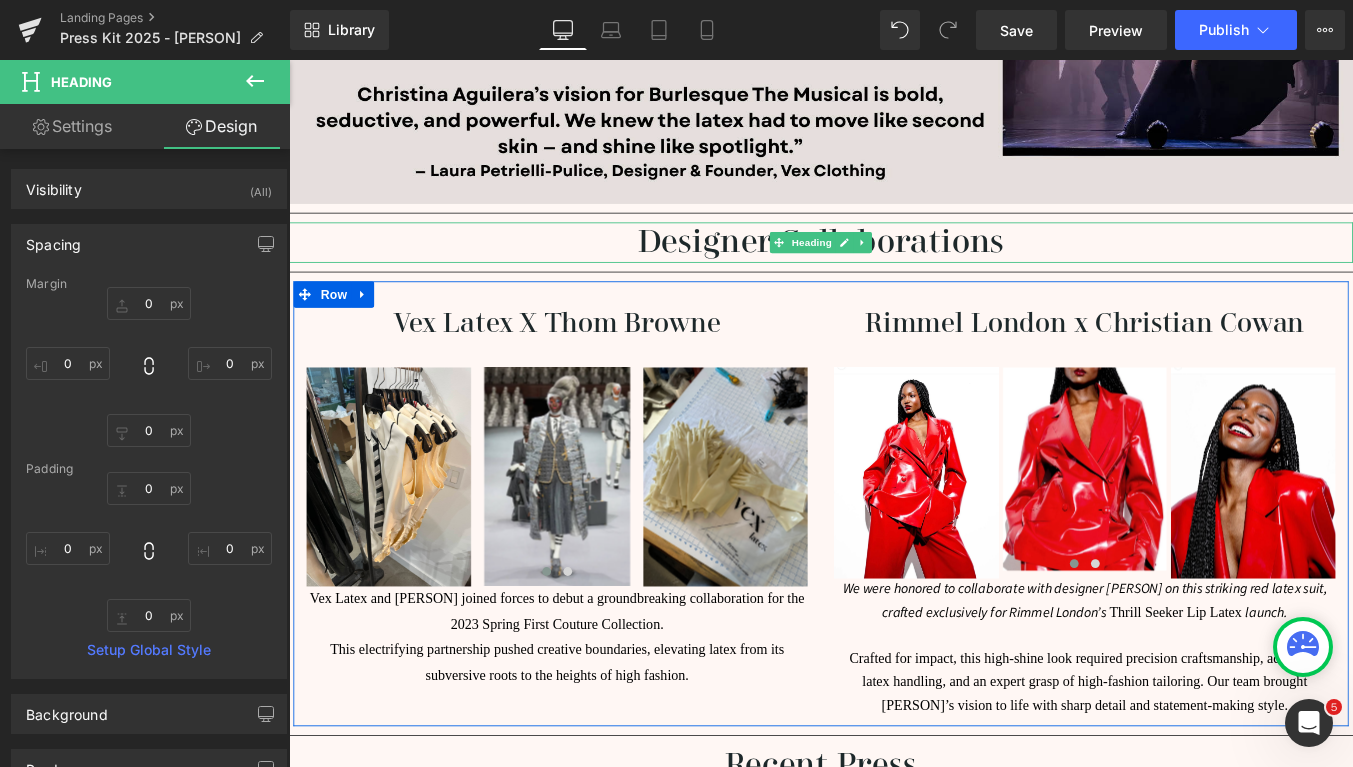 click at bounding box center (894, -138) 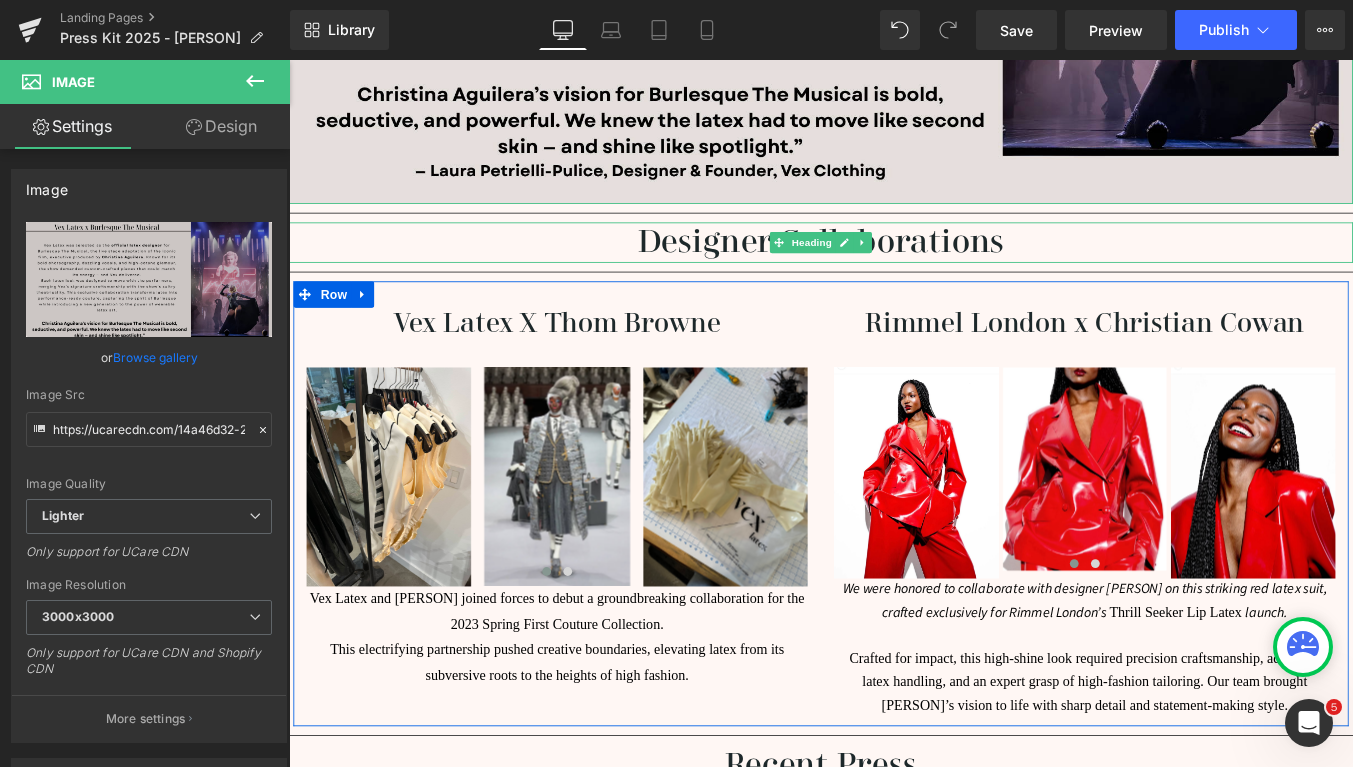 click at bounding box center (894, -138) 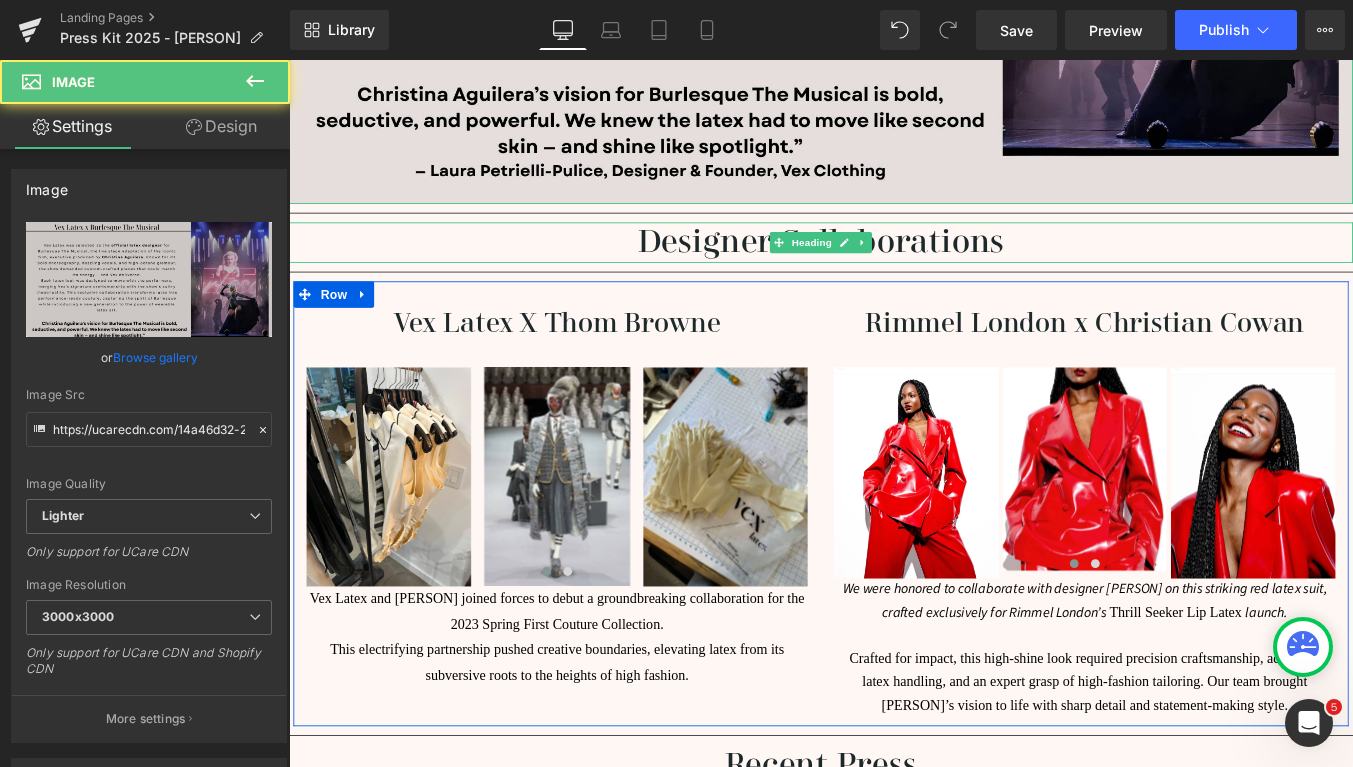 click at bounding box center [894, -138] 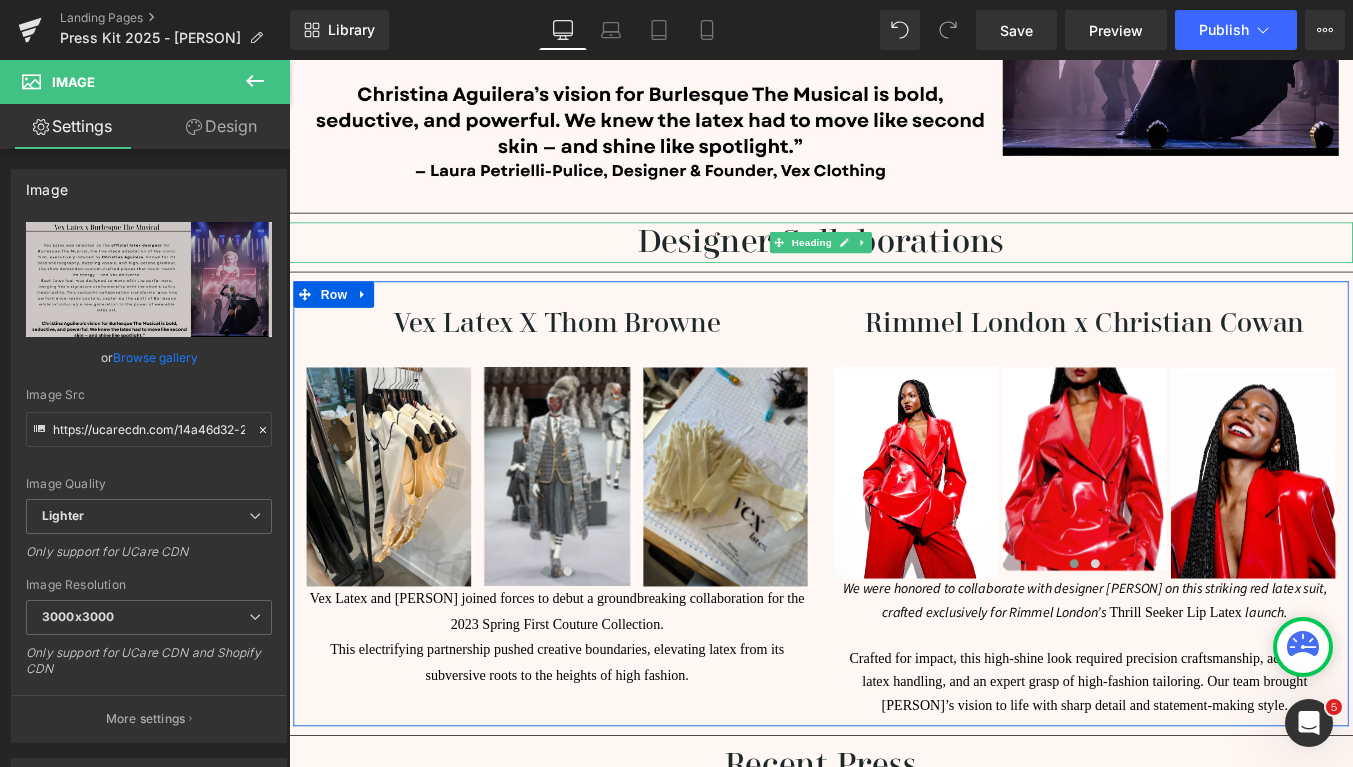 click 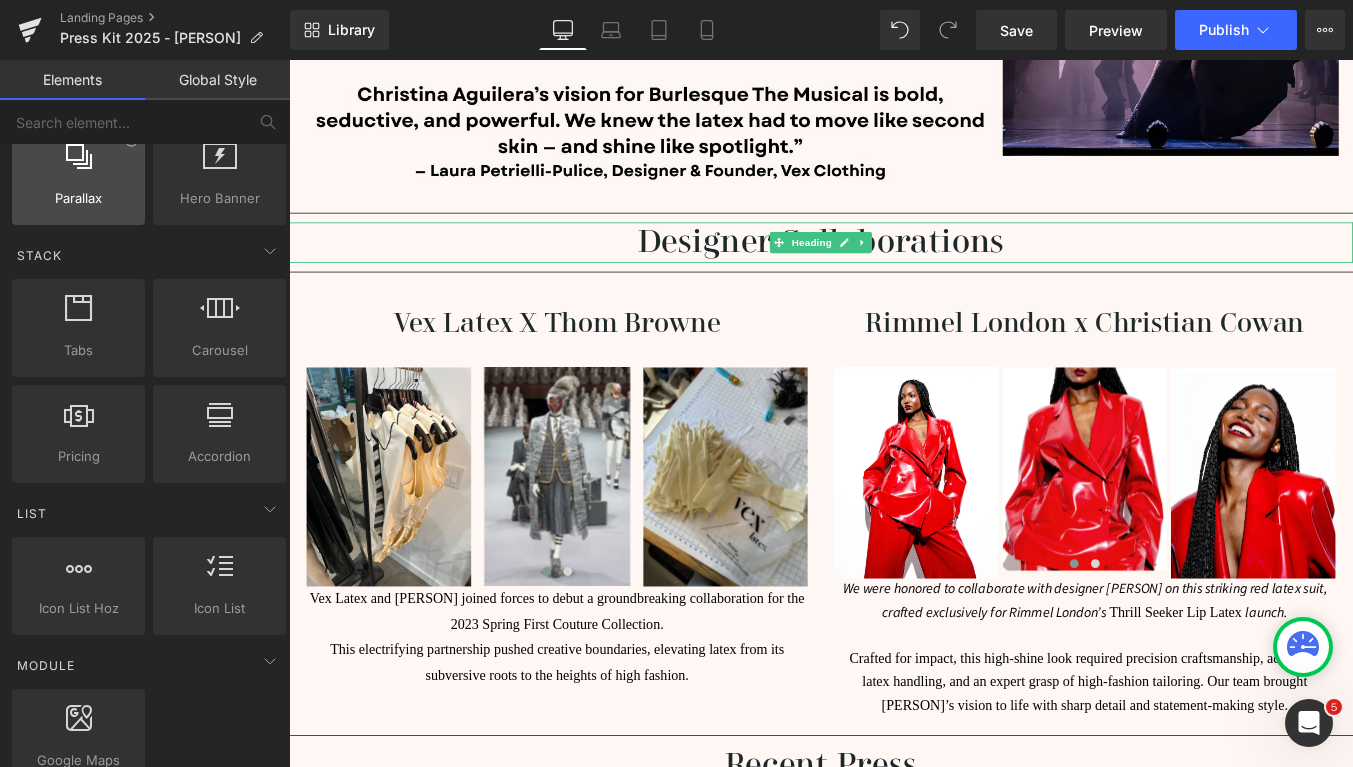 scroll, scrollTop: 354, scrollLeft: 0, axis: vertical 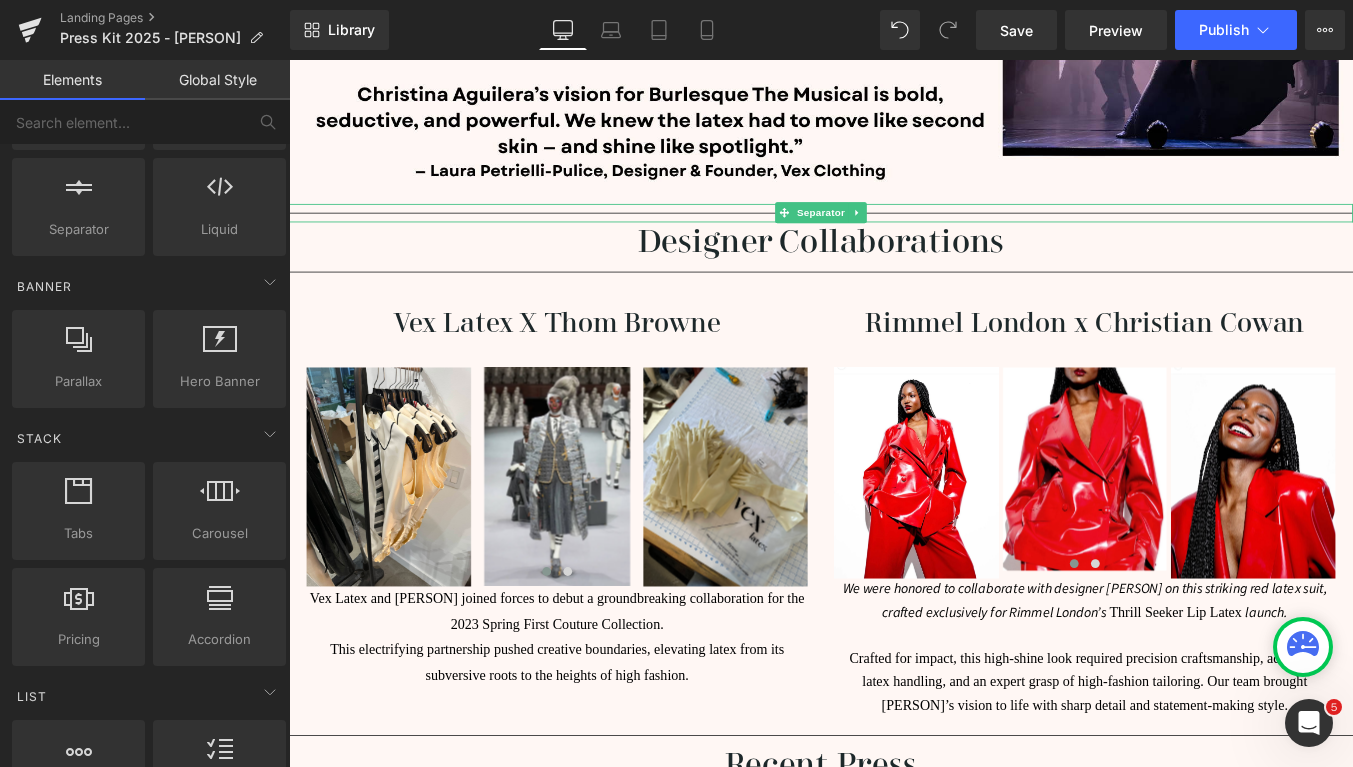 click at bounding box center [894, 234] 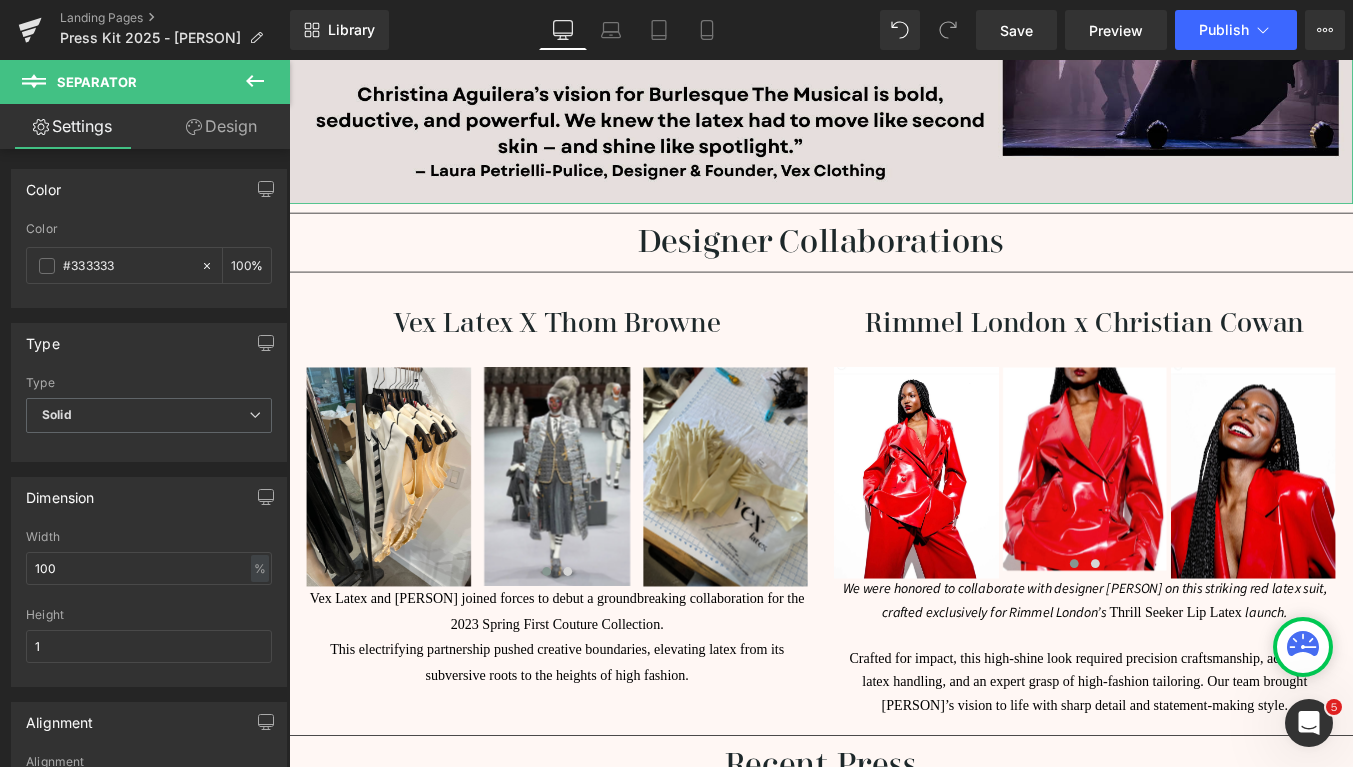 click at bounding box center [894, -138] 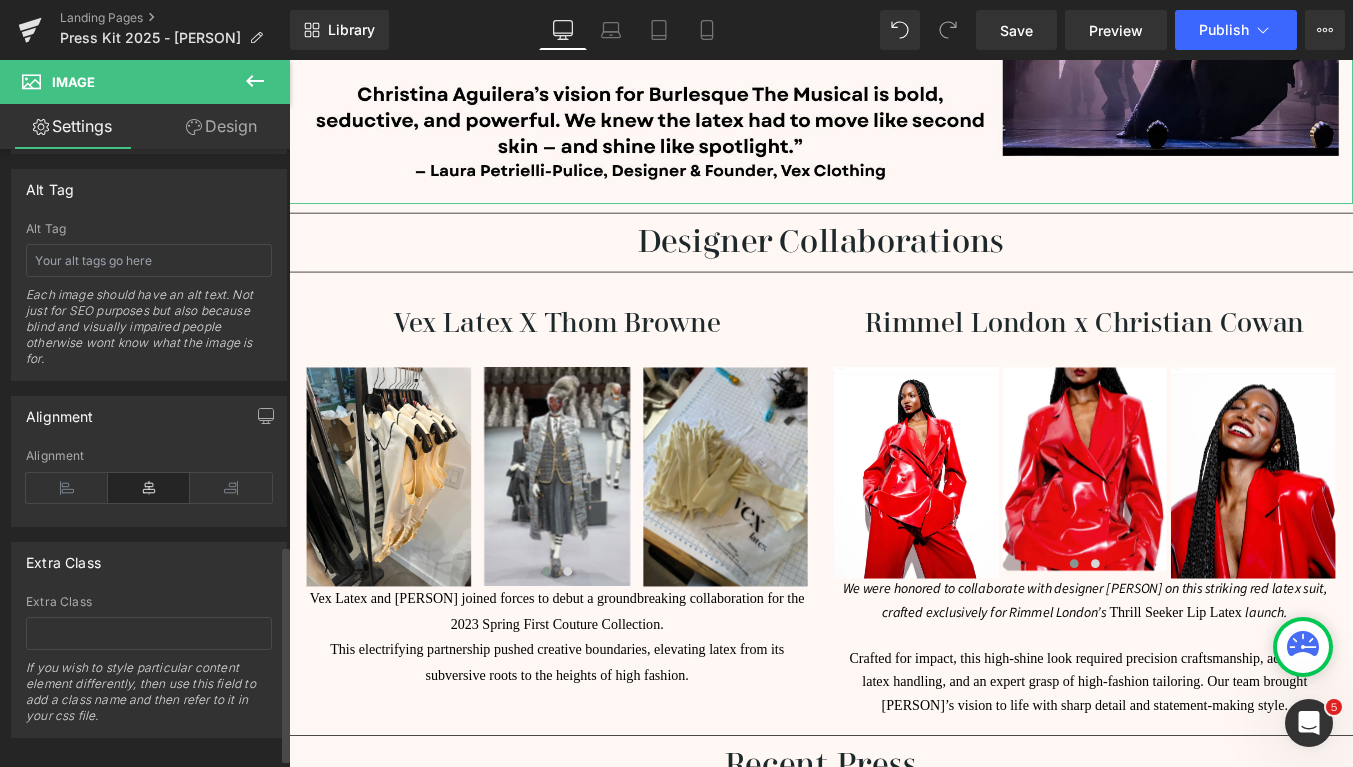scroll, scrollTop: 1157, scrollLeft: 0, axis: vertical 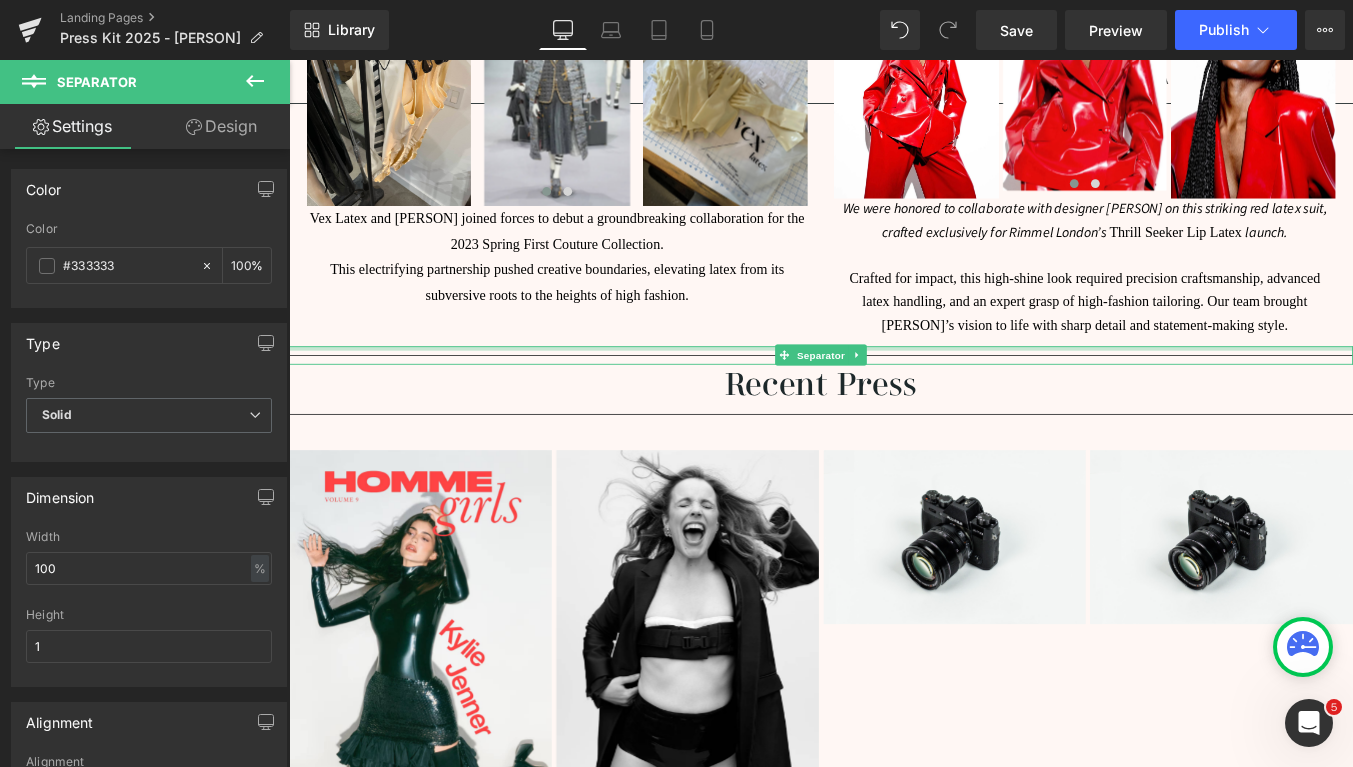 click at bounding box center [894, 387] 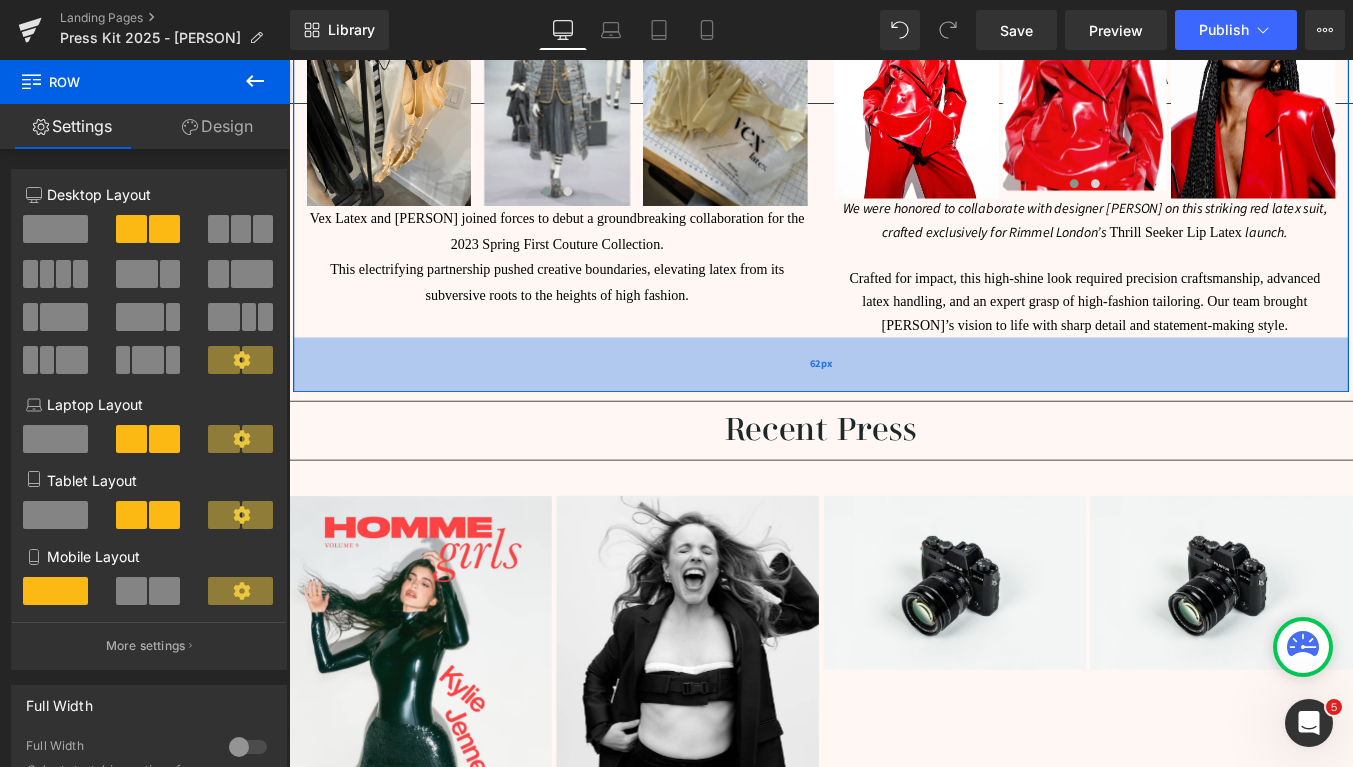 drag, startPoint x: 1100, startPoint y: 376, endPoint x: 1107, endPoint y: 427, distance: 51.47815 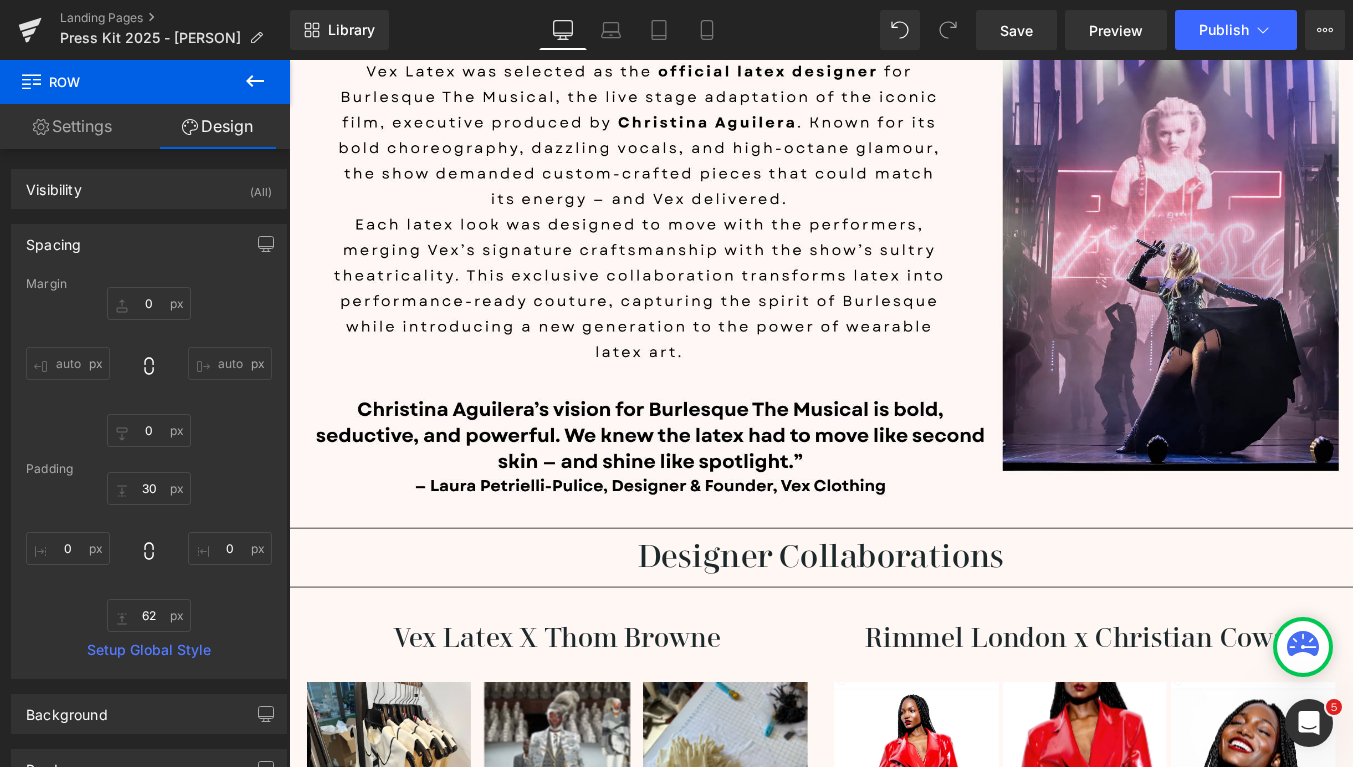scroll, scrollTop: 1896, scrollLeft: 0, axis: vertical 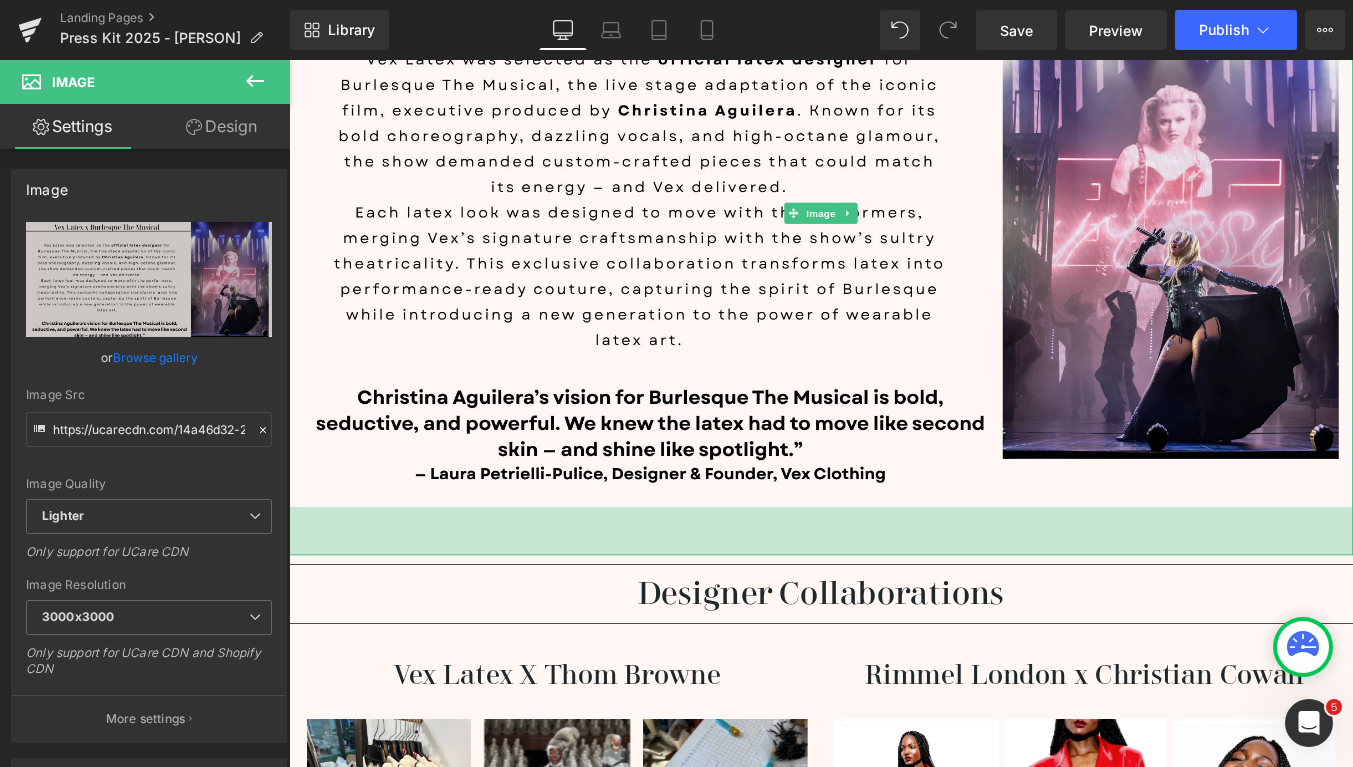 drag, startPoint x: 1032, startPoint y: 562, endPoint x: 1036, endPoint y: 617, distance: 55.145264 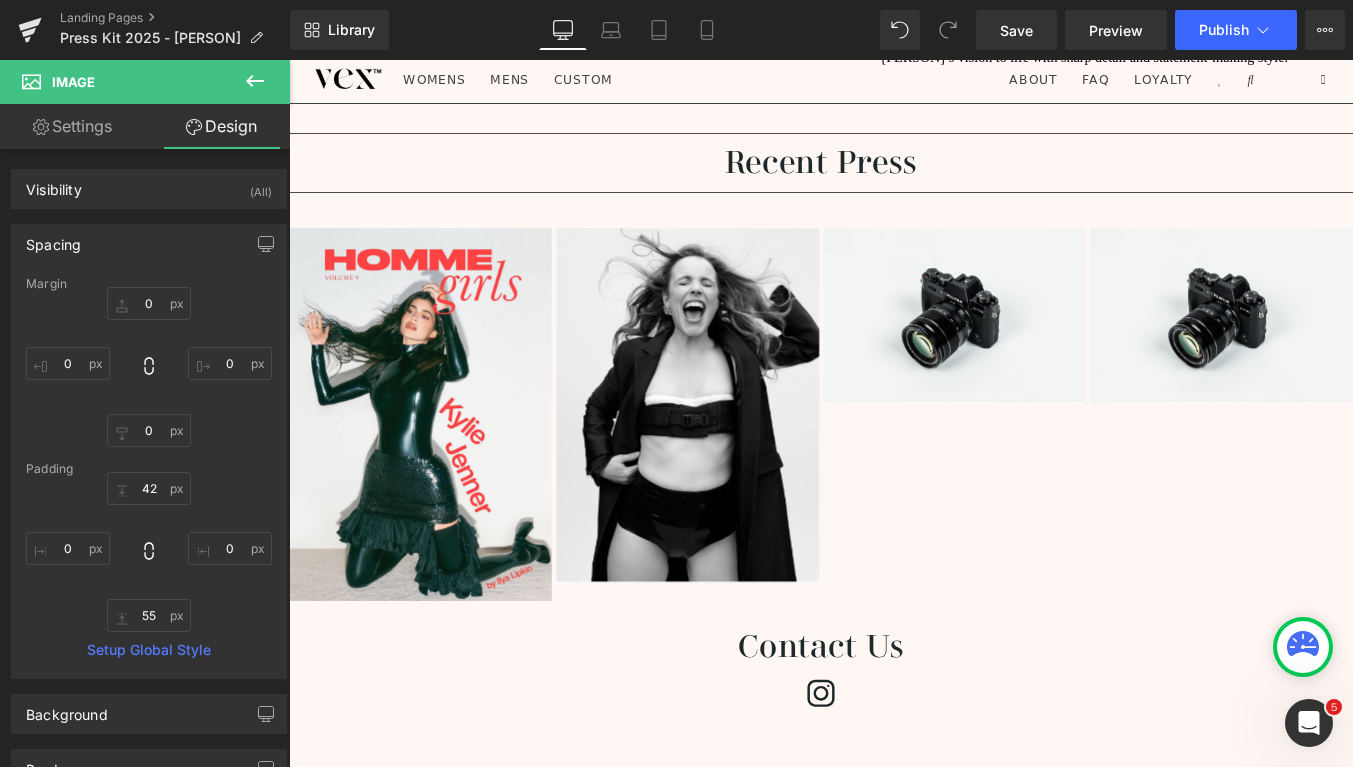 scroll, scrollTop: 3036, scrollLeft: 0, axis: vertical 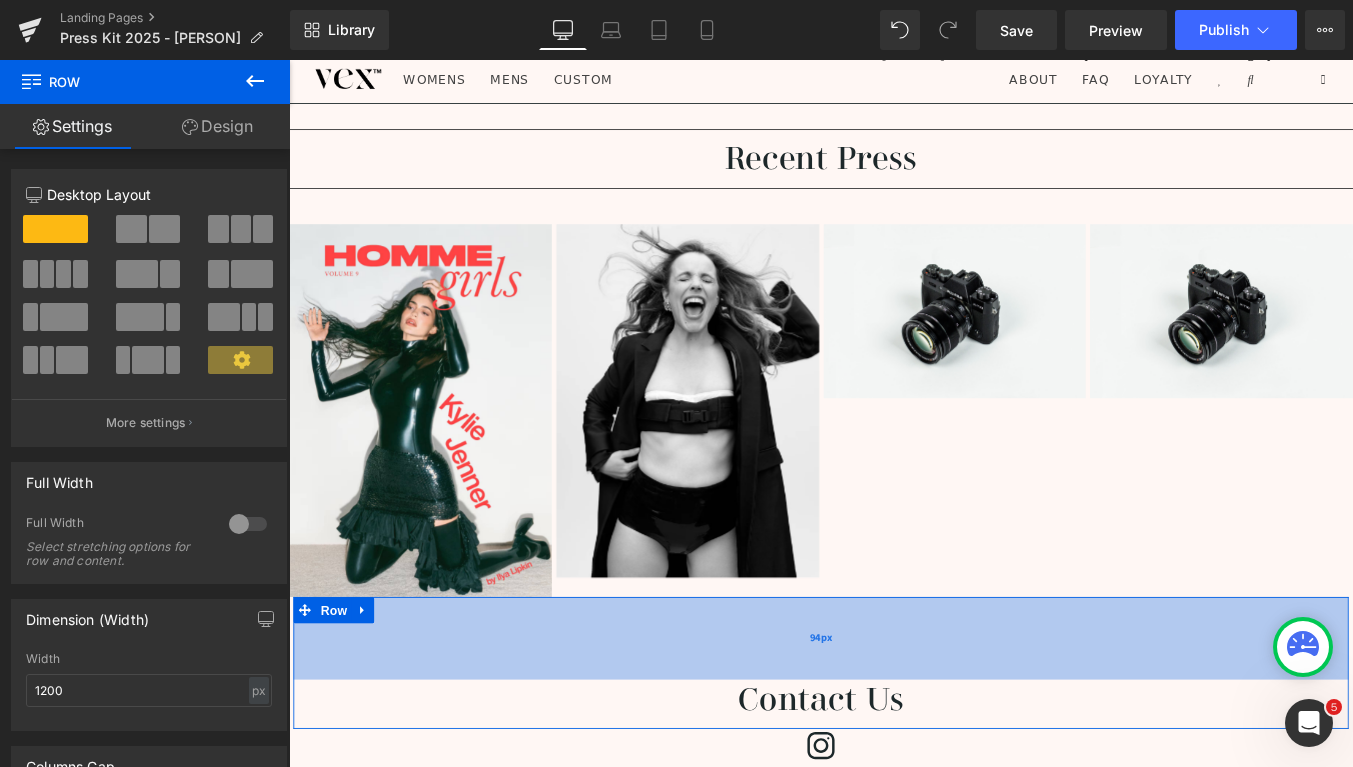 drag, startPoint x: 943, startPoint y: 674, endPoint x: 951, endPoint y: 735, distance: 61.522354 